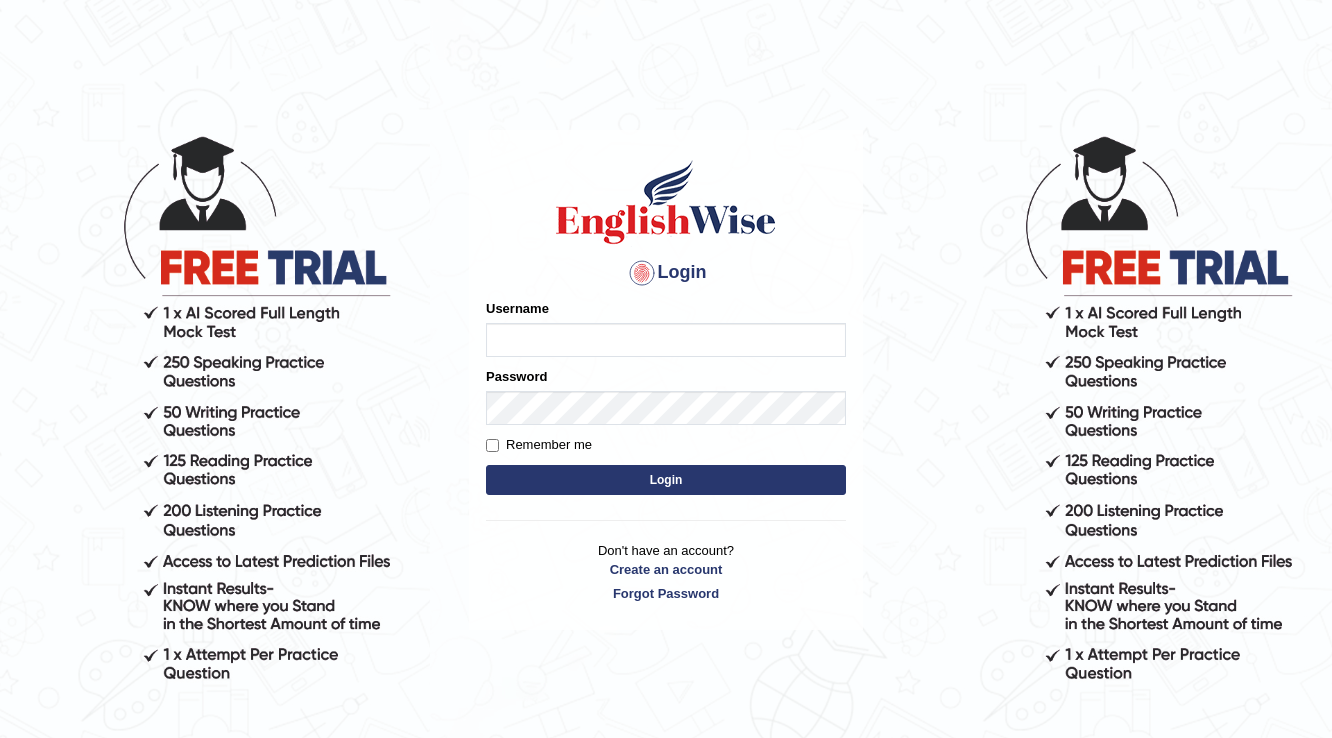 scroll, scrollTop: 0, scrollLeft: 0, axis: both 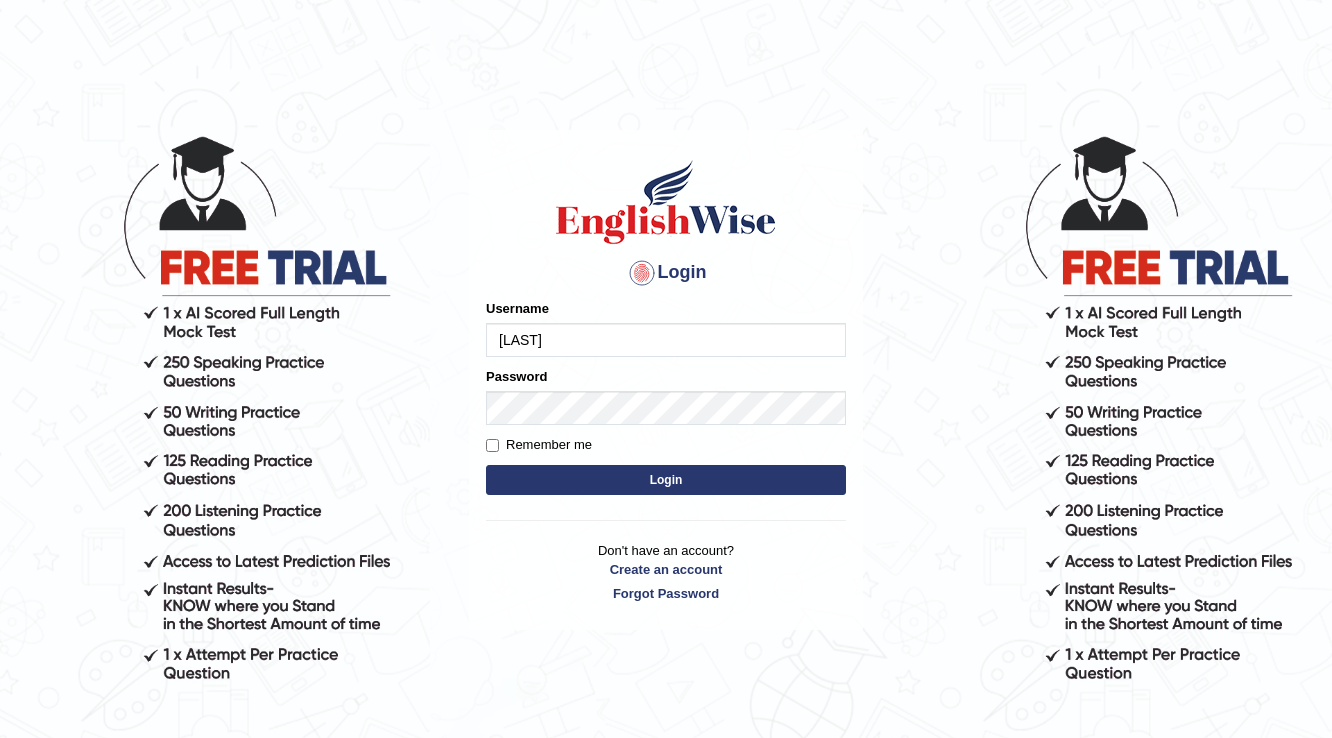 type on "kamaljeetkaur" 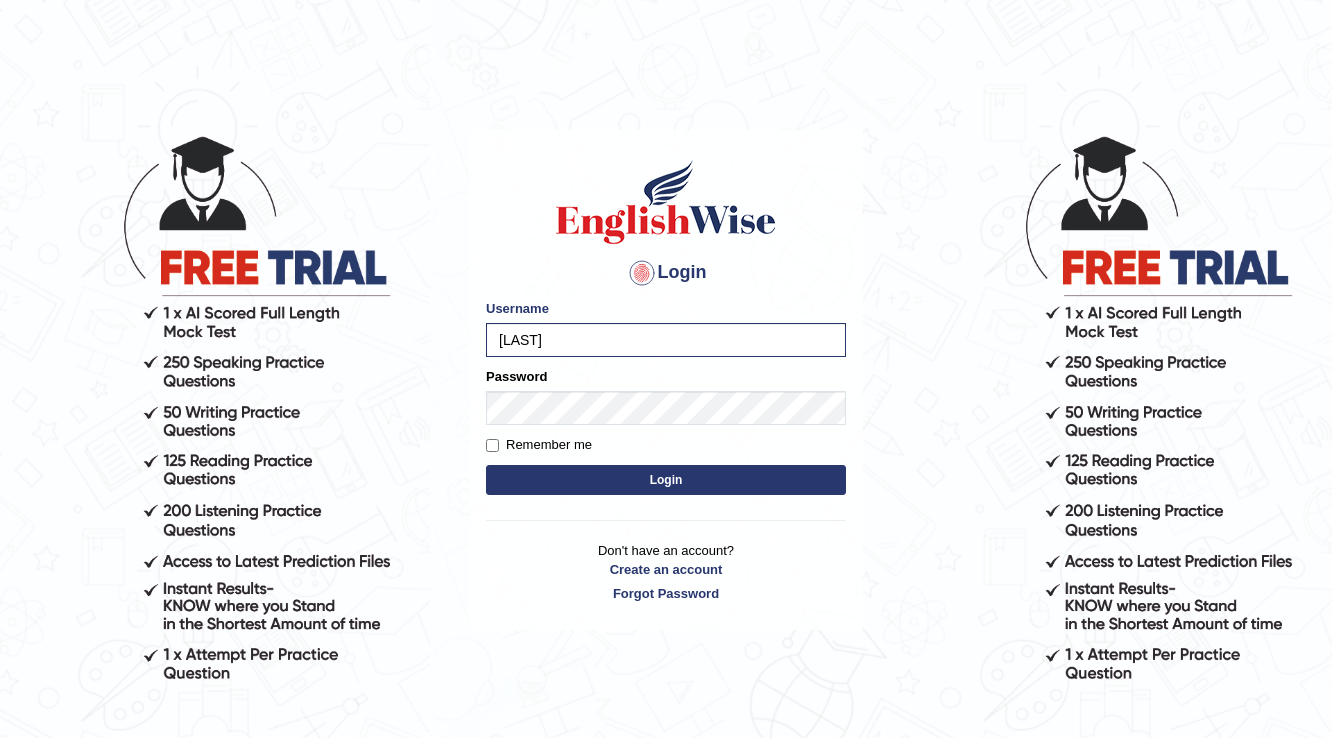 click on "Login" at bounding box center (666, 480) 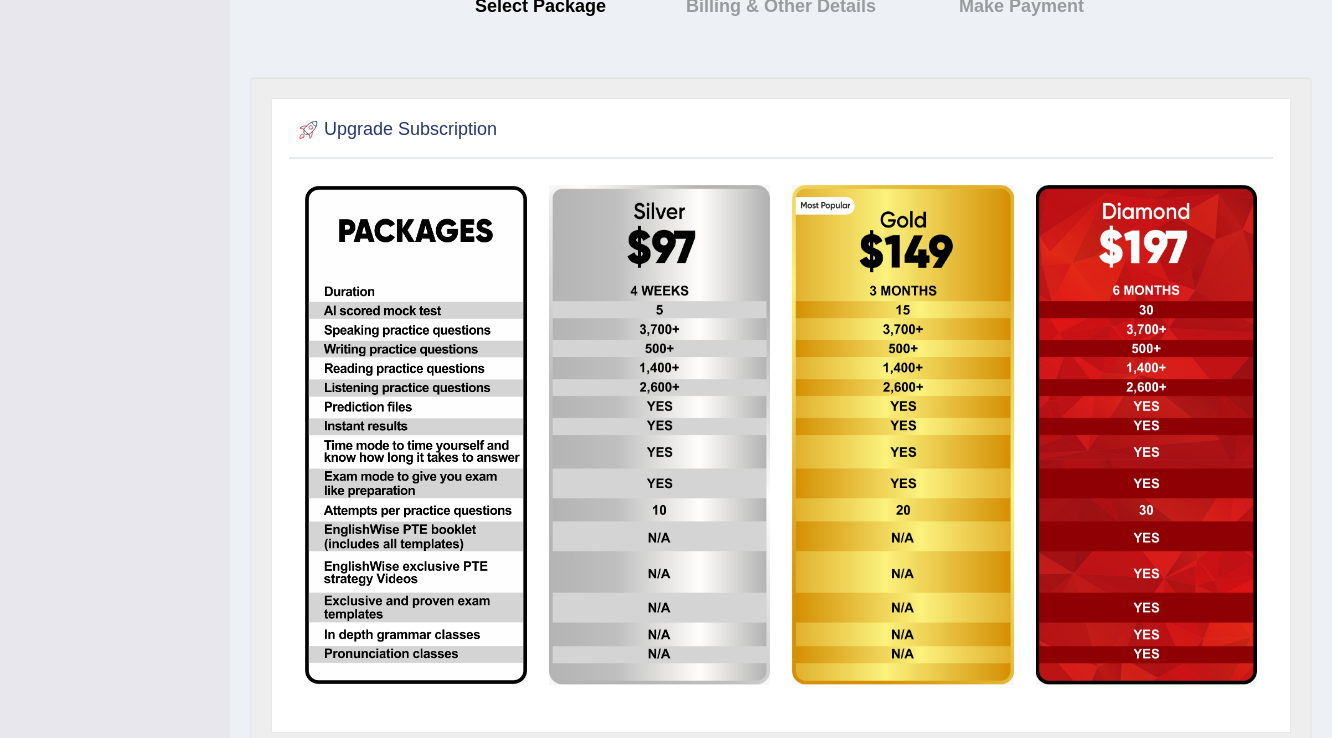 scroll, scrollTop: 480, scrollLeft: 0, axis: vertical 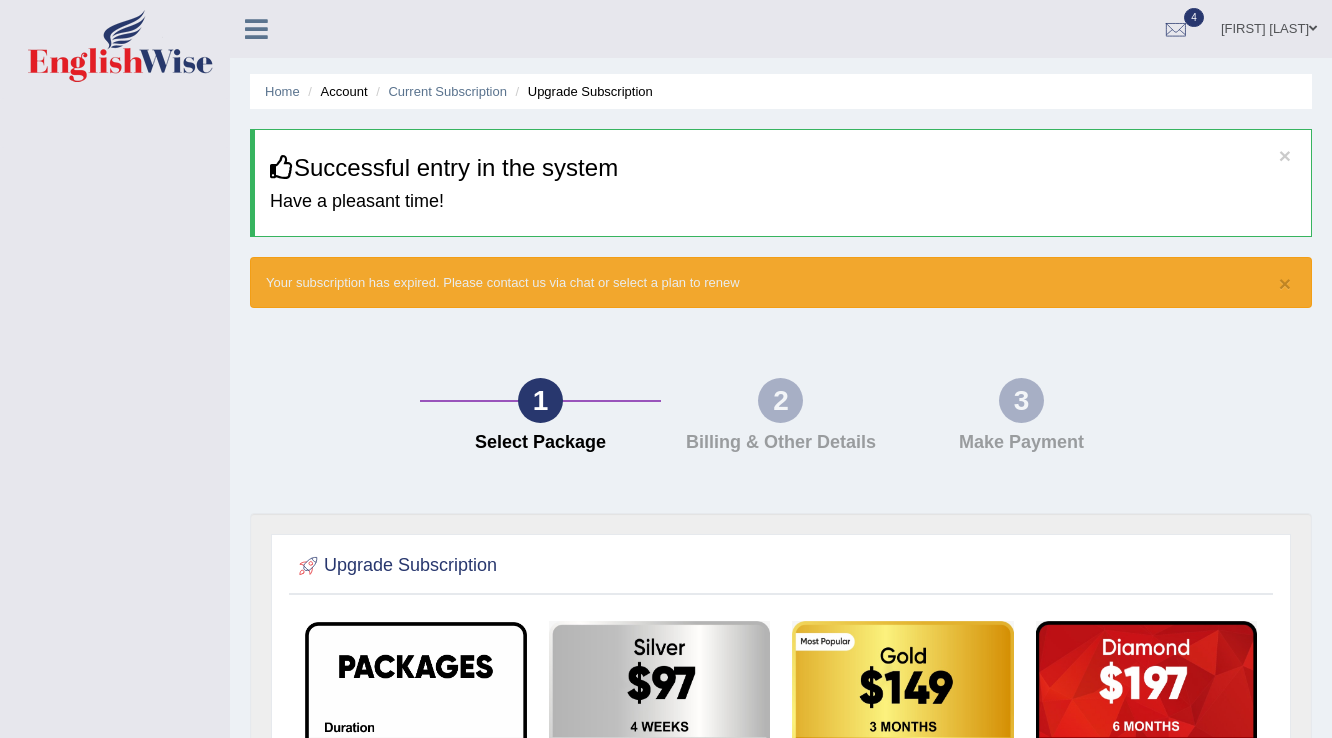 click on "Account" at bounding box center [335, 91] 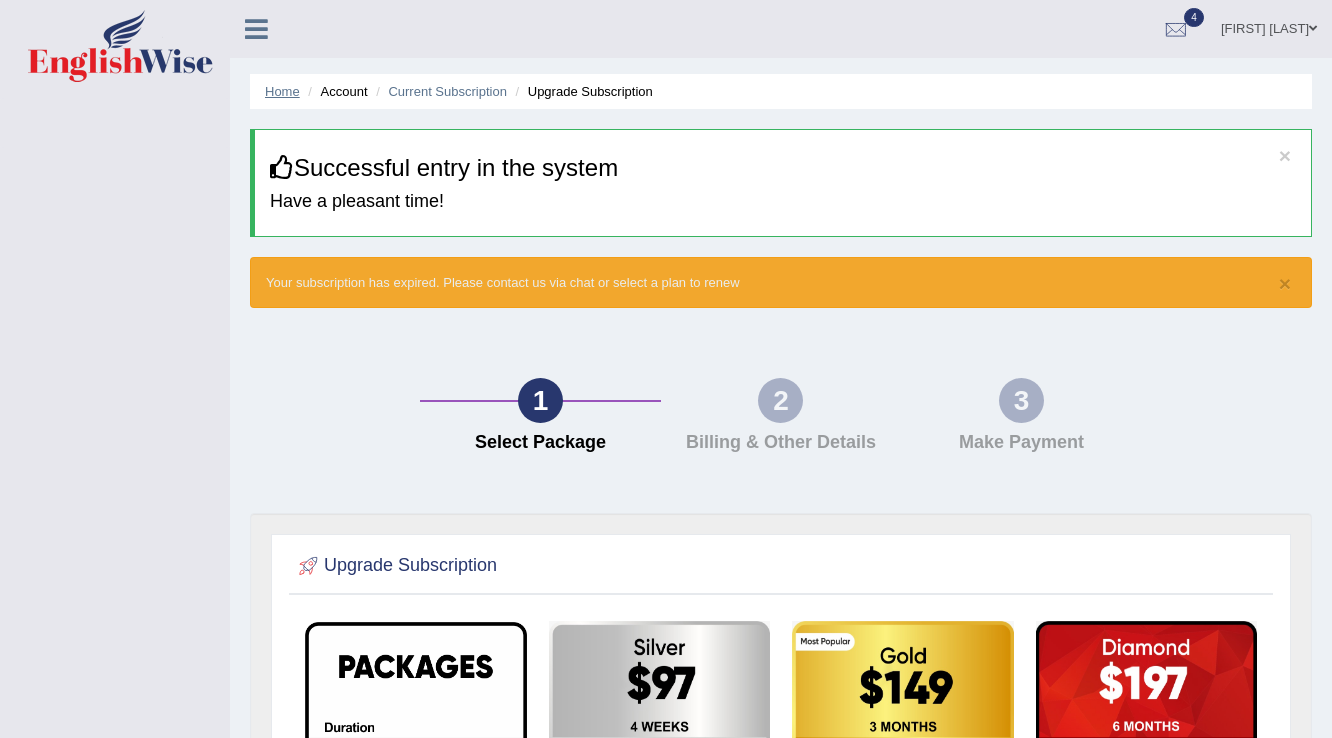 click on "Home" at bounding box center (282, 91) 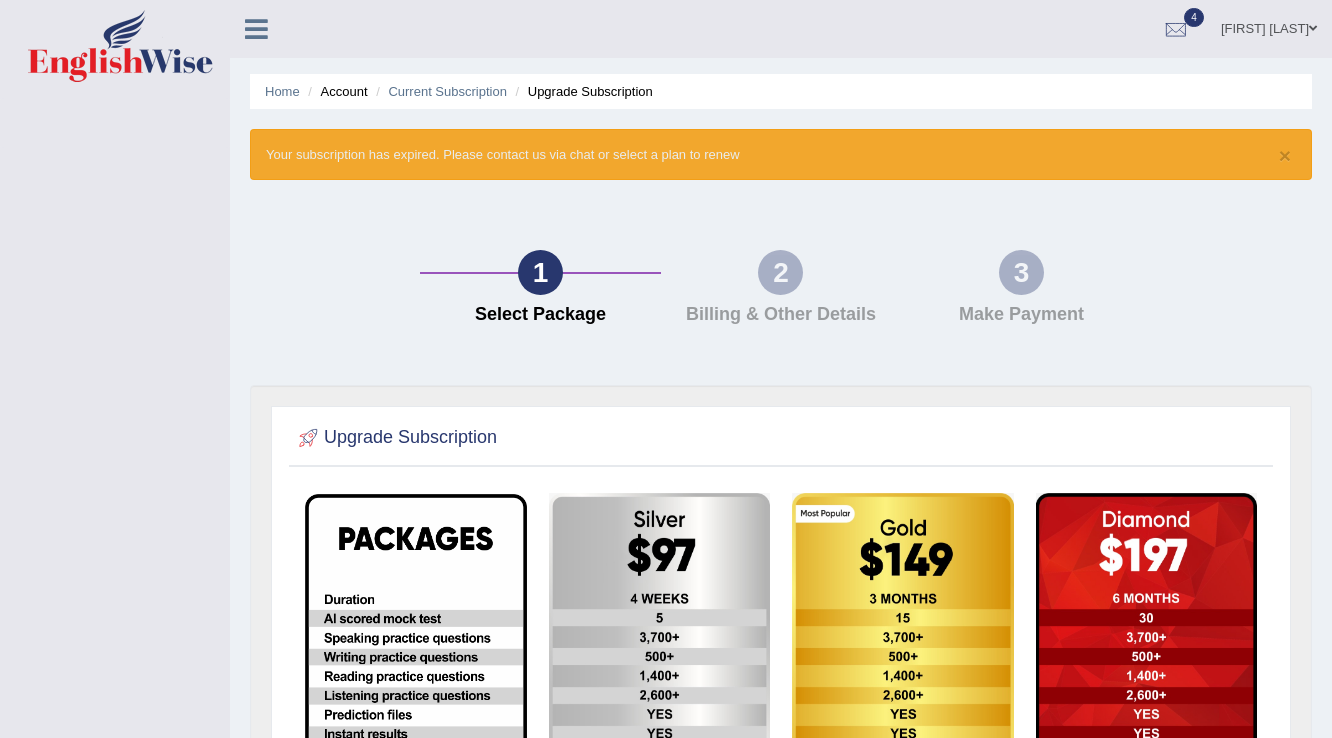 scroll, scrollTop: 0, scrollLeft: 0, axis: both 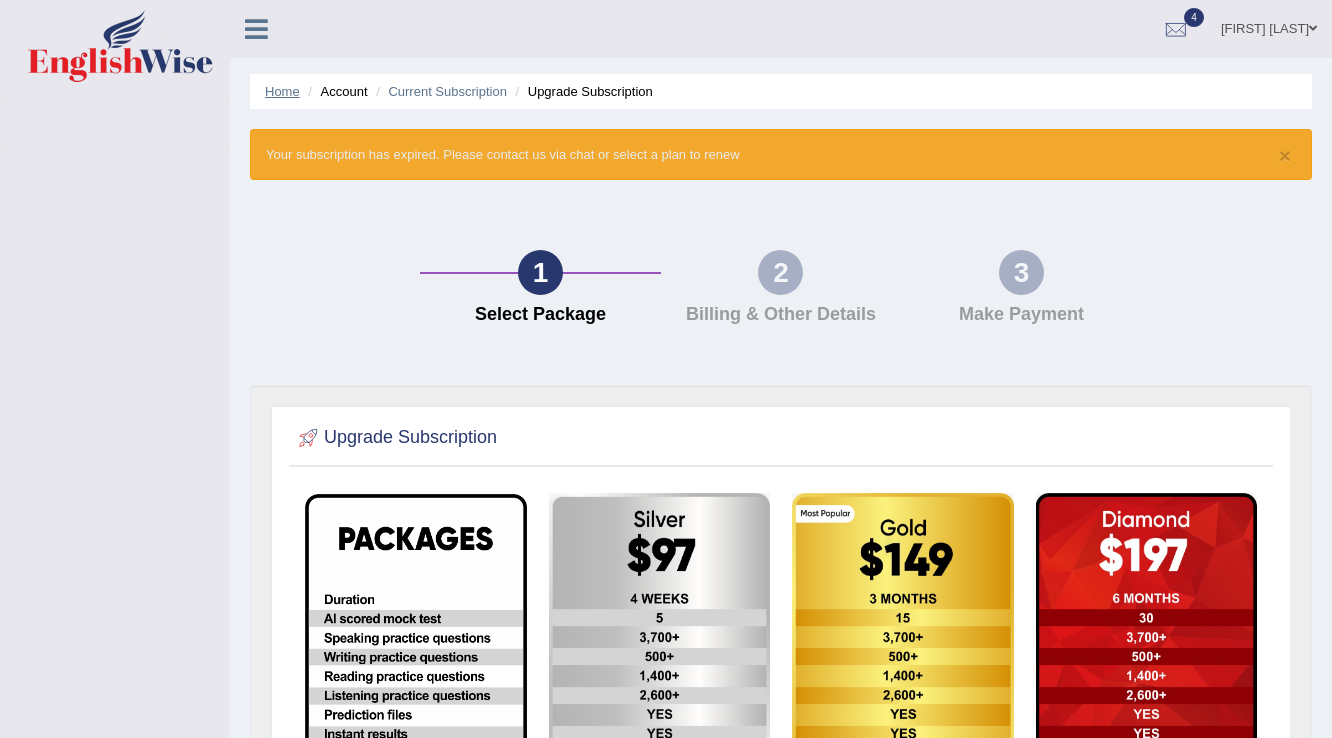 click on "Home" at bounding box center [282, 91] 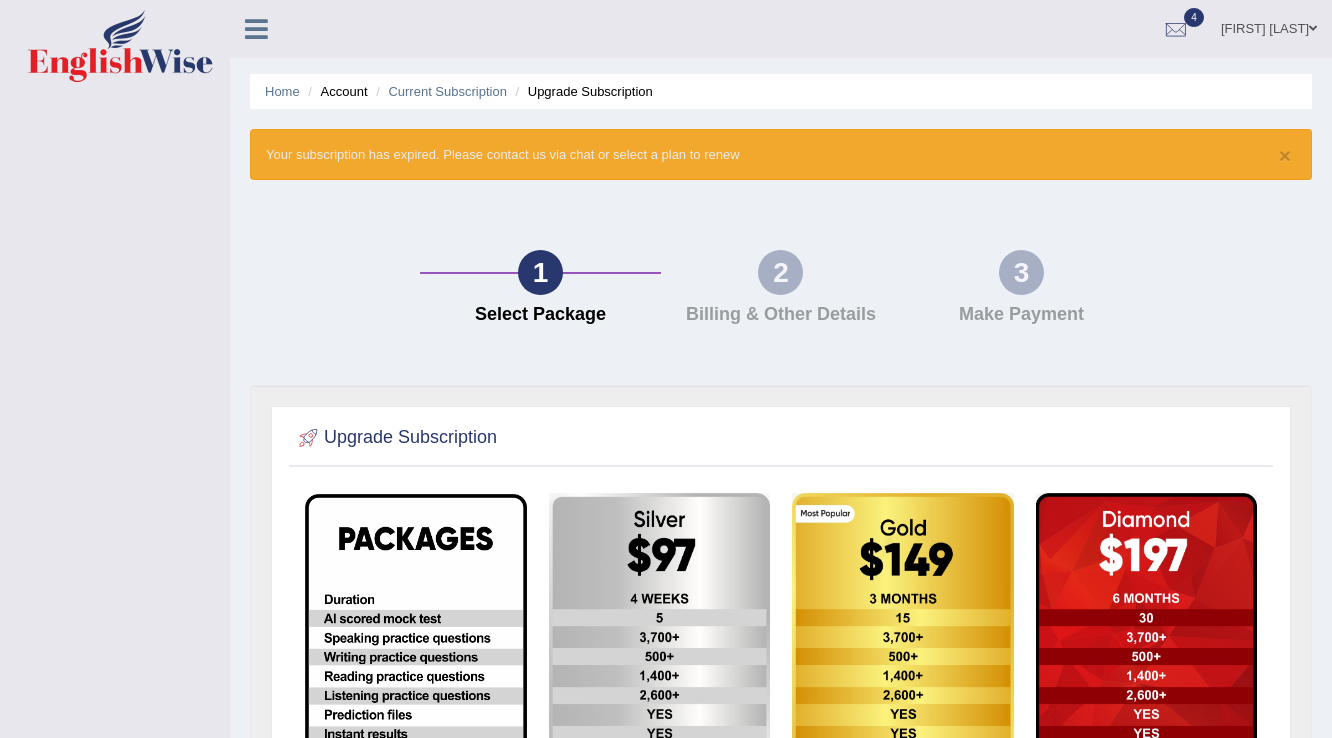scroll, scrollTop: 0, scrollLeft: 0, axis: both 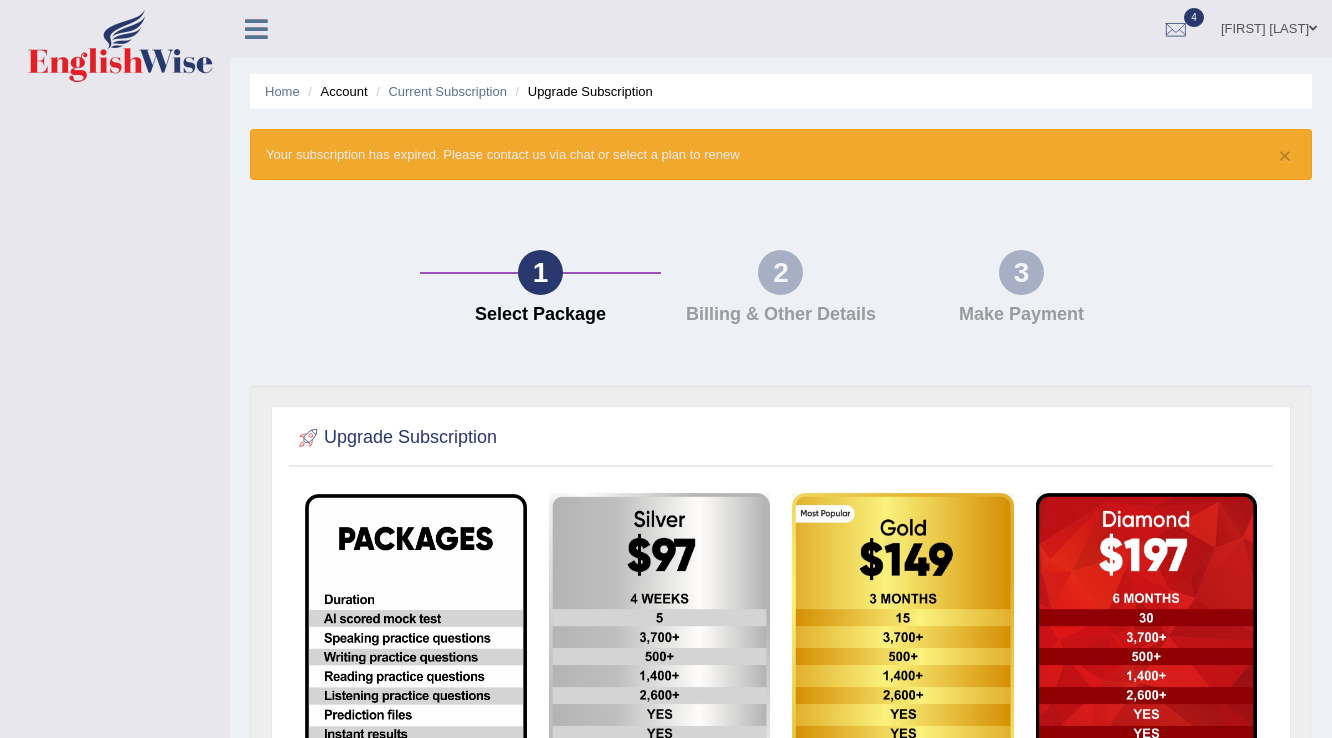 click on "1" at bounding box center (540, 272) 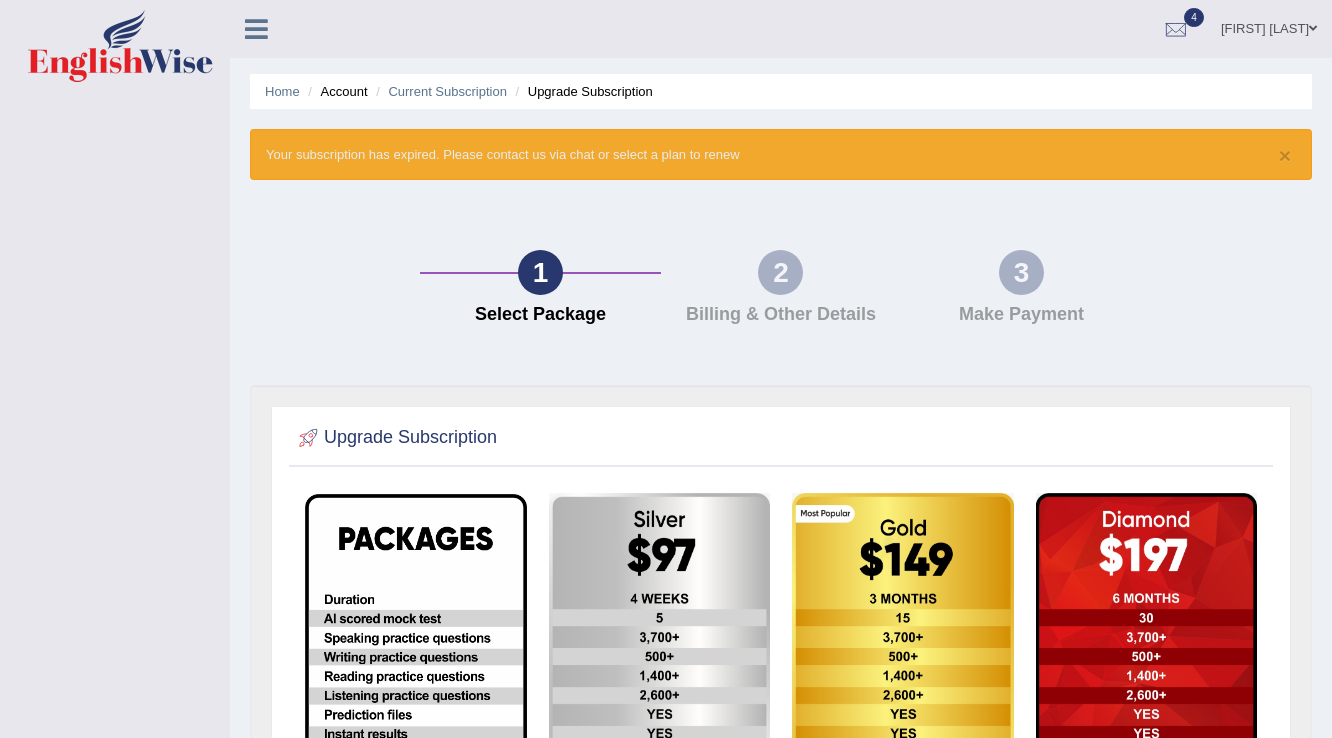 click on "1" at bounding box center (540, 272) 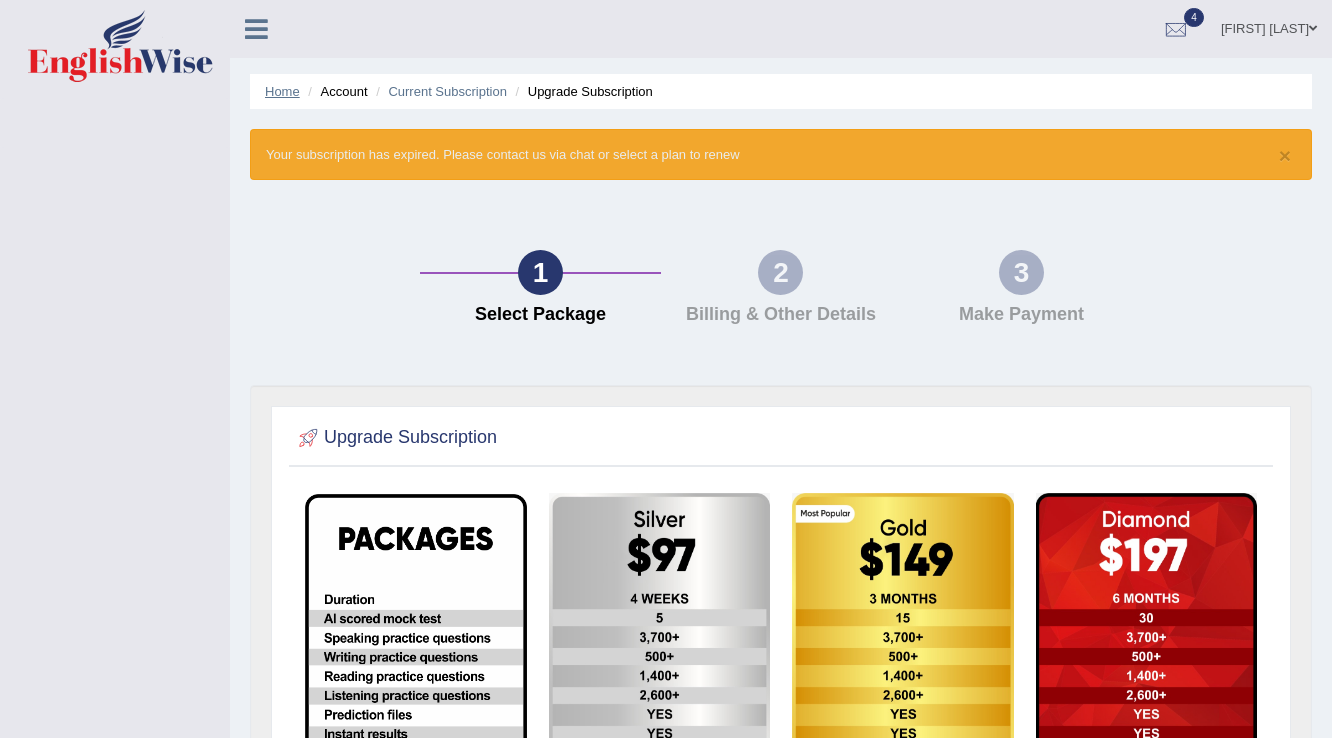 click on "Home" at bounding box center (282, 91) 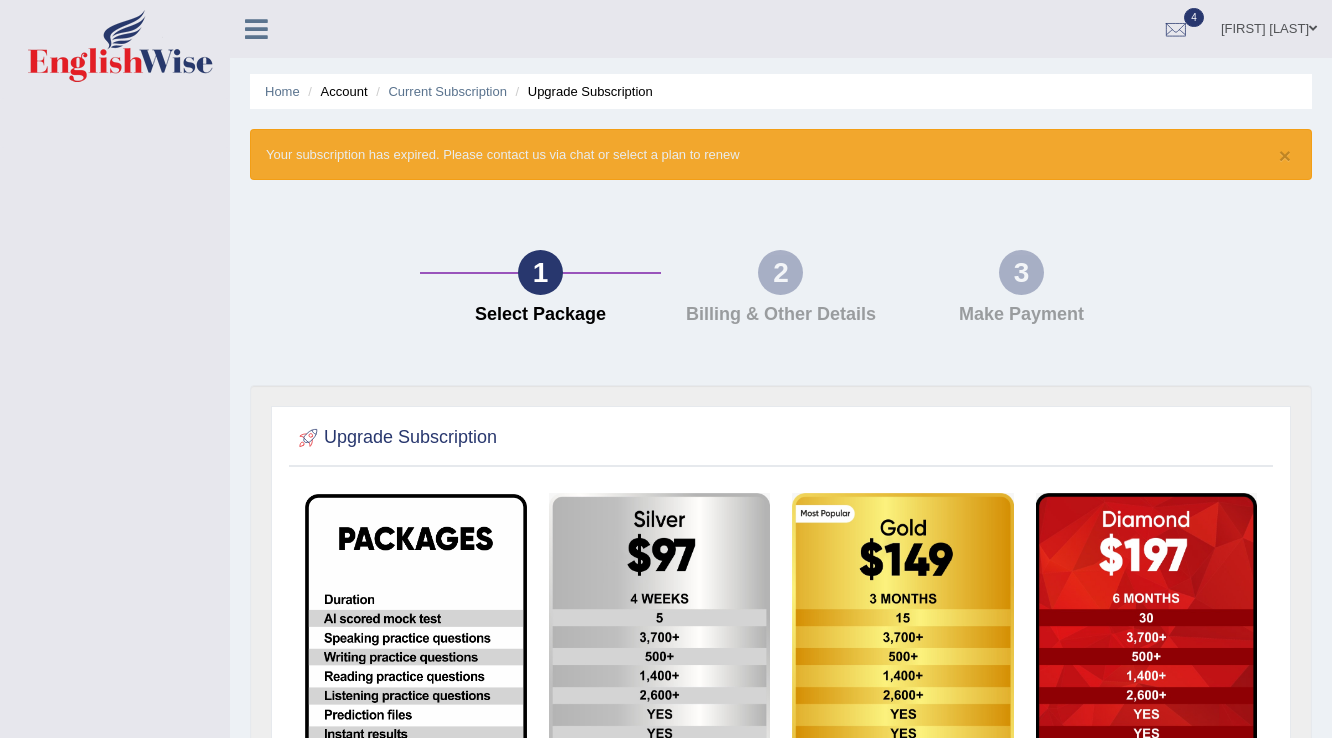 scroll, scrollTop: 0, scrollLeft: 0, axis: both 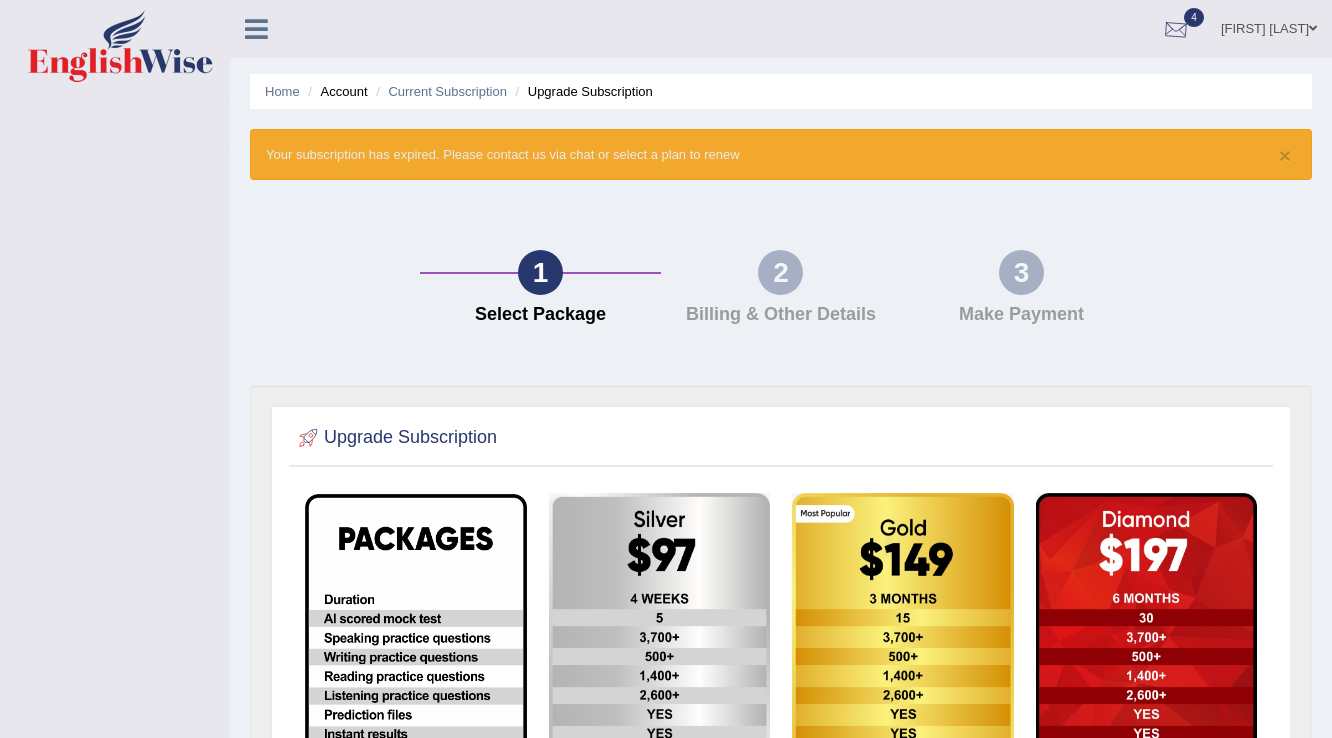click at bounding box center (1176, 30) 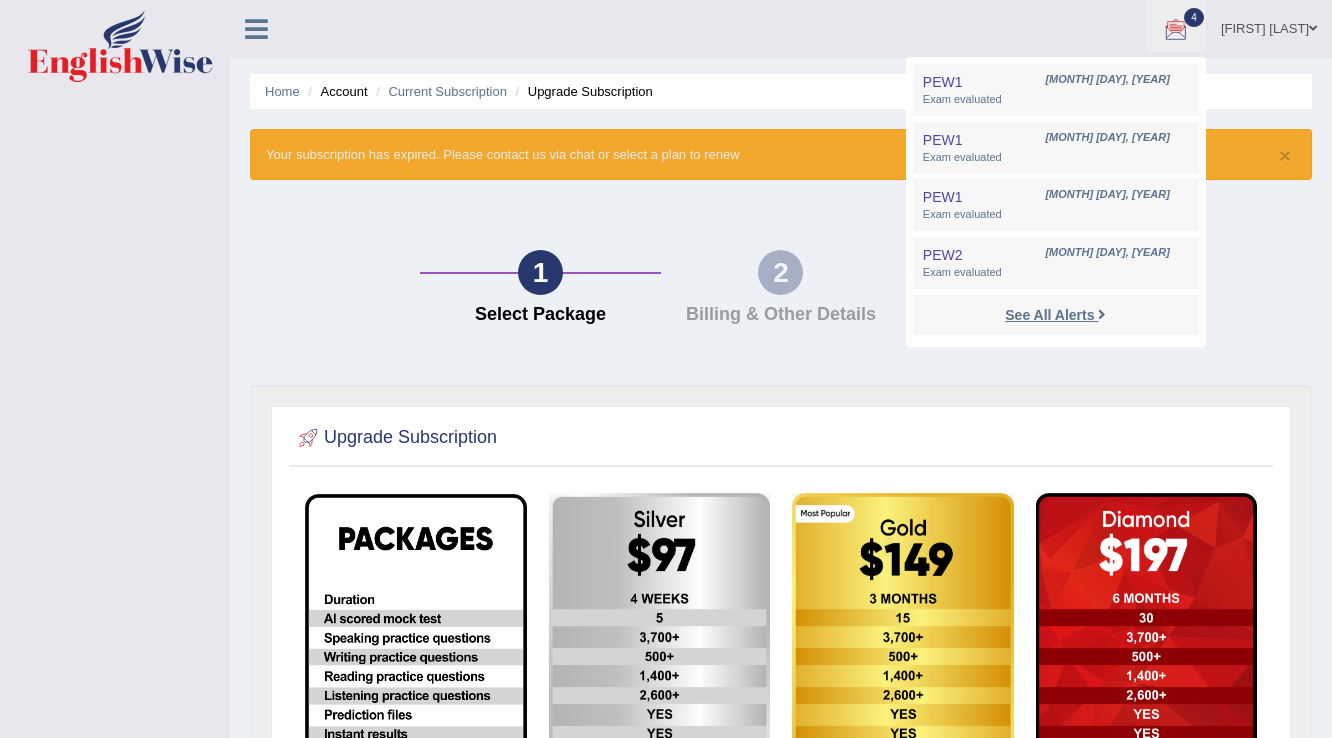 click on "See All Alerts" at bounding box center [1049, 315] 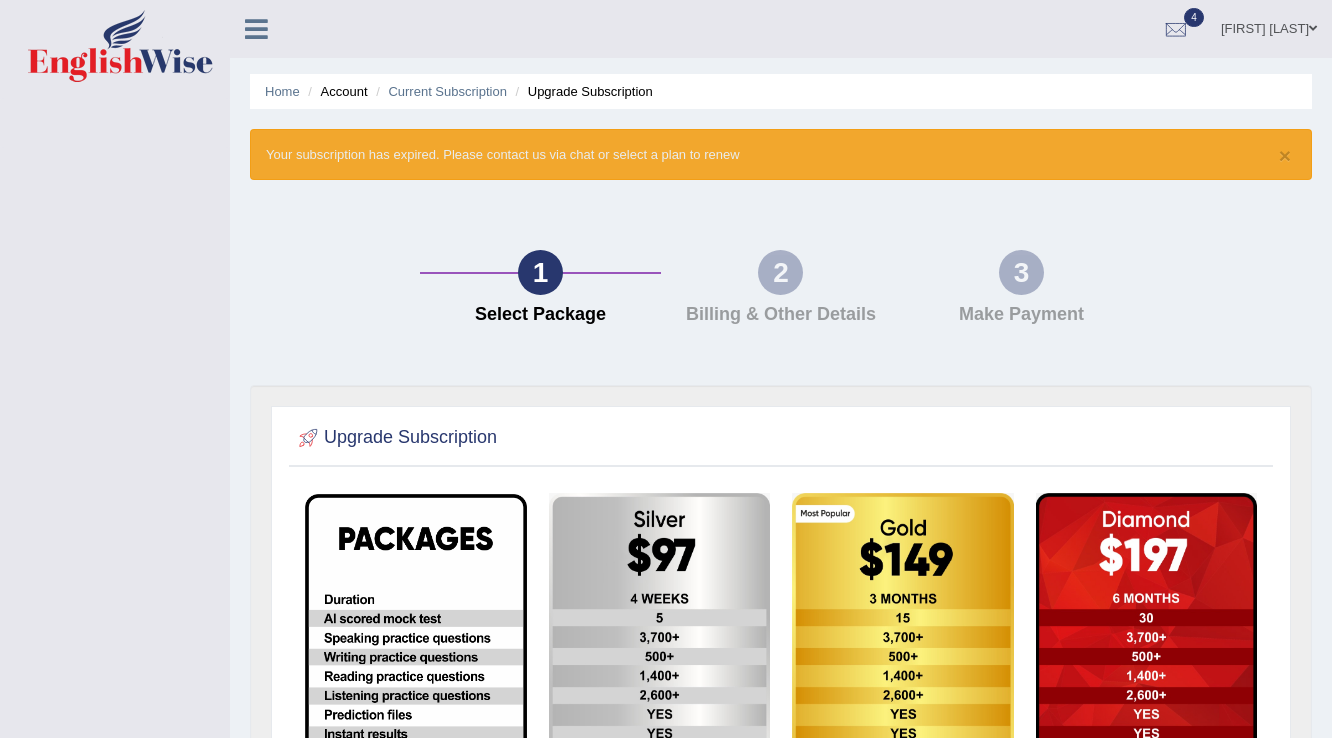 scroll, scrollTop: 0, scrollLeft: 0, axis: both 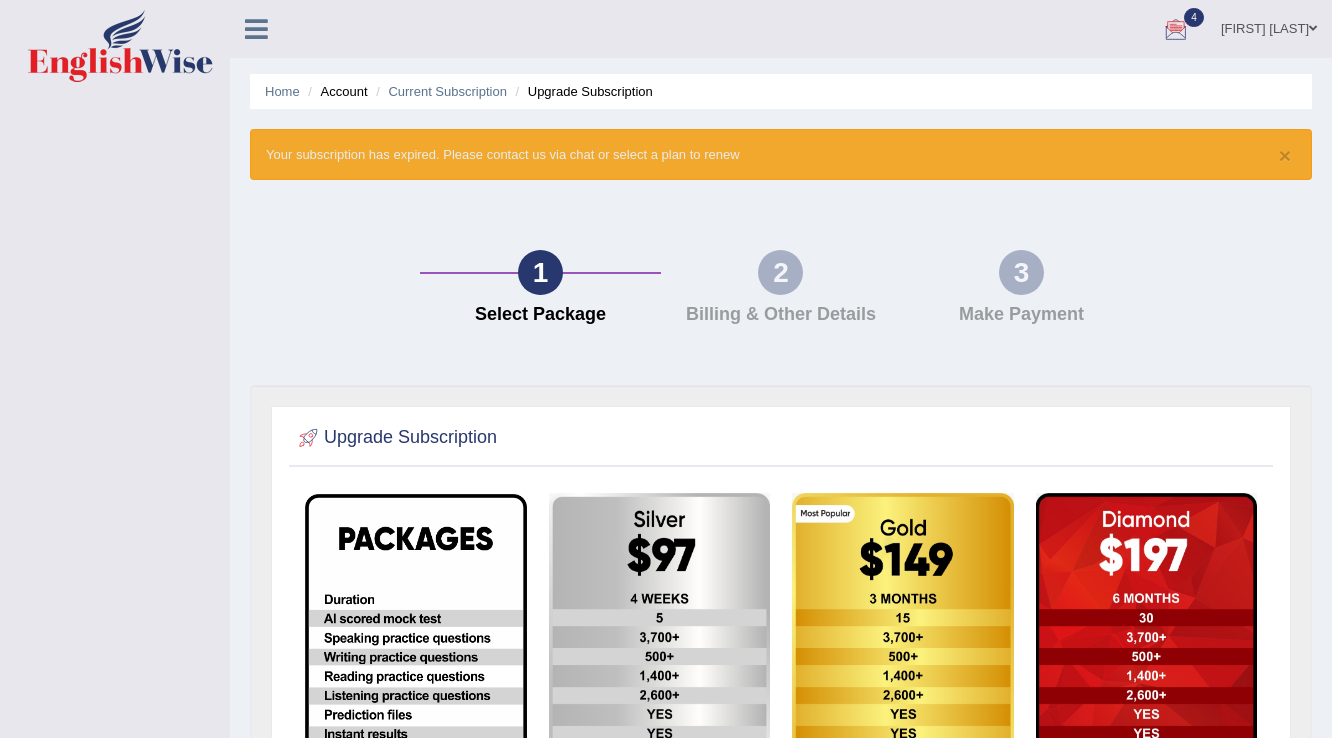 click on "4" at bounding box center [1194, 17] 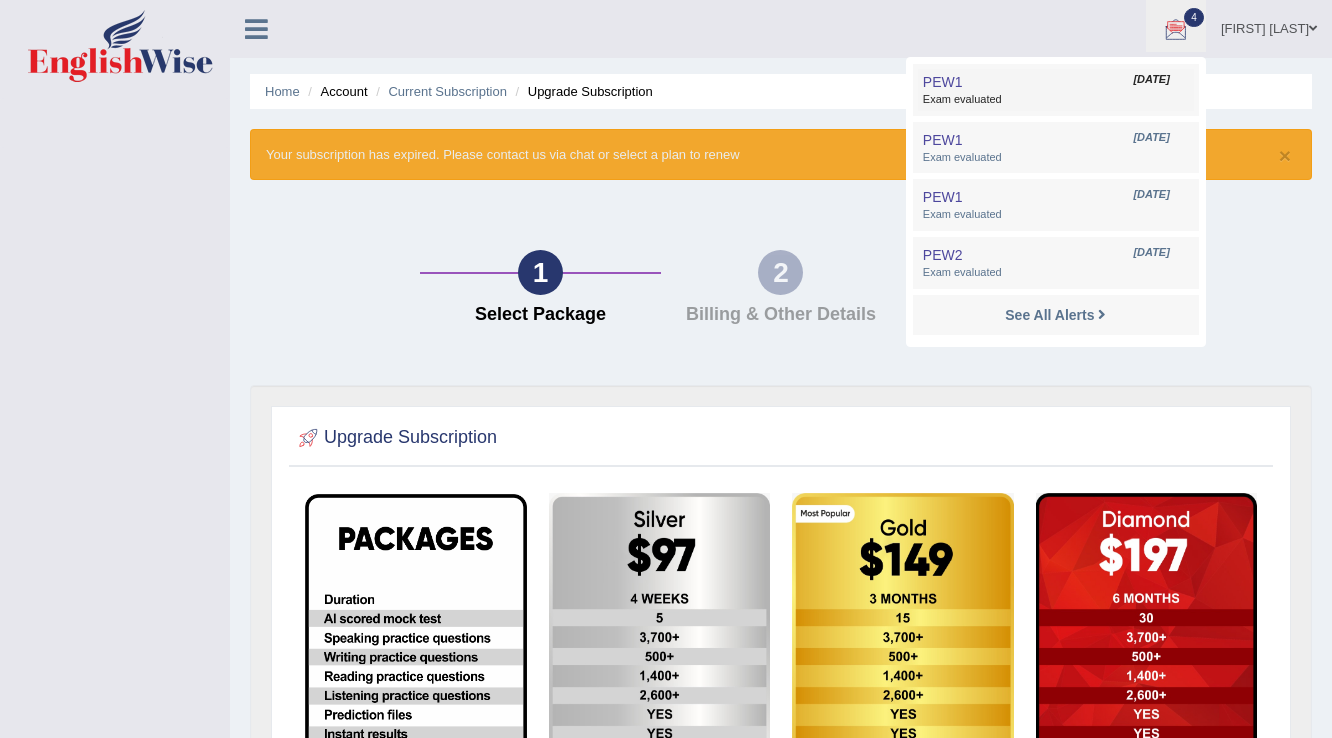 click on "Exam evaluated" at bounding box center [1056, 100] 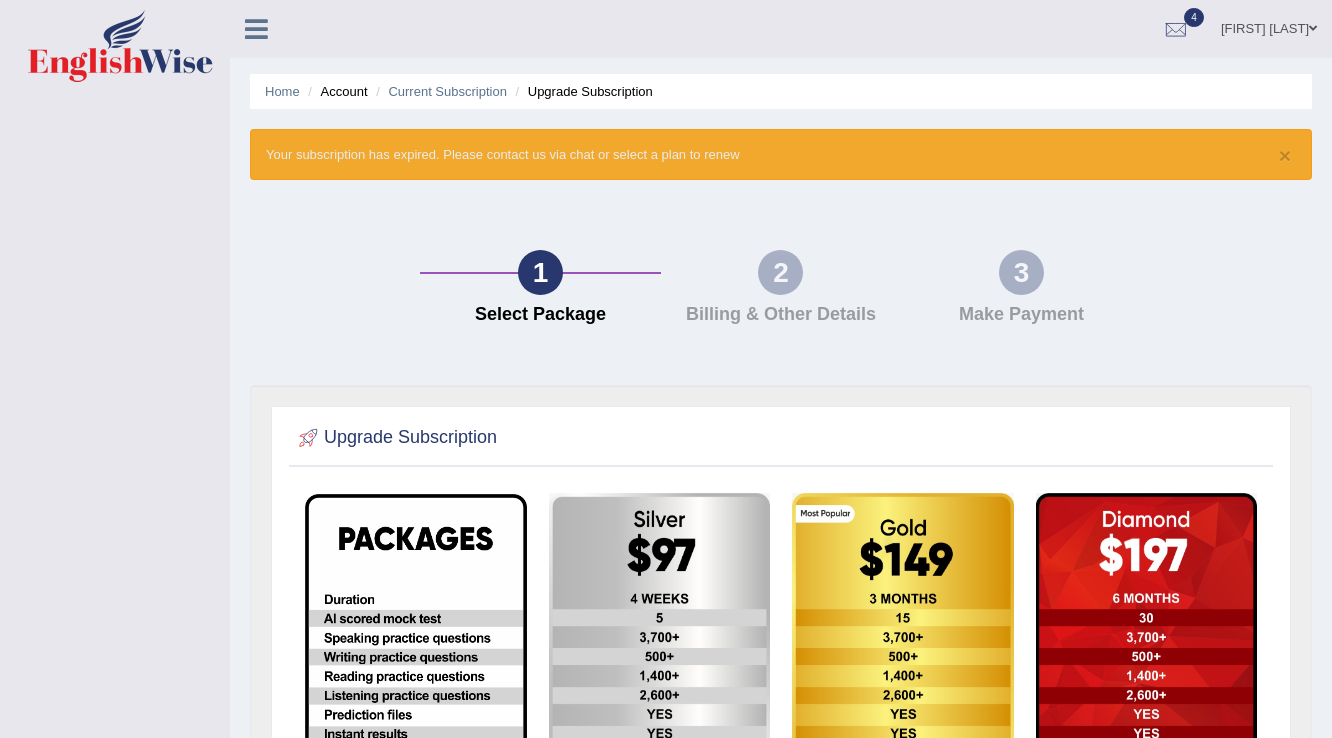 scroll, scrollTop: 0, scrollLeft: 0, axis: both 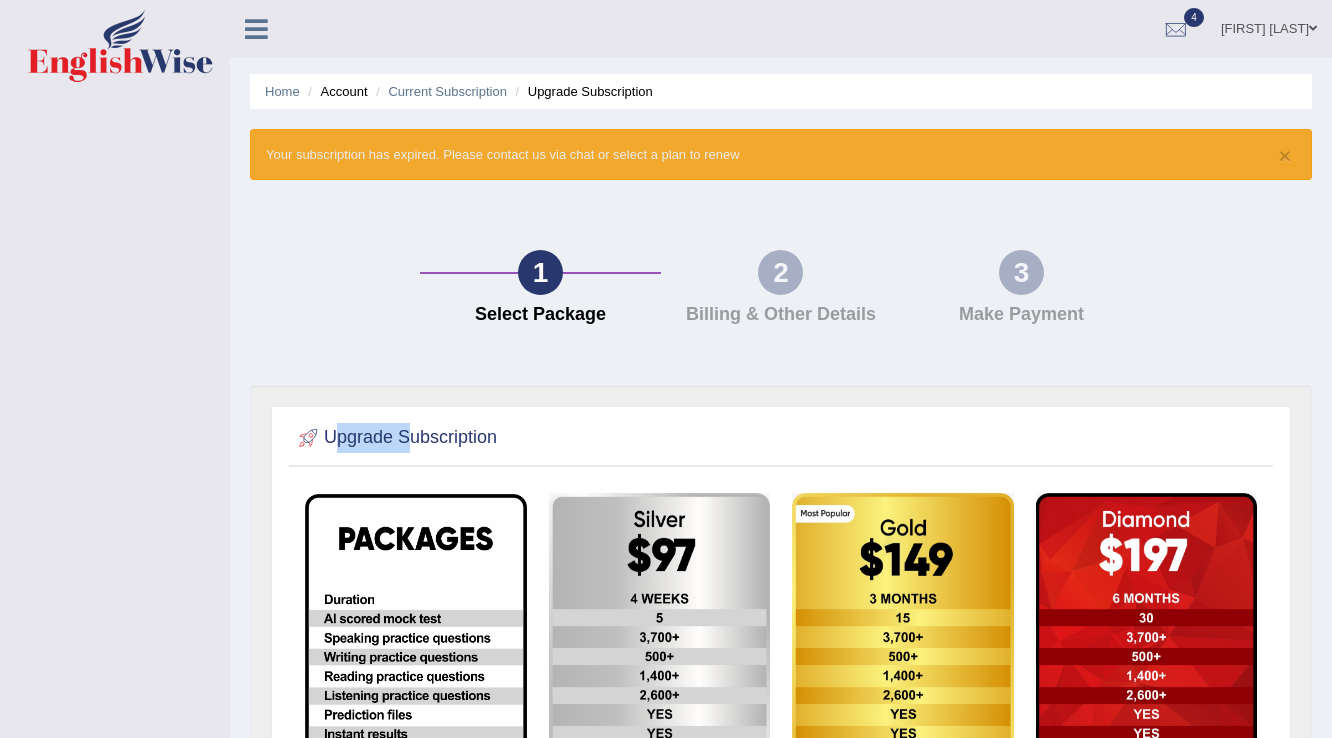 click on "Upgrade Subscription" at bounding box center (395, 438) 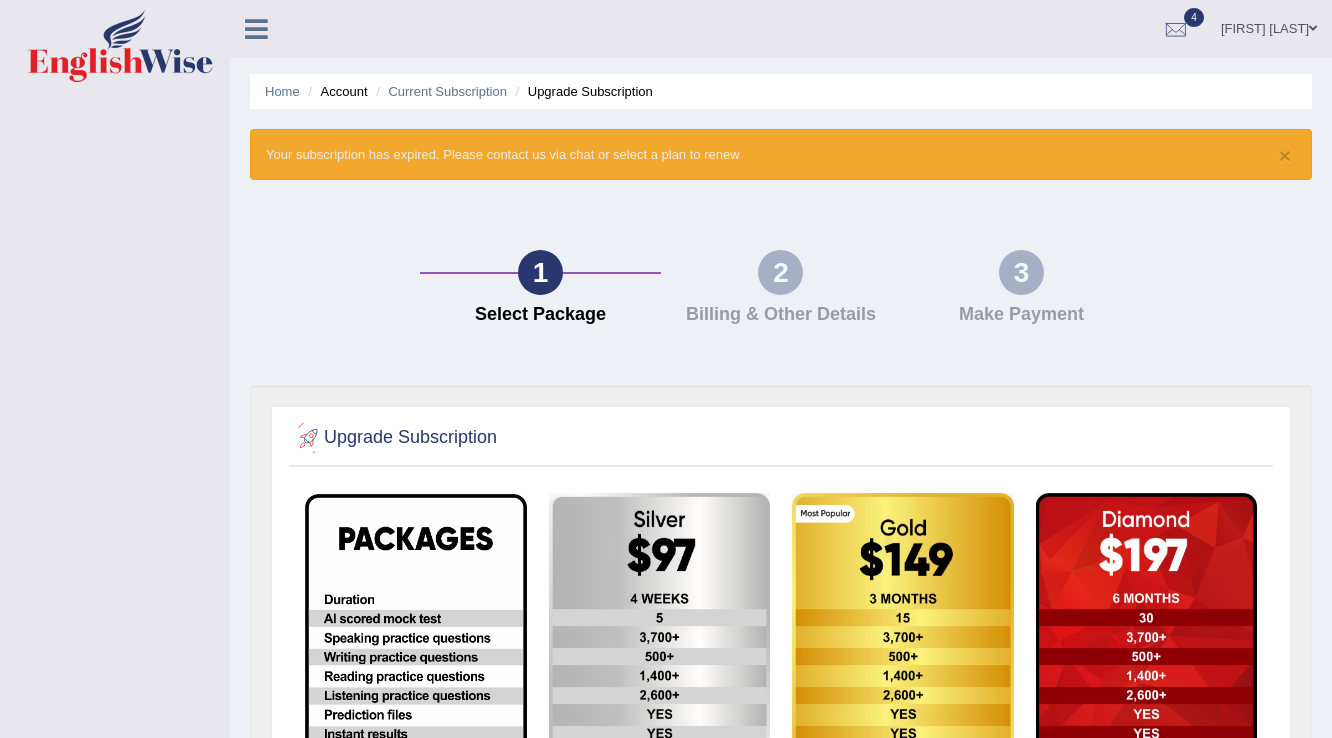 click at bounding box center (309, 438) 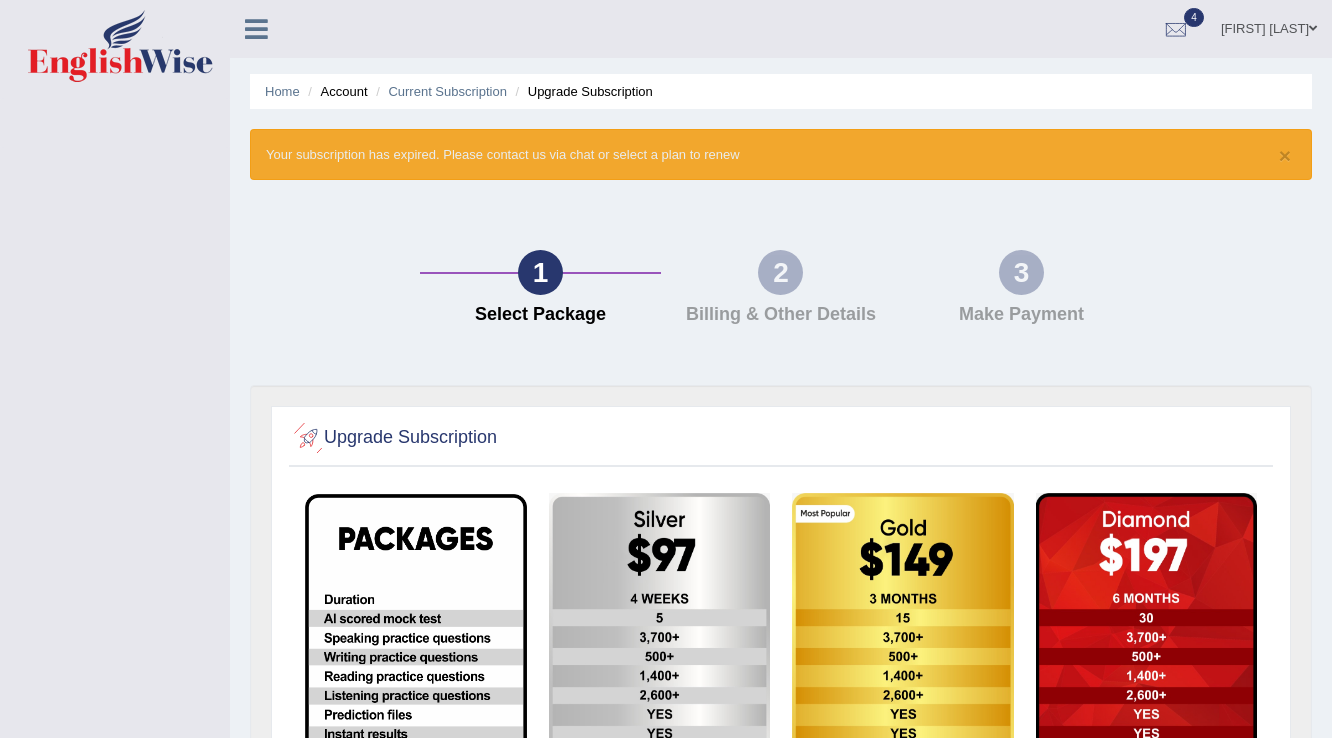 click at bounding box center [309, 438] 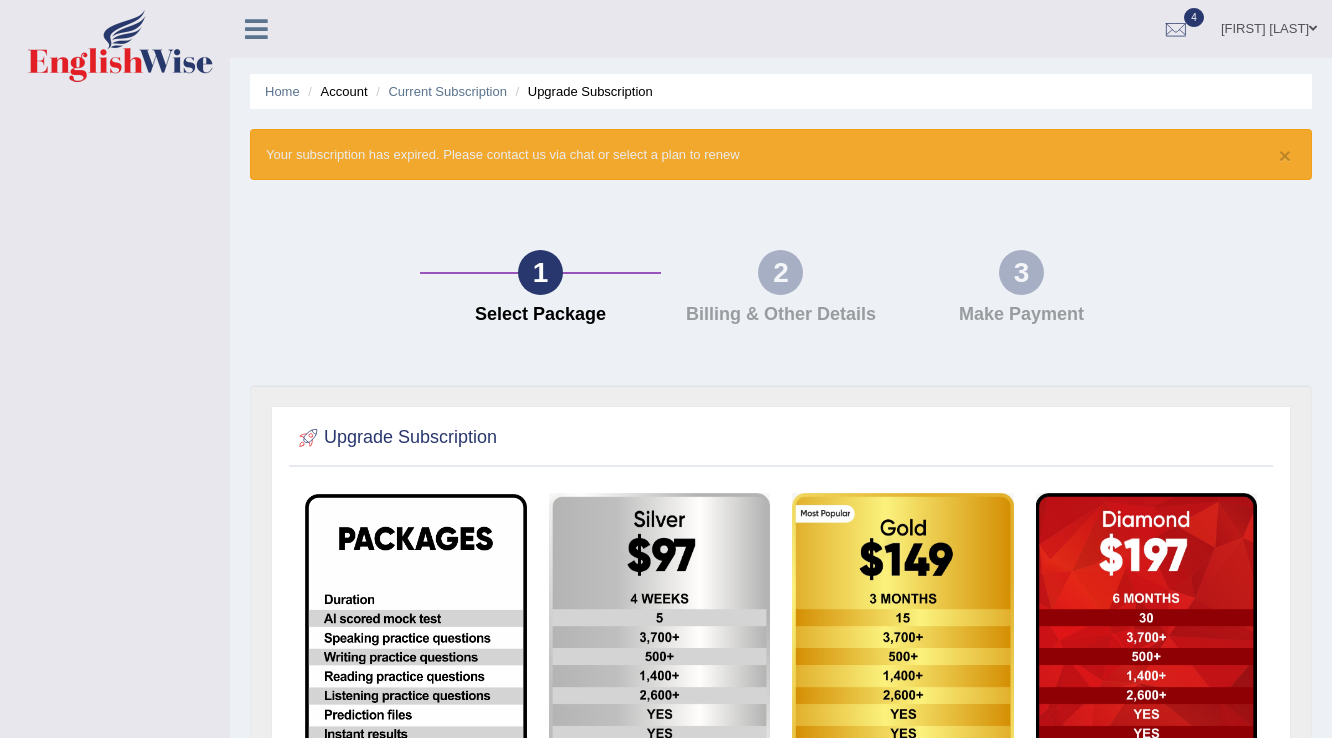 click at bounding box center [309, 438] 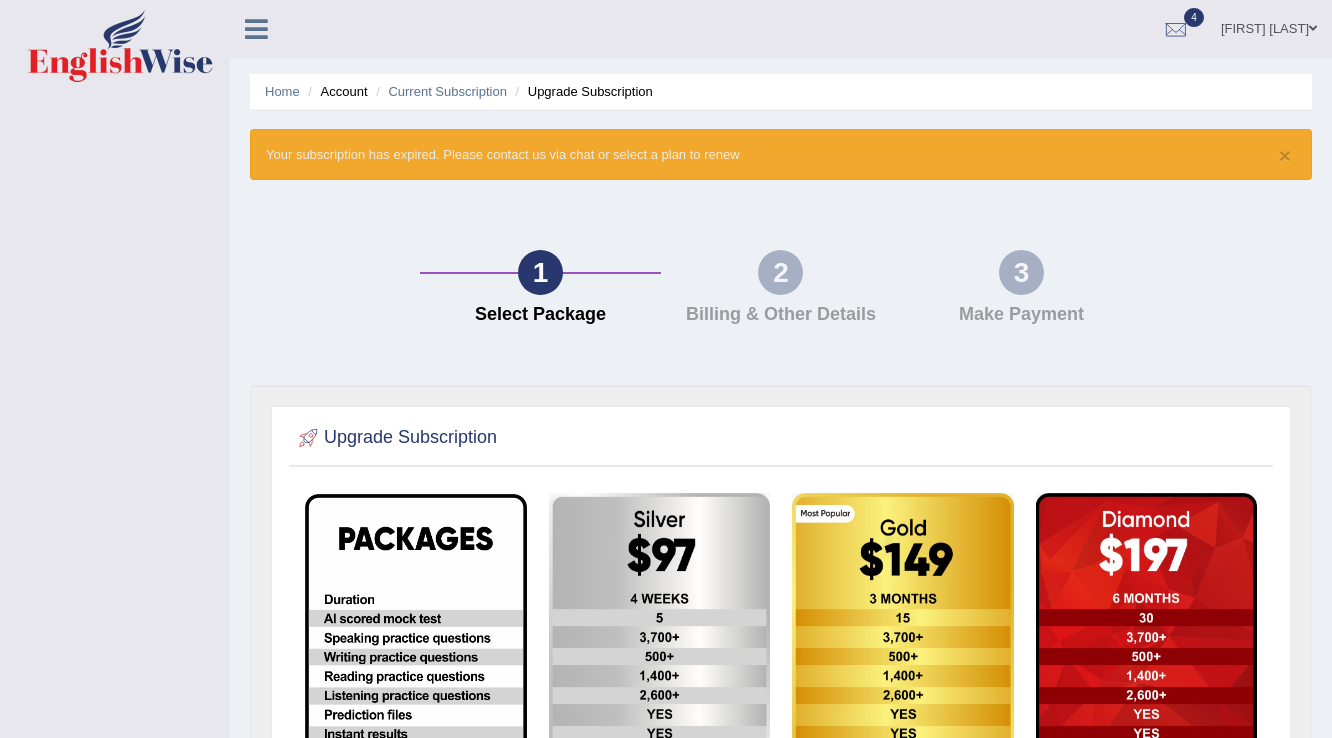 drag, startPoint x: 316, startPoint y: 392, endPoint x: 285, endPoint y: 301, distance: 96.13532 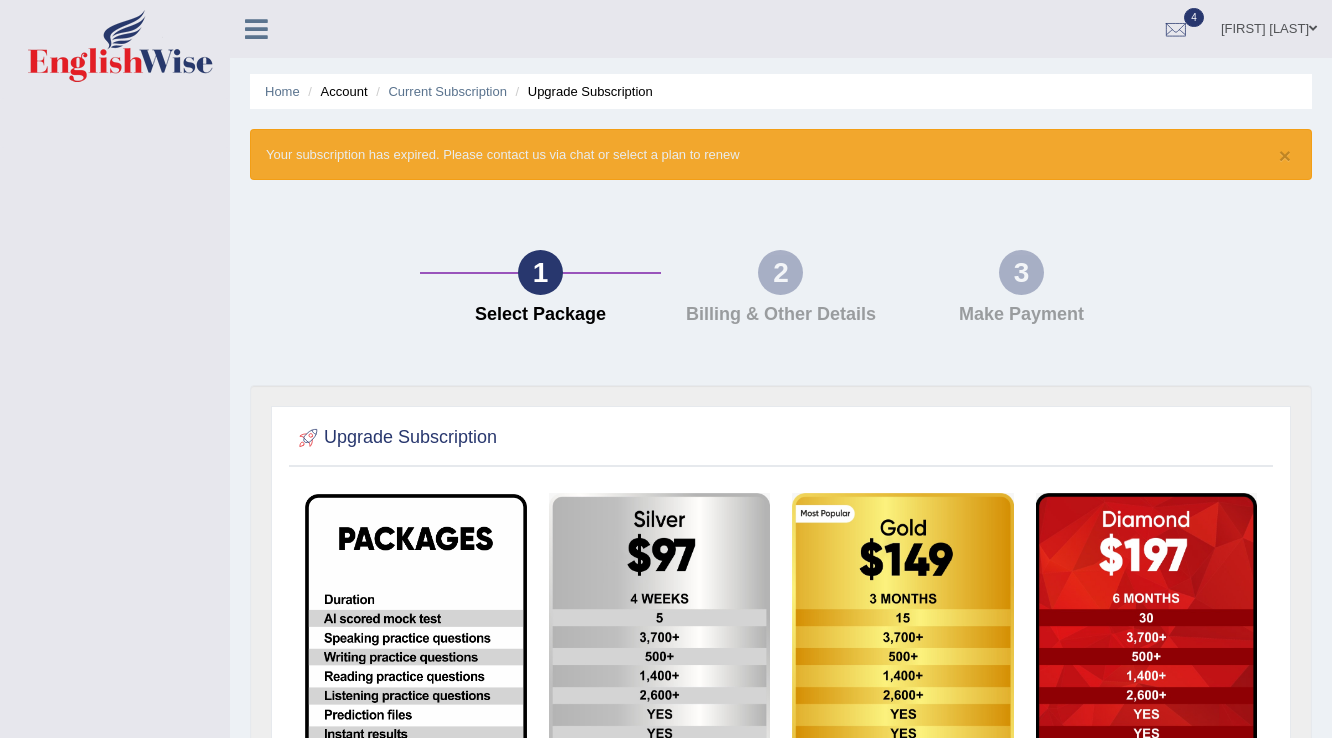 click on "1
Select Package" at bounding box center (540, 292) 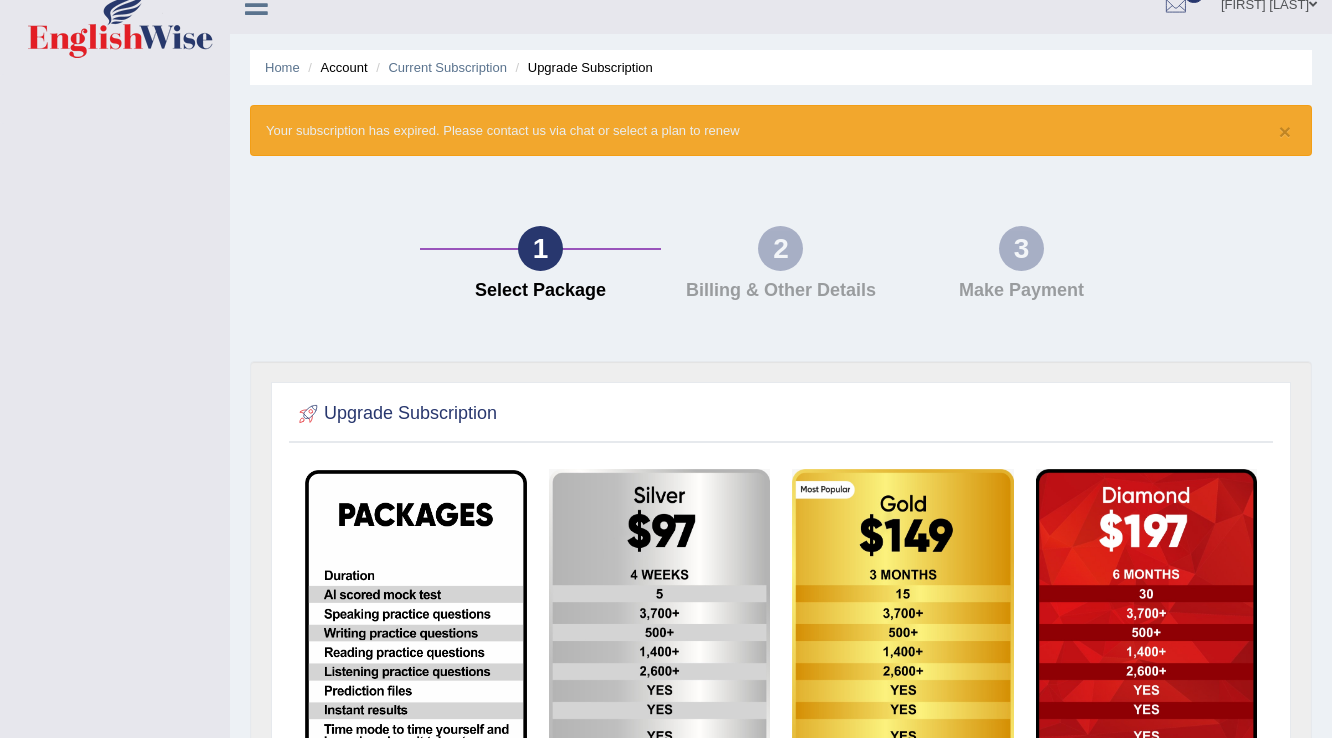 scroll, scrollTop: 0, scrollLeft: 0, axis: both 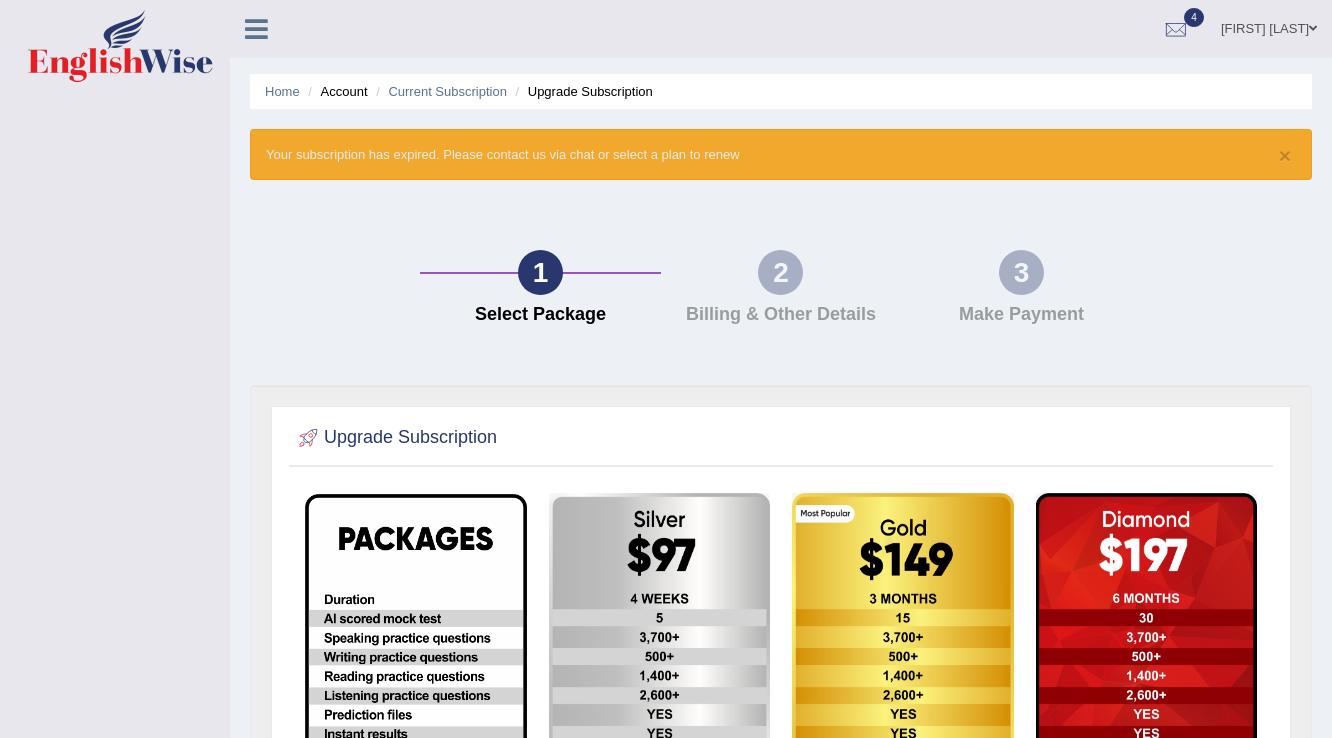 click on "Home" at bounding box center (282, 91) 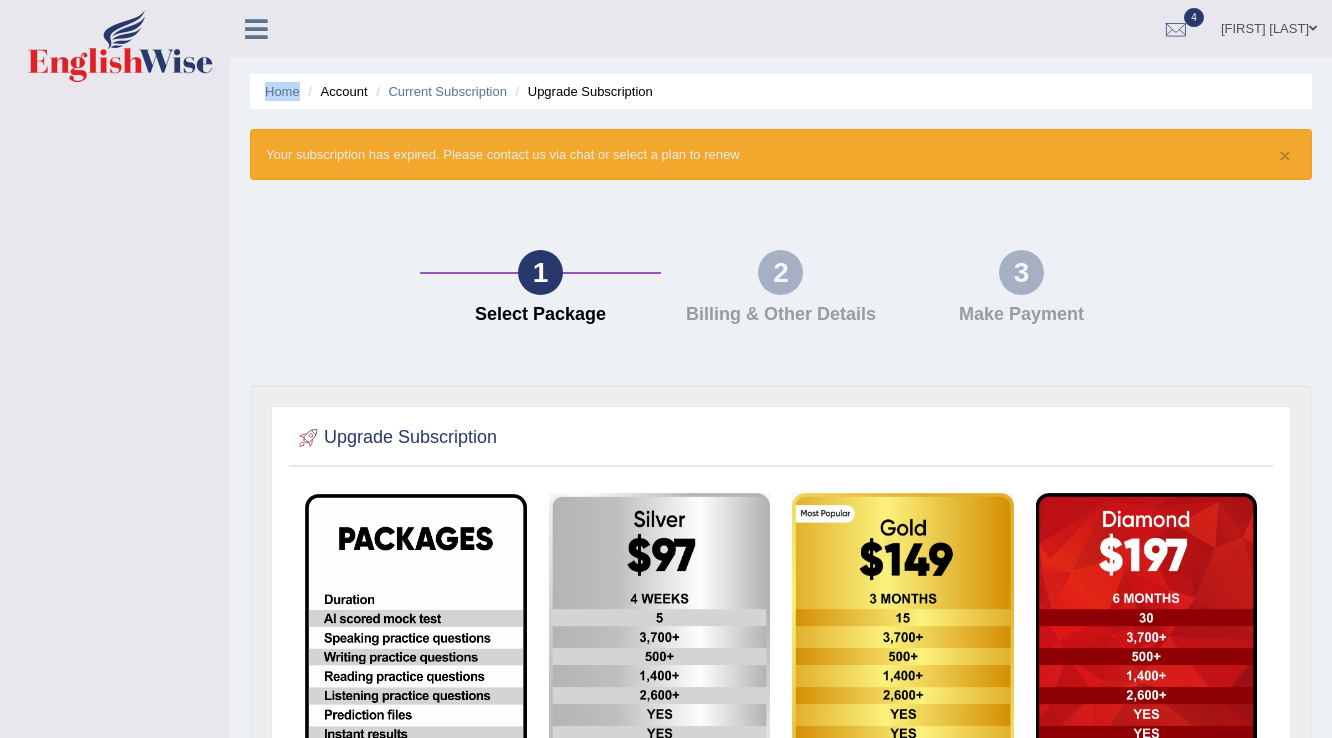 scroll, scrollTop: 0, scrollLeft: 0, axis: both 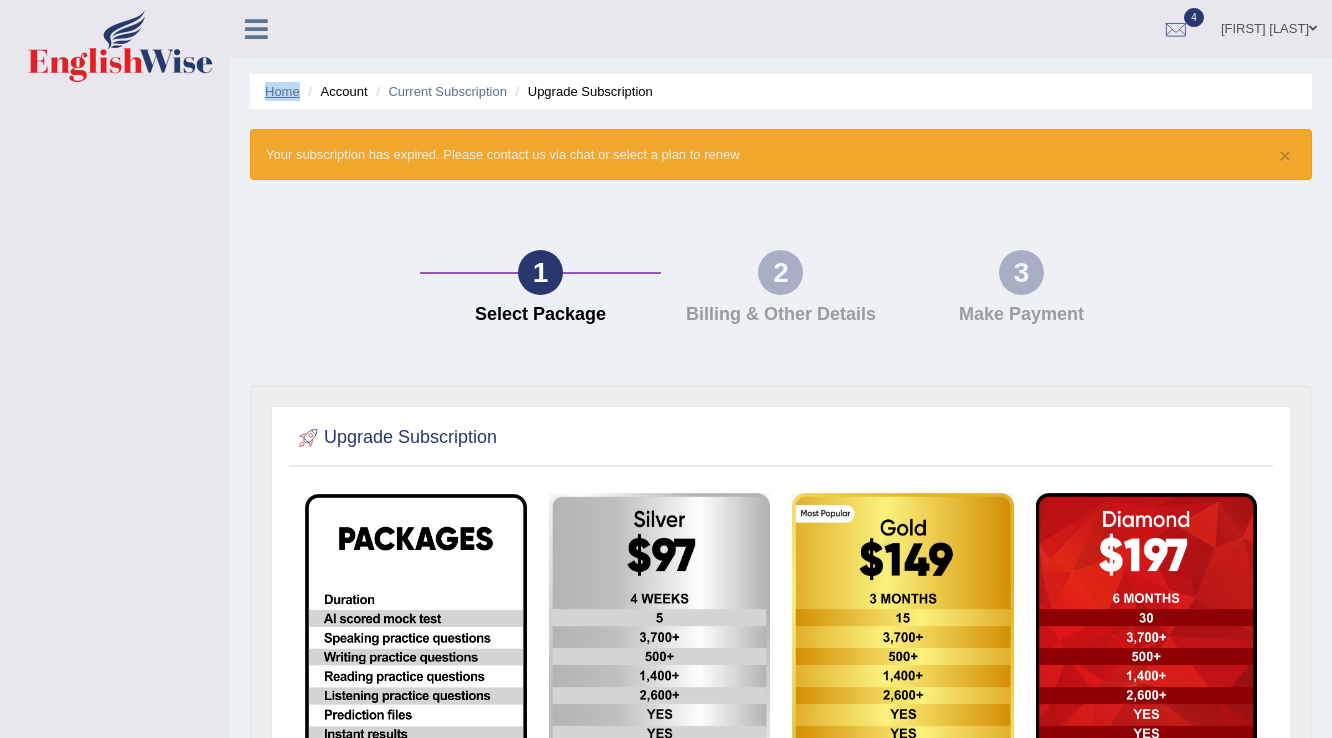 click on "Home" at bounding box center [282, 91] 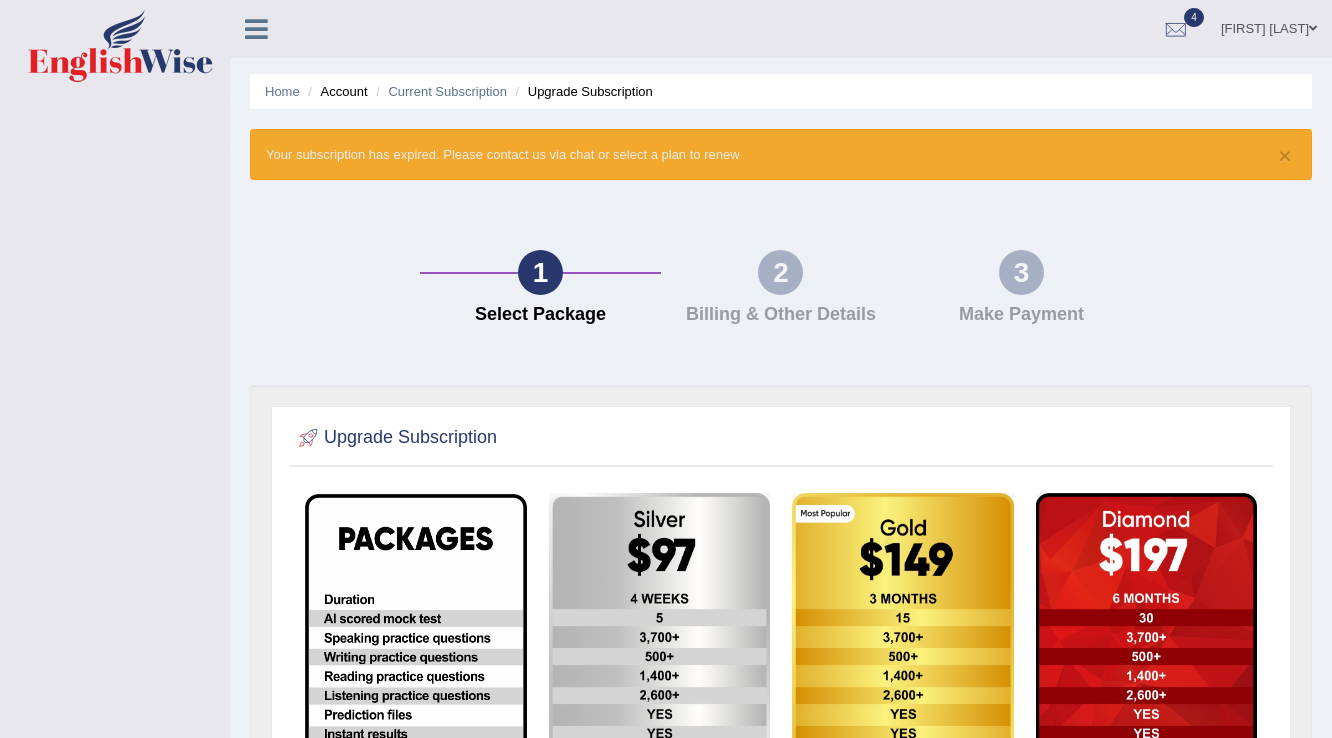 scroll, scrollTop: 0, scrollLeft: 0, axis: both 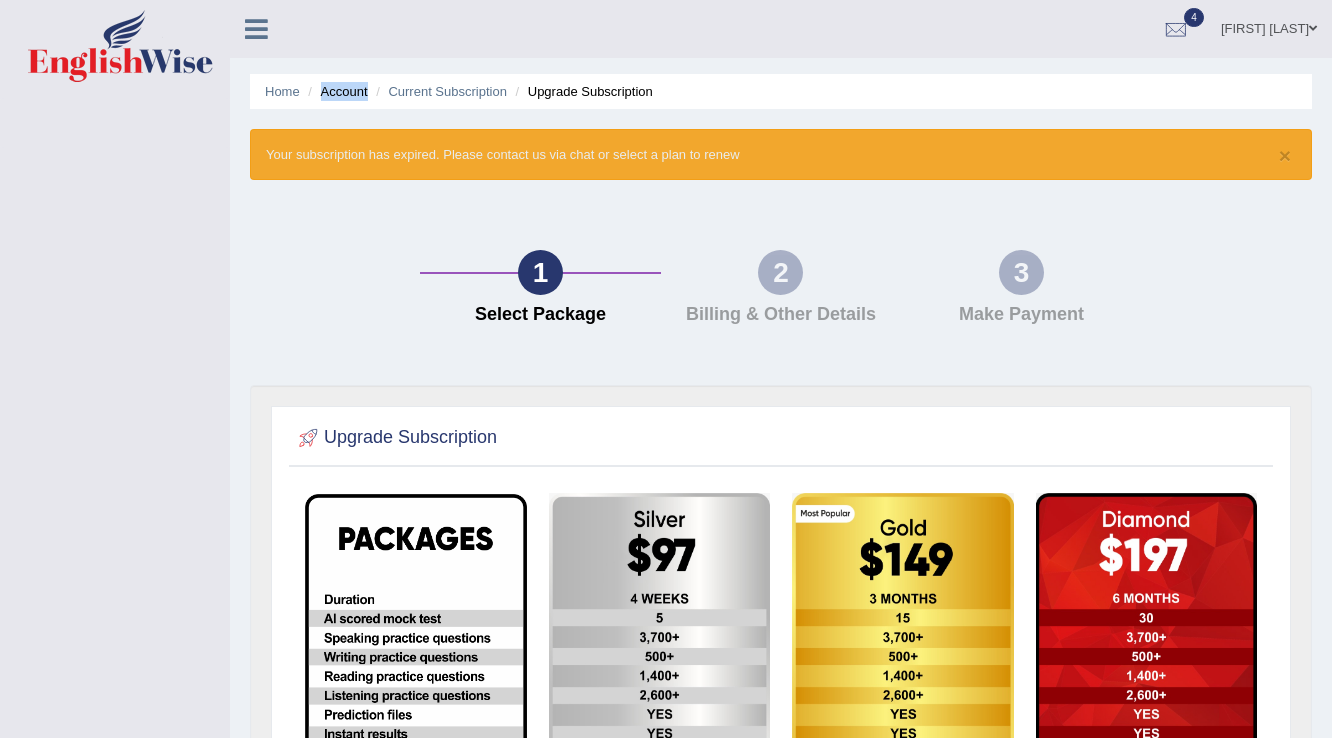 click on "Account" at bounding box center (335, 91) 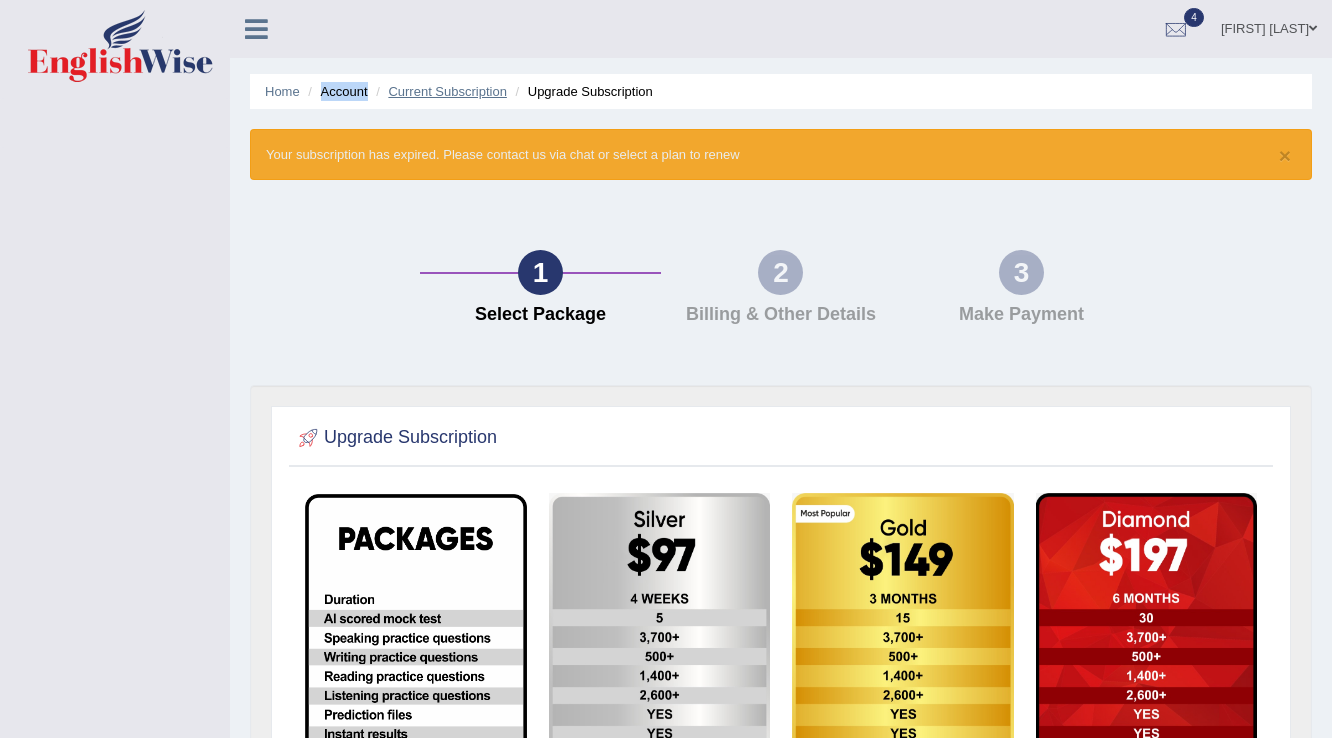 click on "Current Subscription" at bounding box center [447, 91] 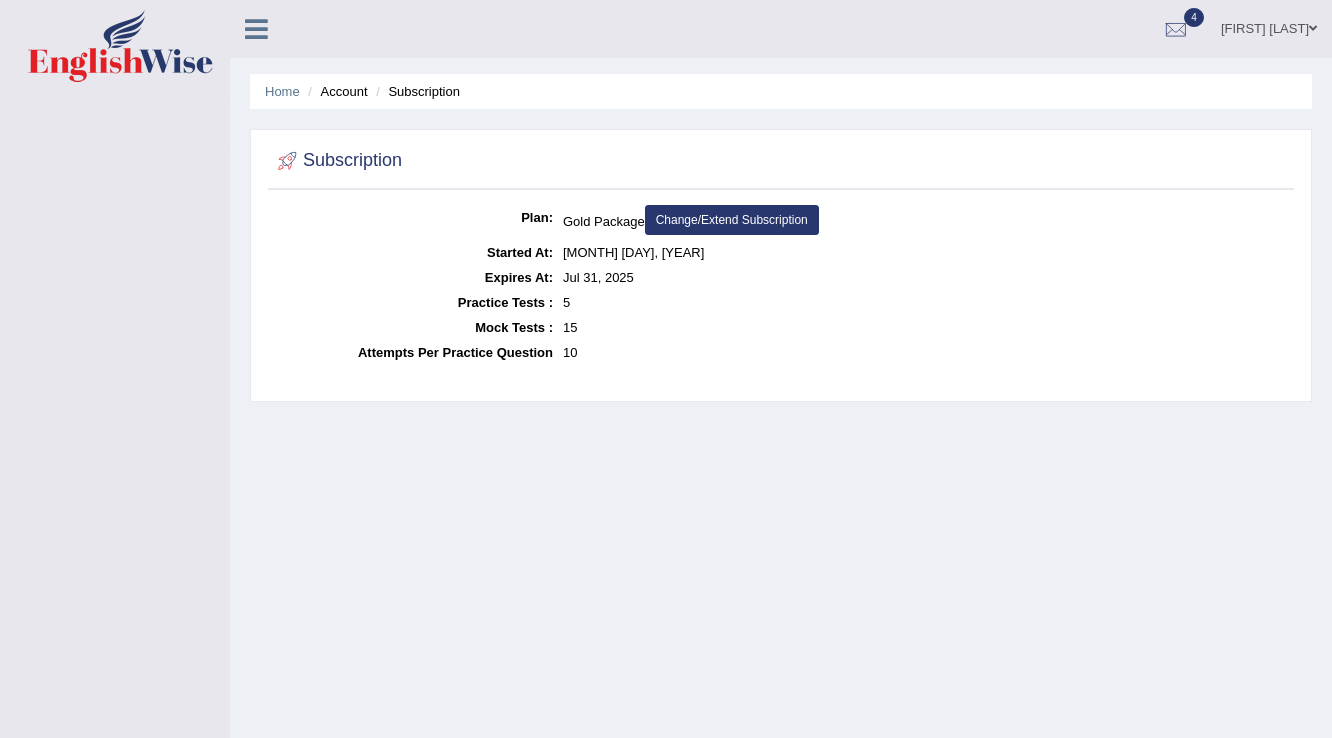 scroll, scrollTop: 0, scrollLeft: 0, axis: both 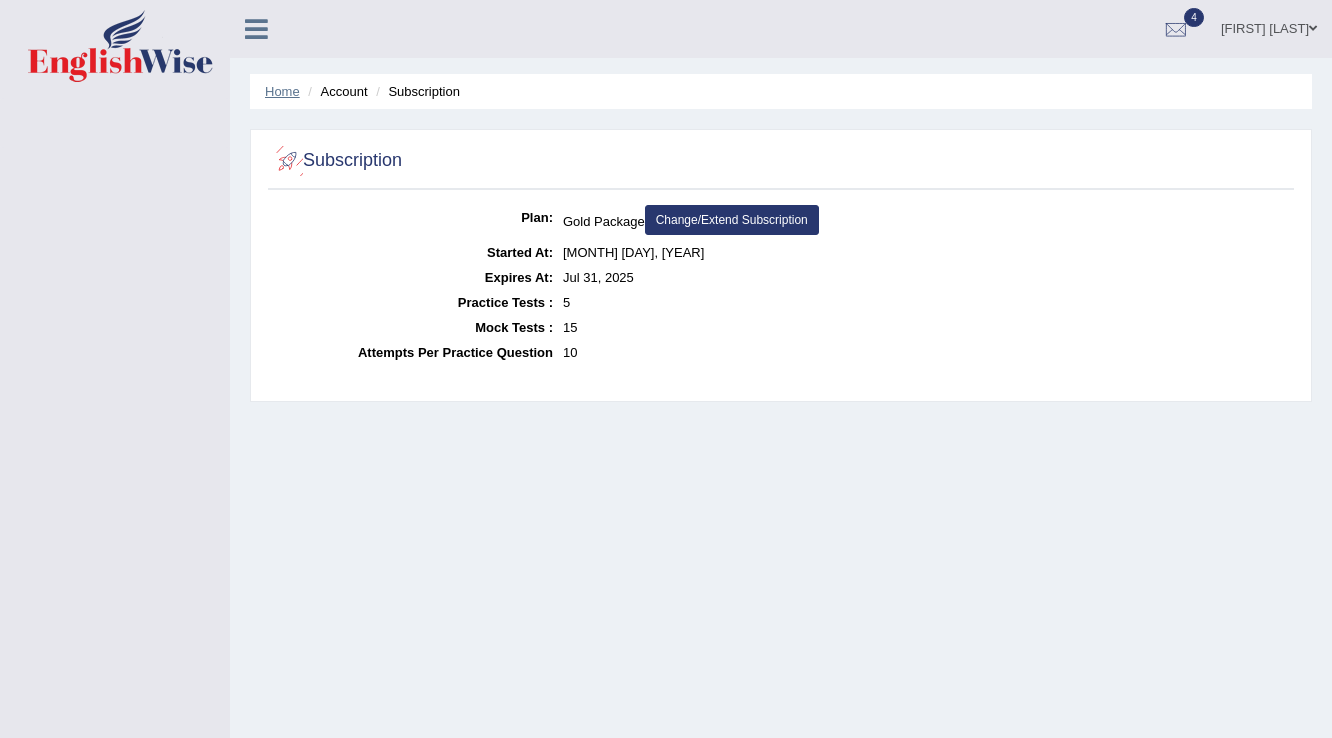 click on "Home" at bounding box center (282, 91) 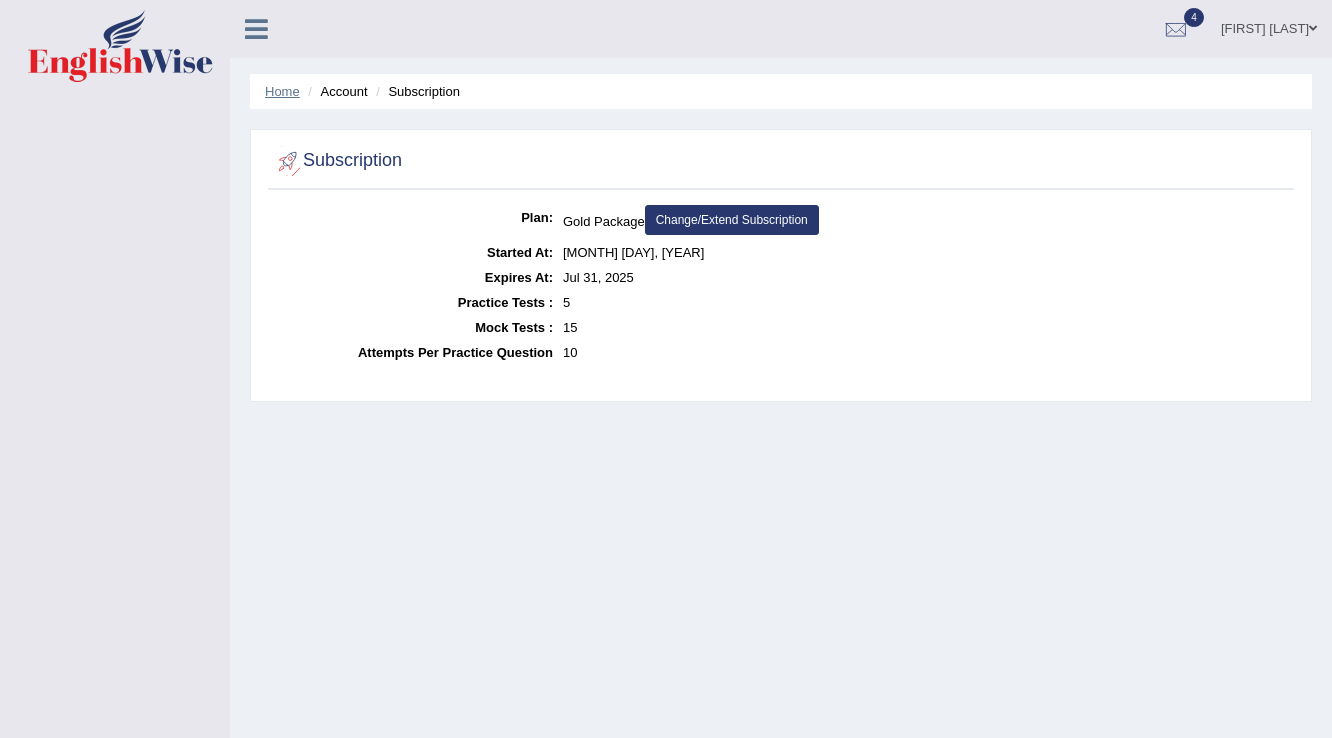 click on "Home" at bounding box center [282, 91] 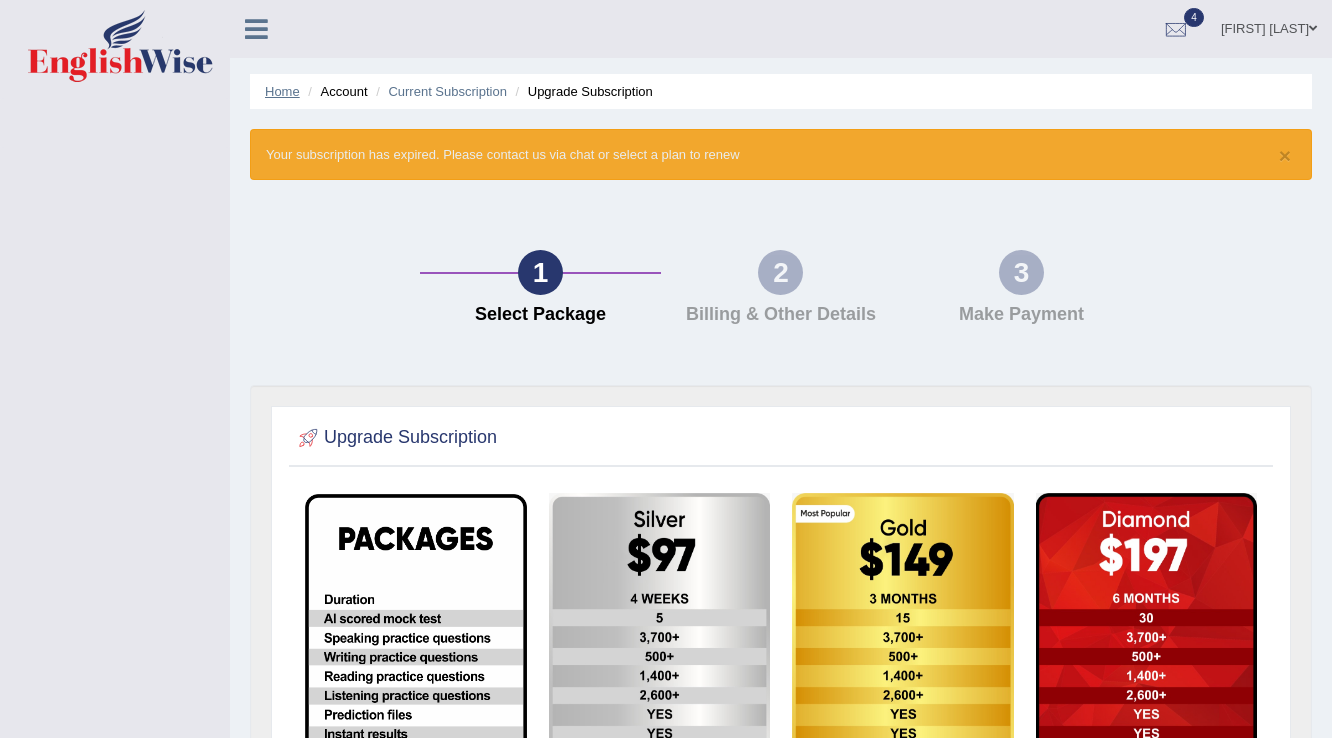 scroll, scrollTop: 0, scrollLeft: 0, axis: both 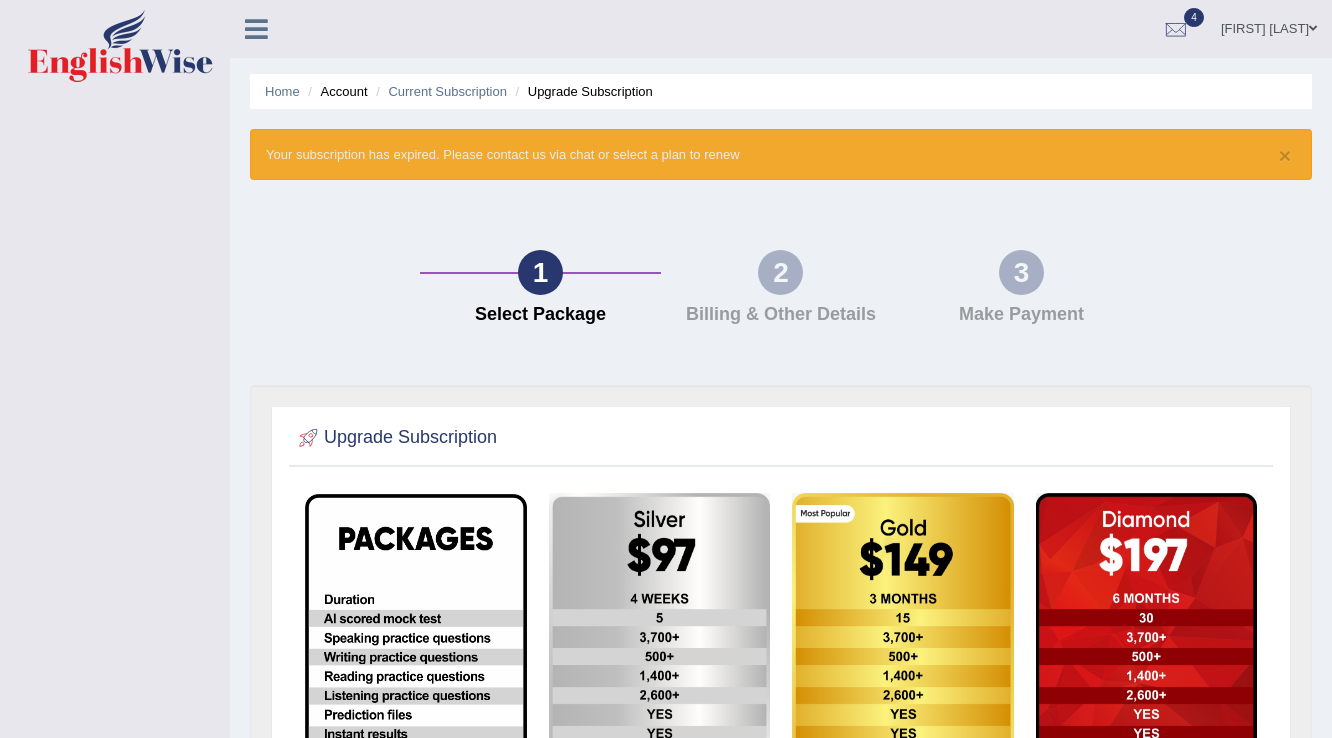 click on "Home" at bounding box center (282, 91) 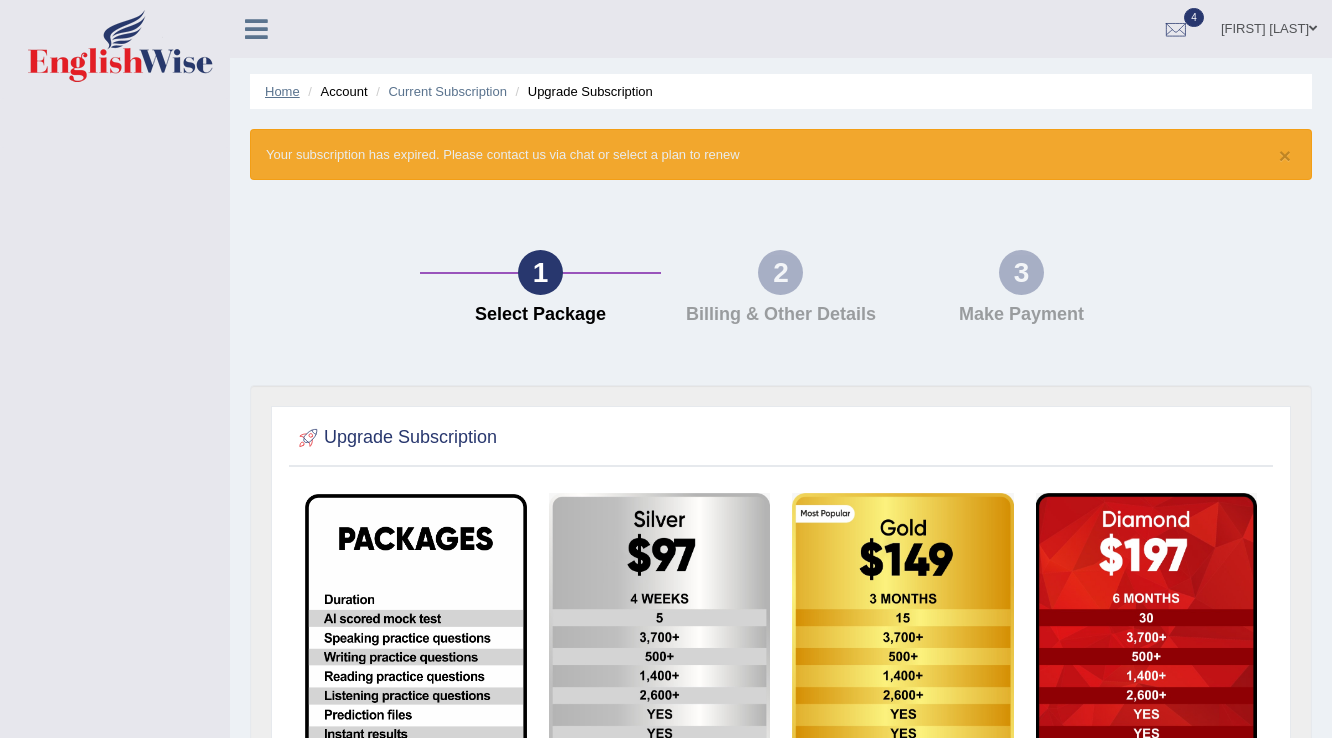 click on "Home" at bounding box center (282, 91) 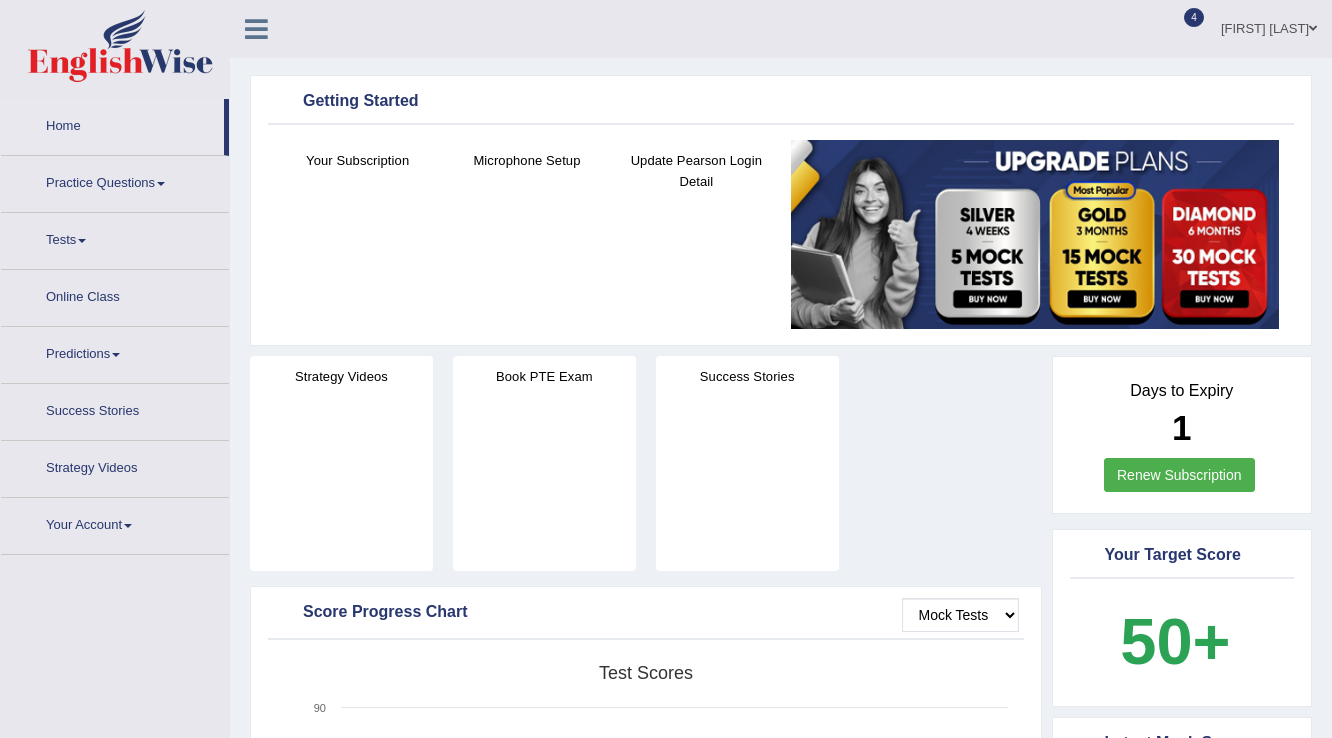scroll, scrollTop: 0, scrollLeft: 0, axis: both 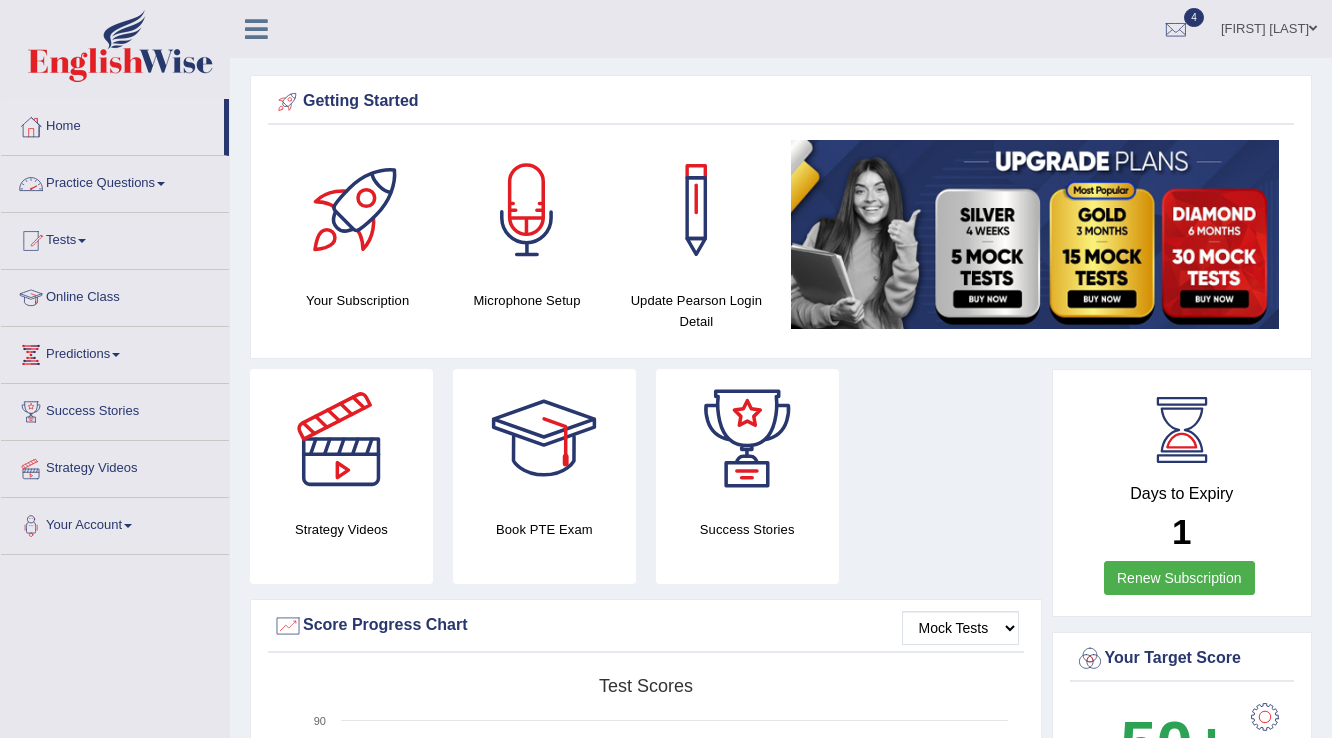 click on "Practice Questions" at bounding box center [115, 181] 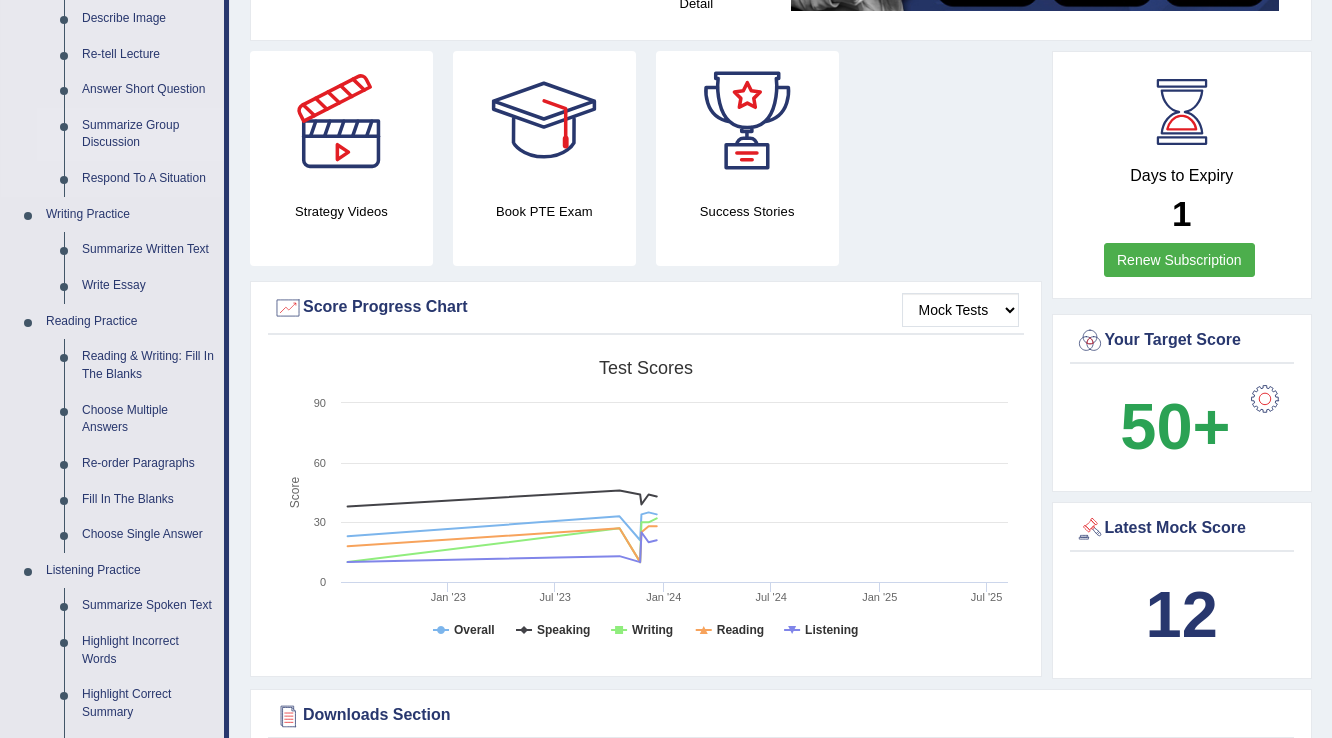 scroll, scrollTop: 320, scrollLeft: 0, axis: vertical 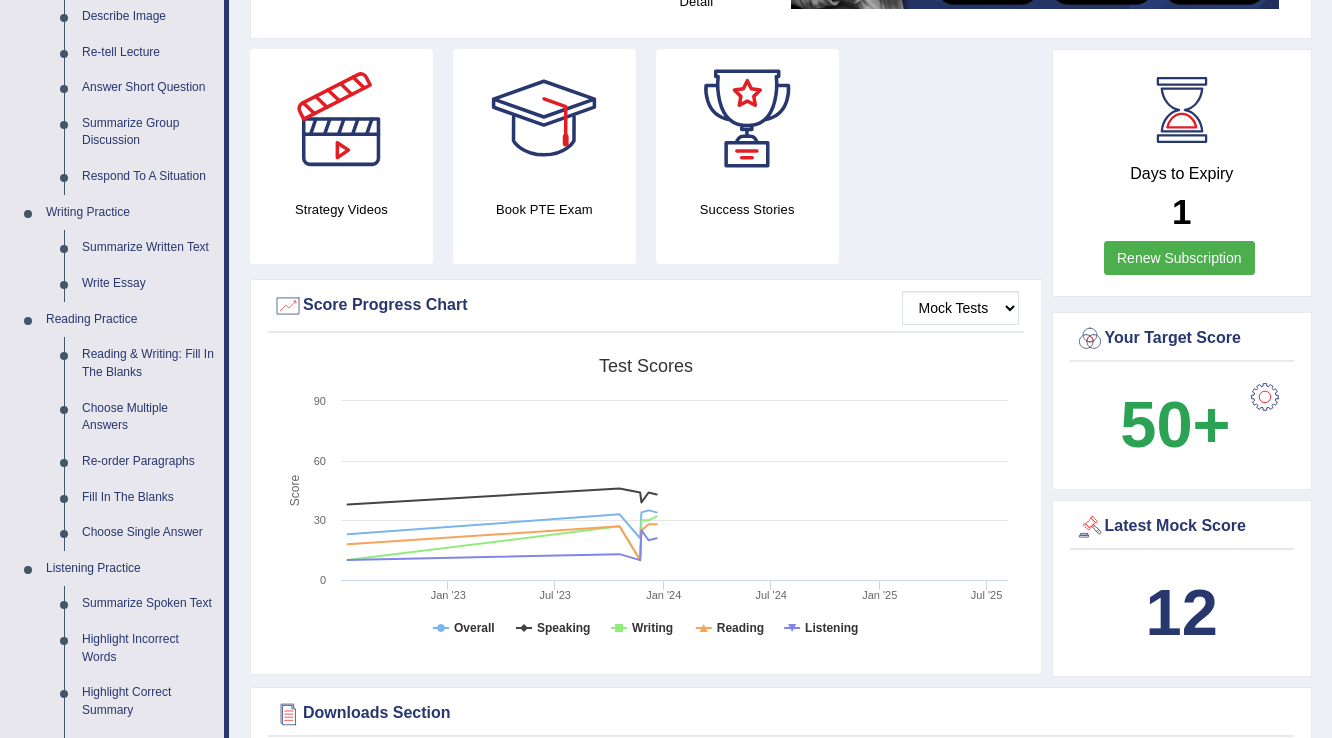 click on "Home
Practice Questions   Speaking Practice Read Aloud
Repeat Sentence
Describe Image
Re-tell Lecture
Answer Short Question
Summarize Group Discussion
Respond To A Situation
Writing Practice  Summarize Written Text
Write Essay
Reading Practice  Reading & Writing: Fill In The Blanks
Choose Multiple Answers
Re-order Paragraphs
Fill In The Blanks
Choose Single Answer
Listening Practice  Summarize Spoken Text
Highlight Incorrect Words
Highlight Correct Summary
Select Missing Word
Choose Single Answer
Choose Multiple Answers
Fill In The Blanks
Write From Dictation
Pronunciation
Tests  Take Practice Sectional Test
Take Mock Test
History
Online Class
Predictions  Latest Predictions
Success Stories
Strategy Videos
Your Account  Notifications
Microphone Setup
Change Password
Manage Subscription
Pearson Login Details
Update Profile" at bounding box center (115, 541) 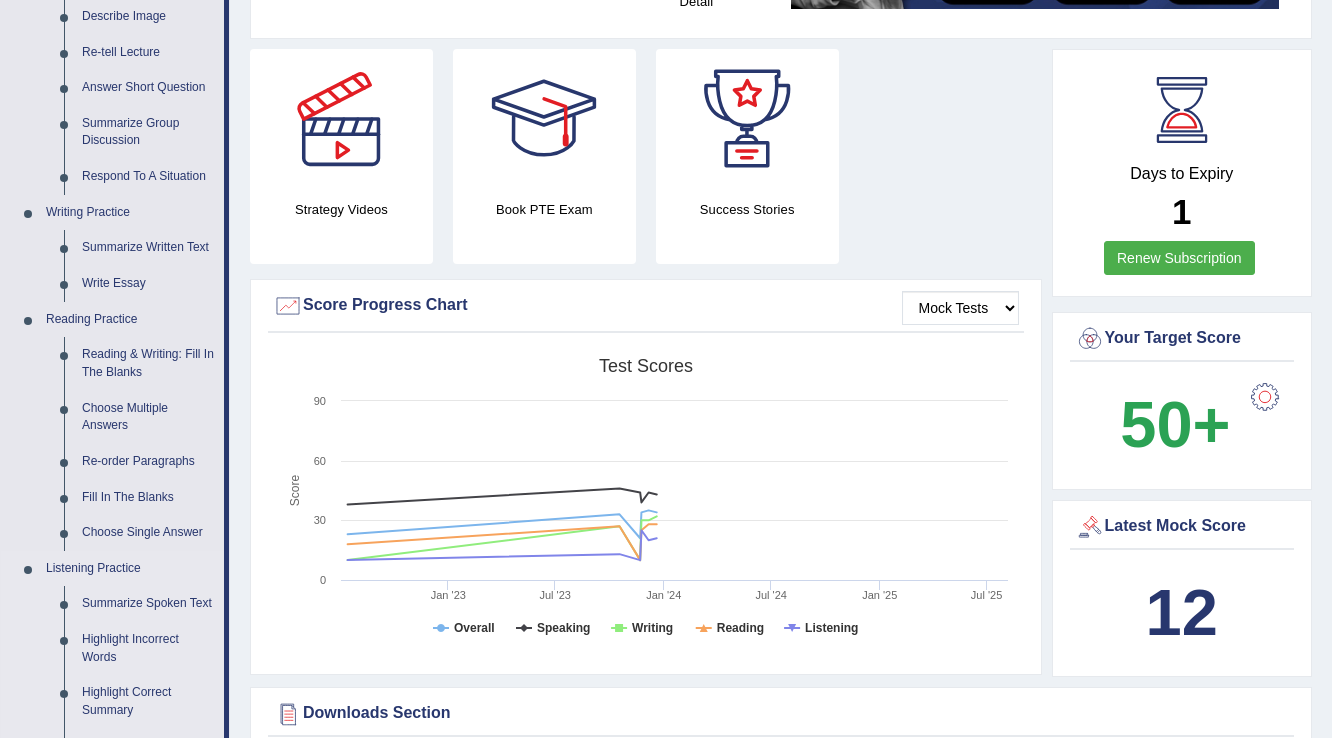 drag, startPoint x: 8, startPoint y: 424, endPoint x: 39, endPoint y: 362, distance: 69.31811 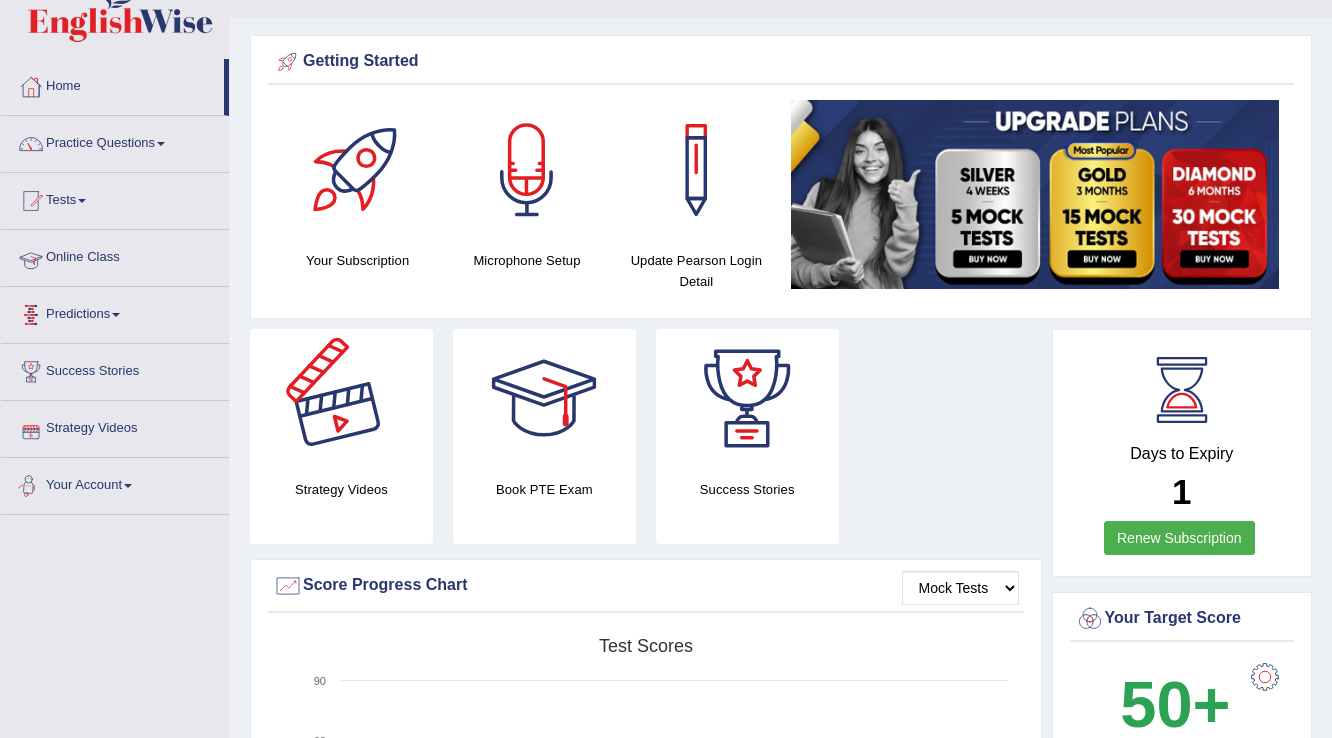 scroll, scrollTop: 0, scrollLeft: 0, axis: both 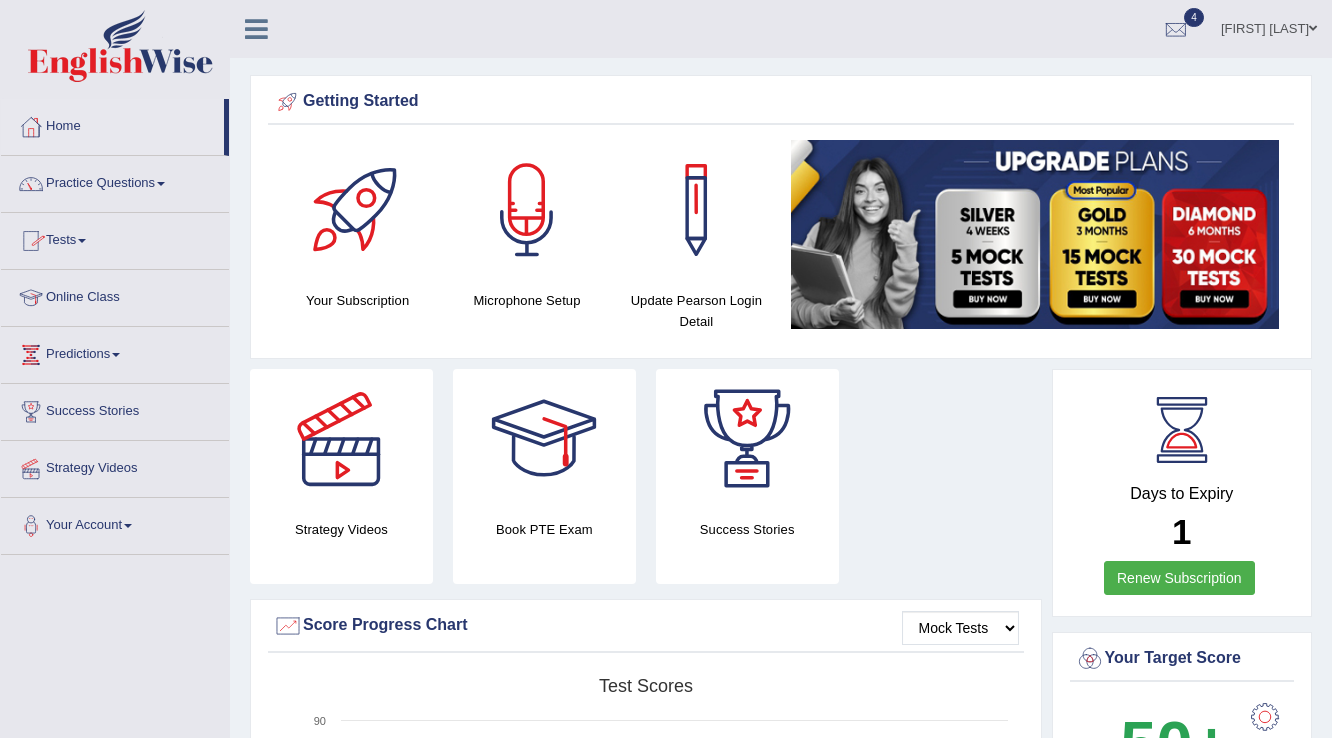 click on "Practice Questions" at bounding box center [115, 181] 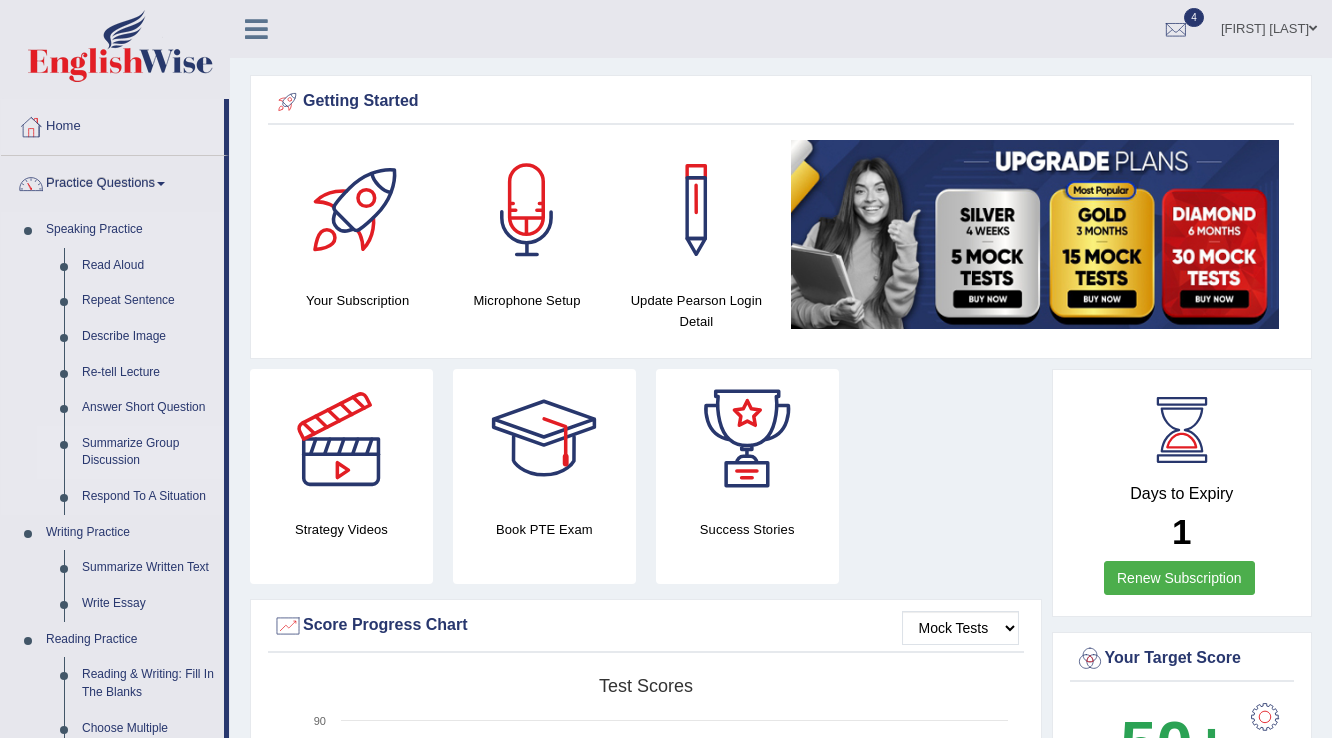 click on "Summarize Group Discussion" at bounding box center [148, 452] 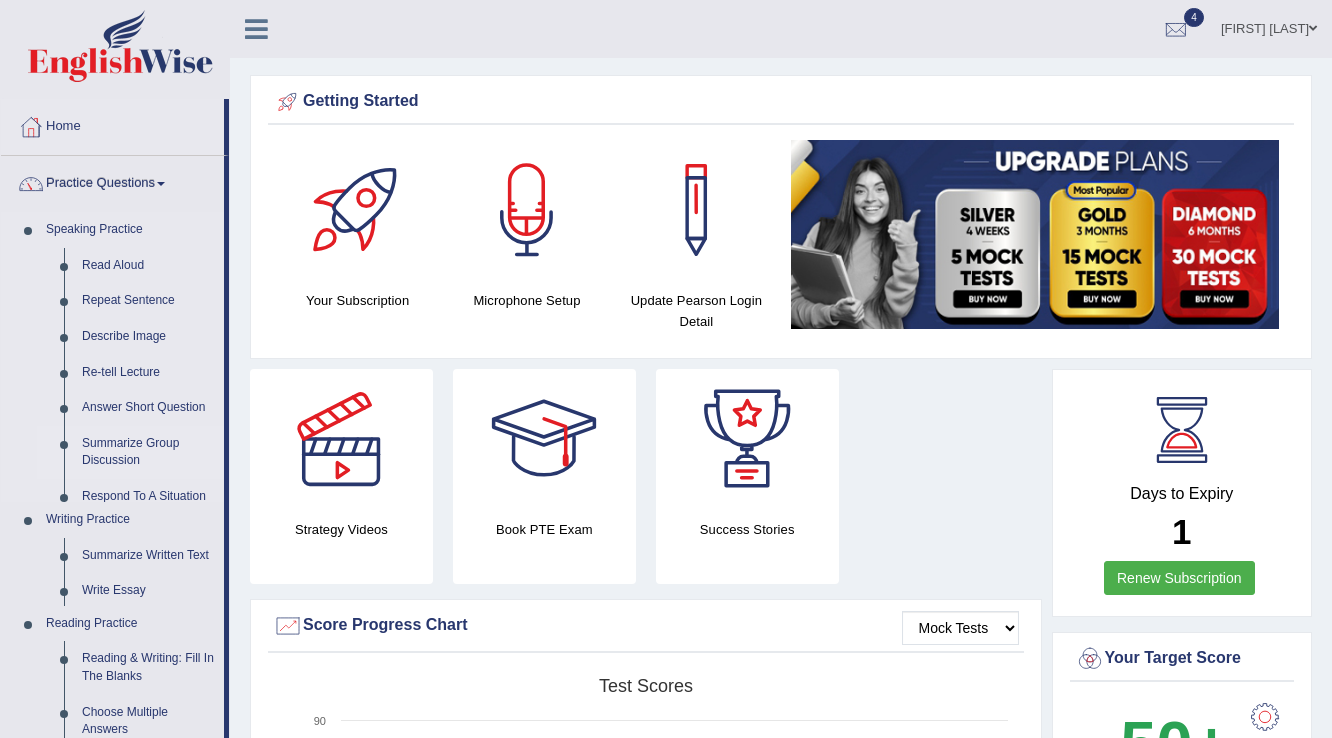 click on "Speaking Practice Read Aloud
Repeat Sentence
Describe Image
Re-tell Lecture
Answer Short Question
Summarize Group Discussion
Respond To A Situation
Writing Practice  Summarize Written Text
Write Essay
Reading Practice  Reading & Writing: Fill In The Blanks
Choose Multiple Answers
Re-order Paragraphs
Fill In The Blanks
Choose Single Answer
Listening Practice  Summarize Spoken Text
Highlight Incorrect Words
Highlight Correct Summary
Select Missing Word
Choose Single Answer
Choose Multiple Answers
Fill In The Blanks
Write From Dictation
Pronunciation" at bounding box center (112, 720) 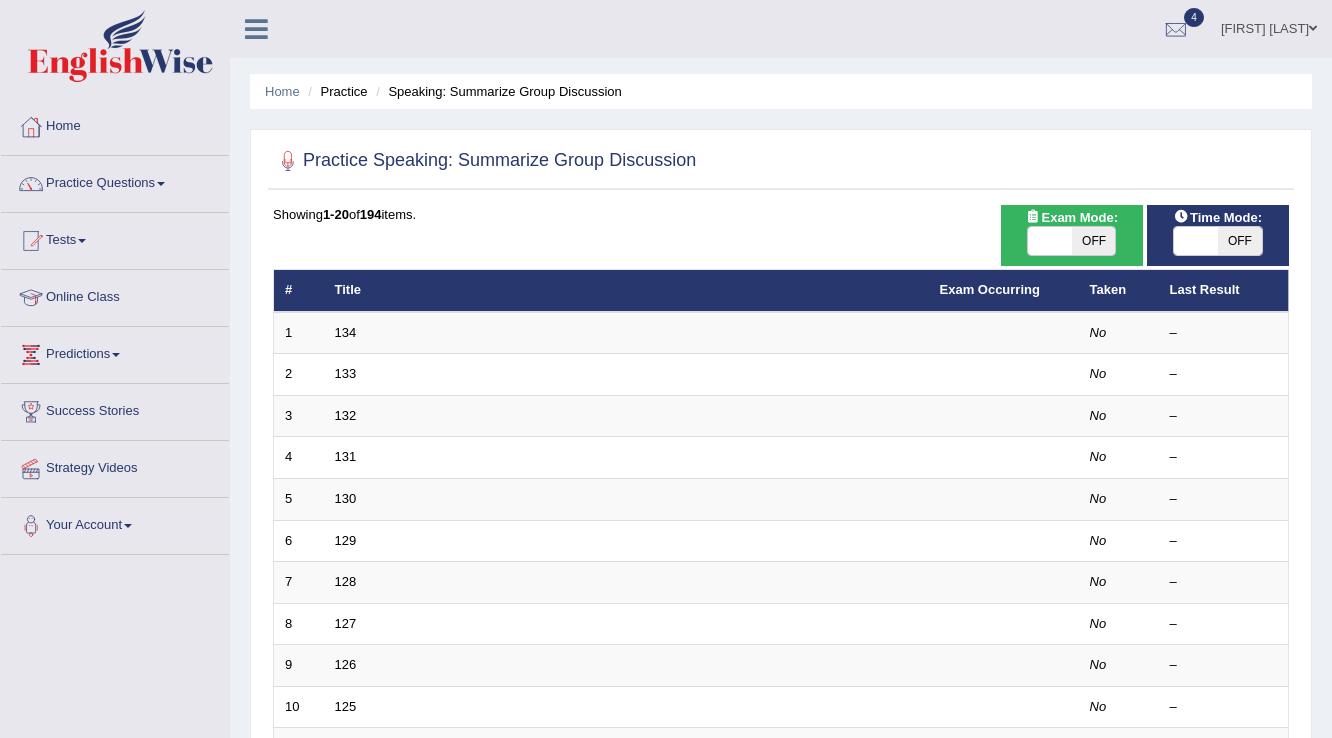 scroll, scrollTop: 0, scrollLeft: 0, axis: both 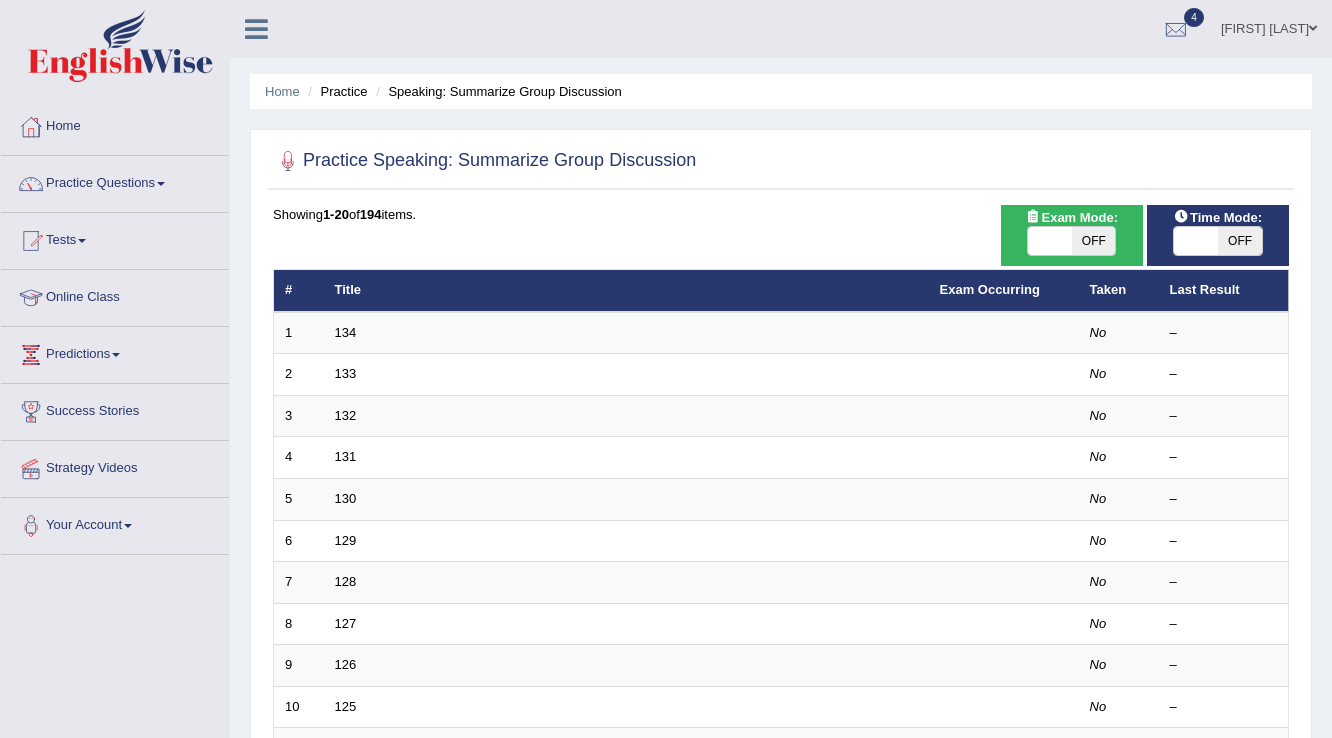 click on "OFF" at bounding box center [1094, 241] 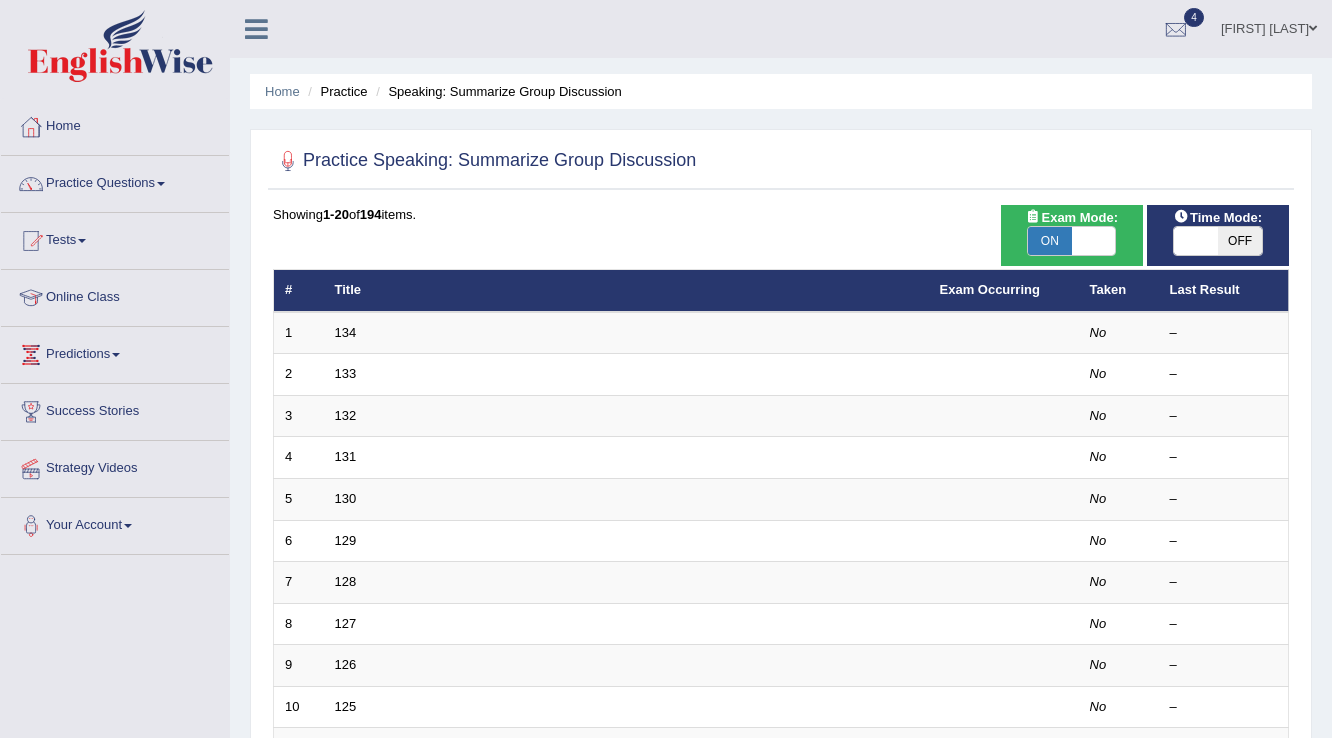 click on "ON   OFF" at bounding box center [1094, 241] 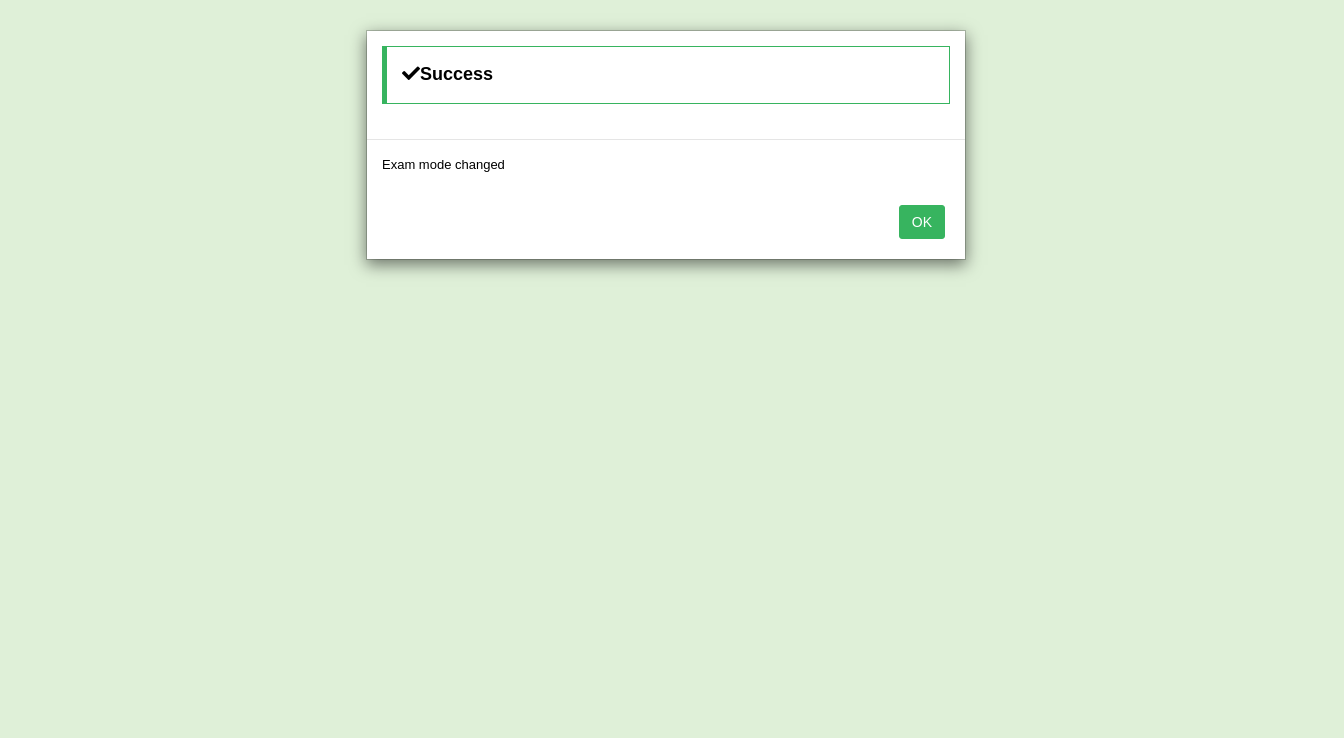 click on "OK" at bounding box center [922, 222] 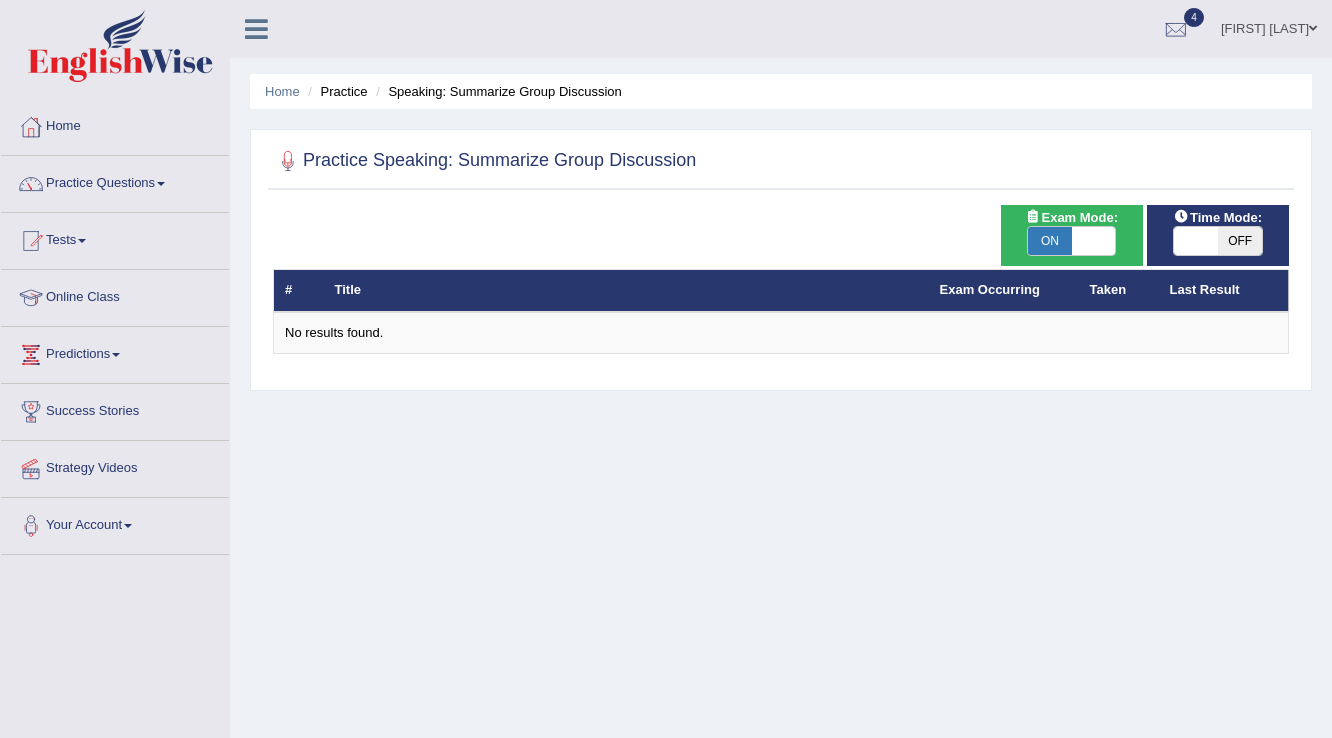 scroll, scrollTop: 0, scrollLeft: 0, axis: both 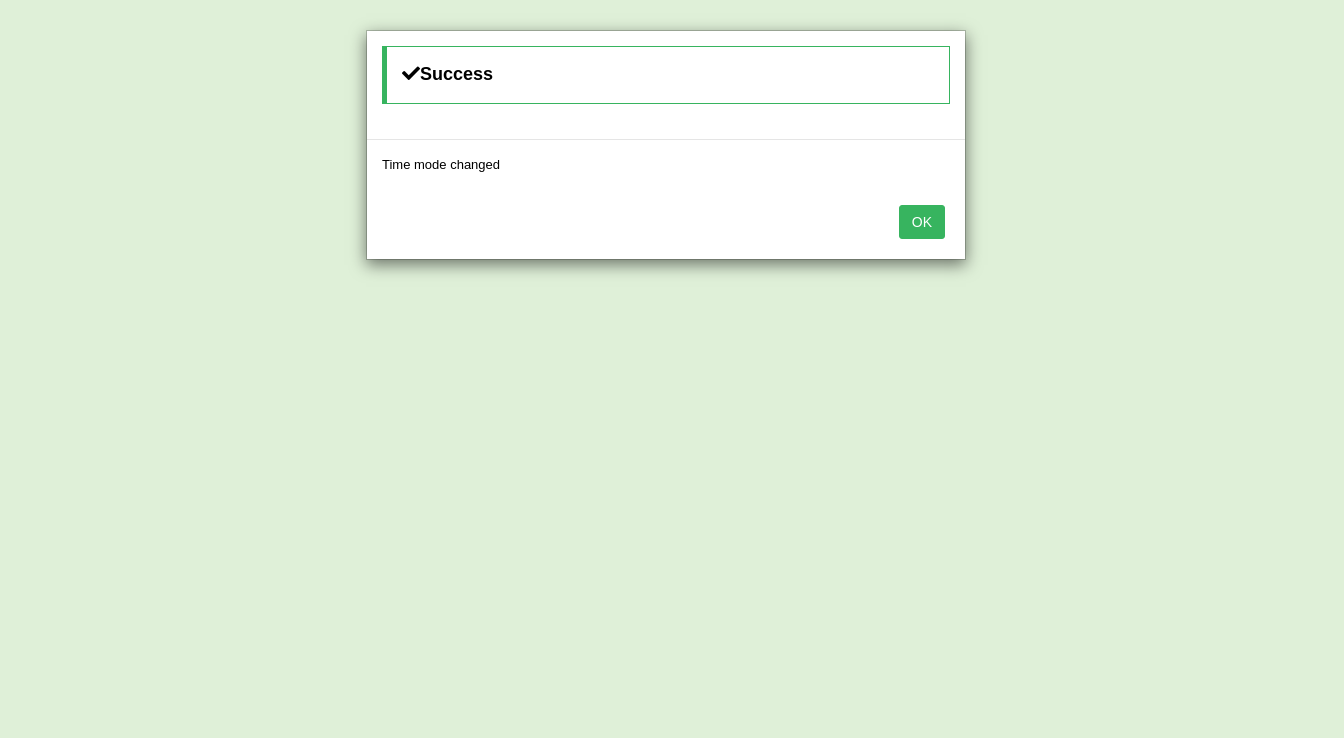 click on "OK" at bounding box center (922, 222) 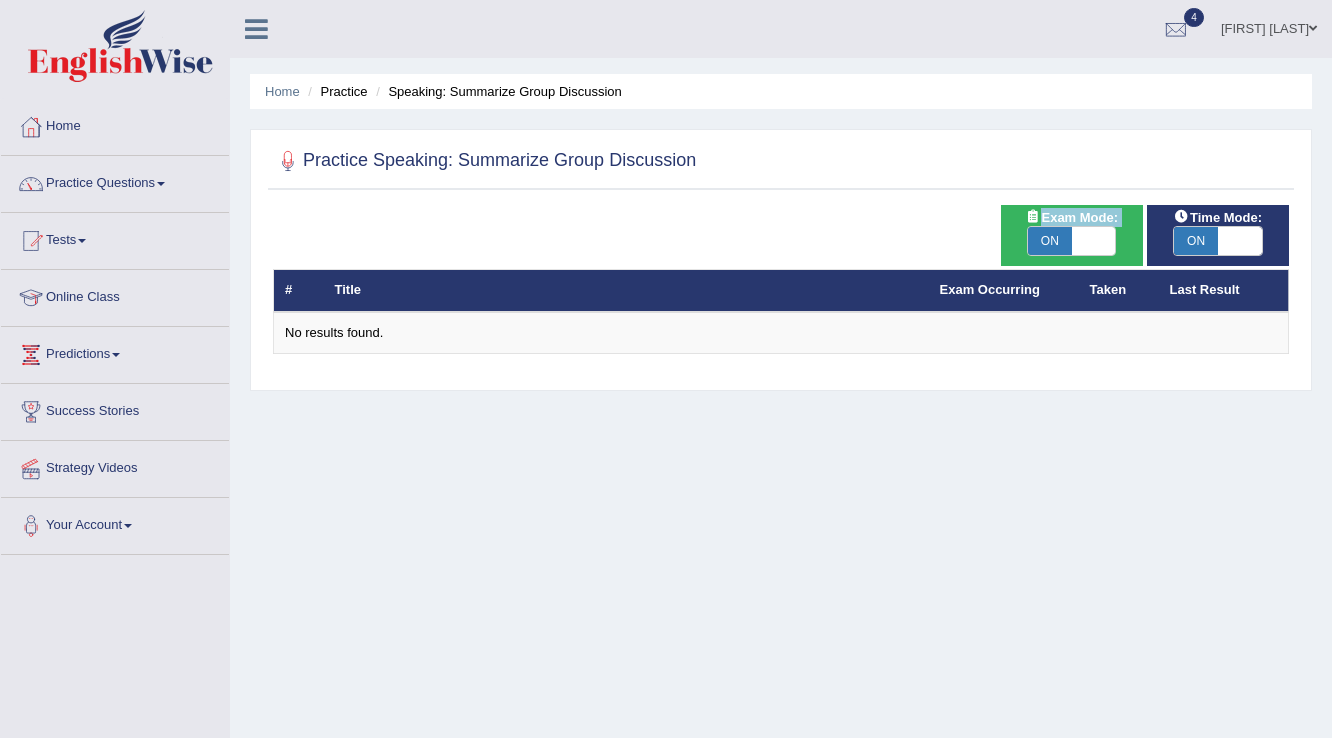 drag, startPoint x: 1274, startPoint y: 237, endPoint x: 1240, endPoint y: 181, distance: 65.51336 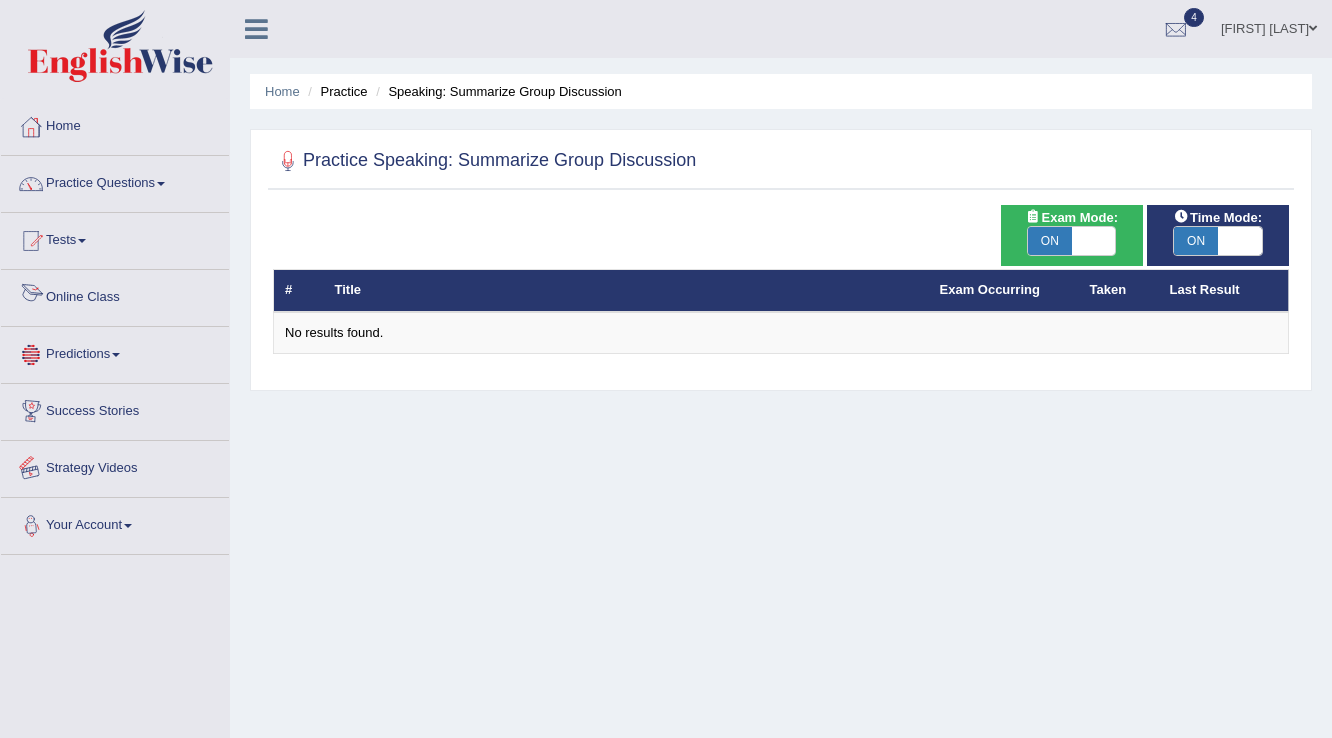 drag, startPoint x: 465, startPoint y: 552, endPoint x: 537, endPoint y: 518, distance: 79.624115 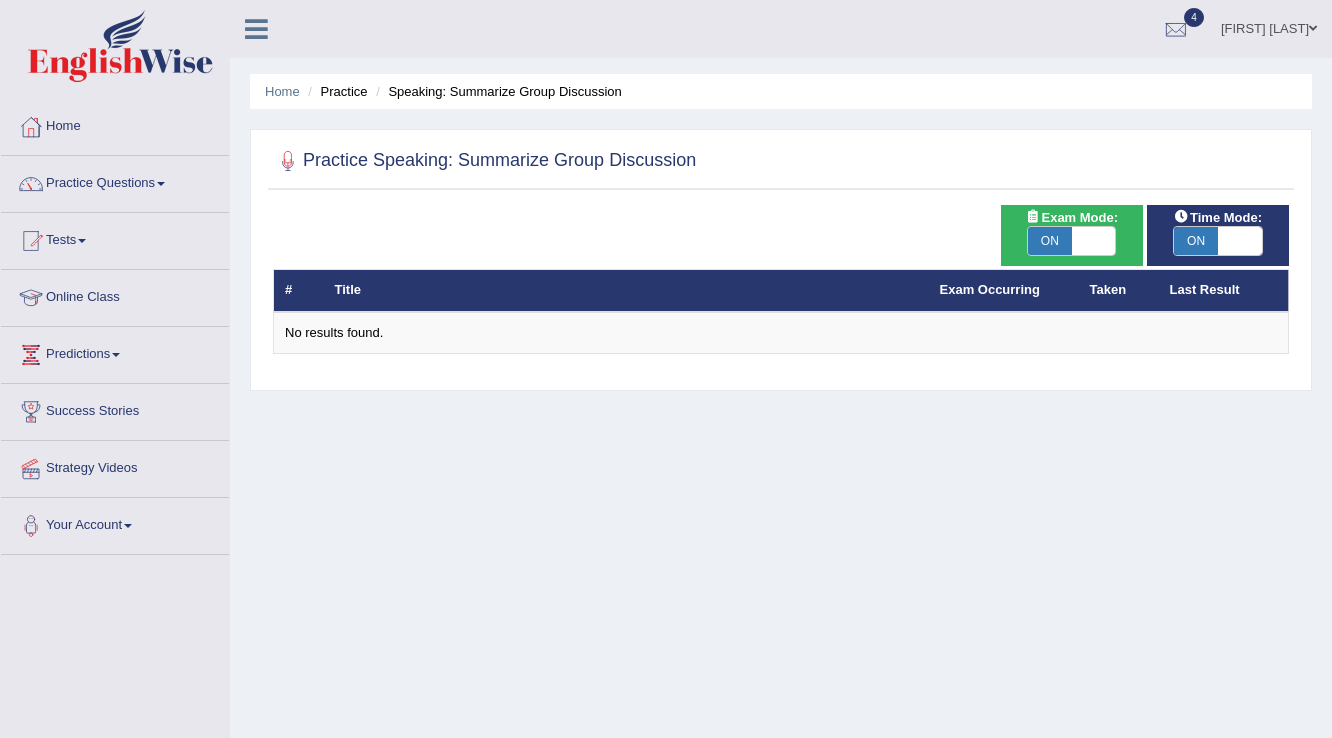 click on "Home
Practice
Speaking: Summarize Group Discussion
Practice Speaking: Summarize Group Discussion
Time Mode:
ON   OFF
Exam Mode:
ON   OFF
# Title Exam Occurring Taken Last Result
No results found." at bounding box center [781, 500] 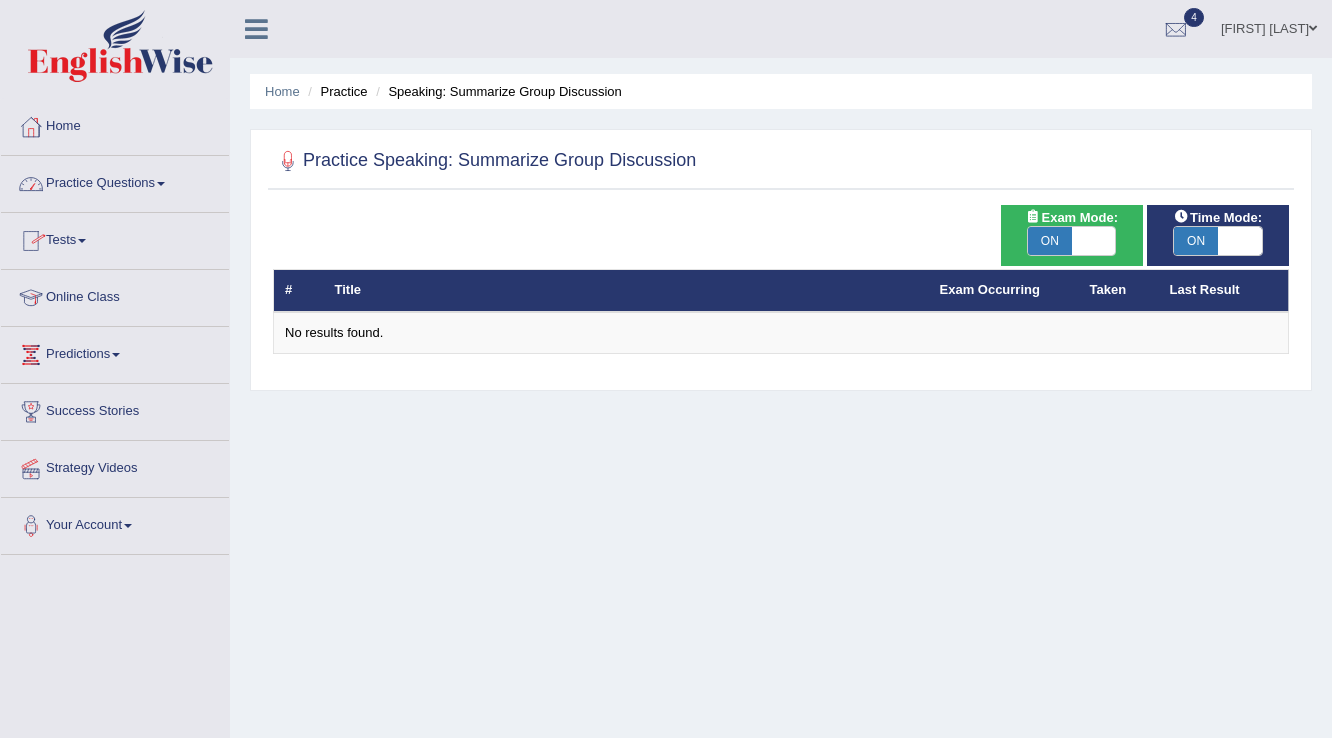 click at bounding box center (161, 184) 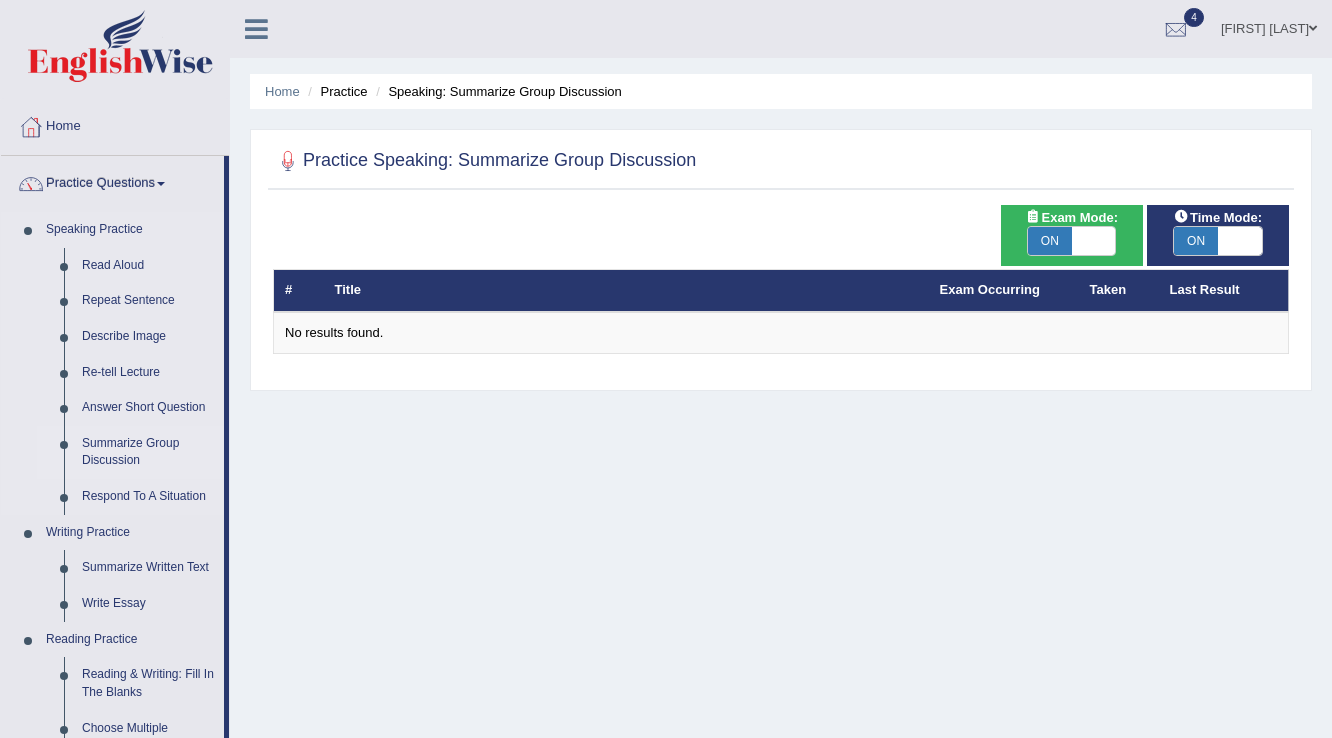 click on "Summarize Group Discussion" at bounding box center [148, 452] 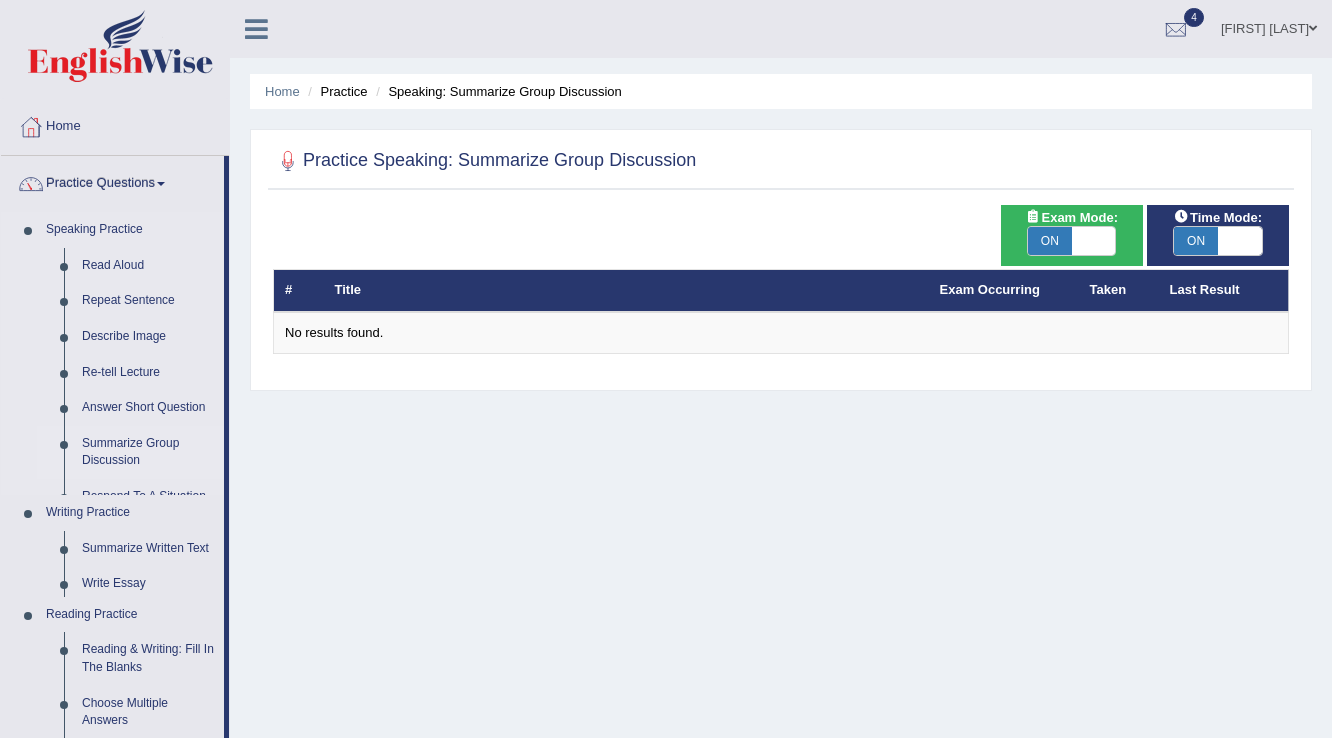 click on "Speaking Practice Read Aloud
Repeat Sentence
Describe Image
Re-tell Lecture
Answer Short Question
Summarize Group Discussion
Respond To A Situation
Writing Practice  Summarize Written Text
Write Essay
Reading Practice  Reading & Writing: Fill In The Blanks
Choose Multiple Answers
Re-order Paragraphs
Fill In The Blanks
Choose Single Answer
Listening Practice  Summarize Spoken Text
Highlight Incorrect Words
Highlight Correct Summary
Select Missing Word
Choose Single Answer
Choose Multiple Answers
Fill In The Blanks
Write From Dictation
Pronunciation" at bounding box center [112, 704] 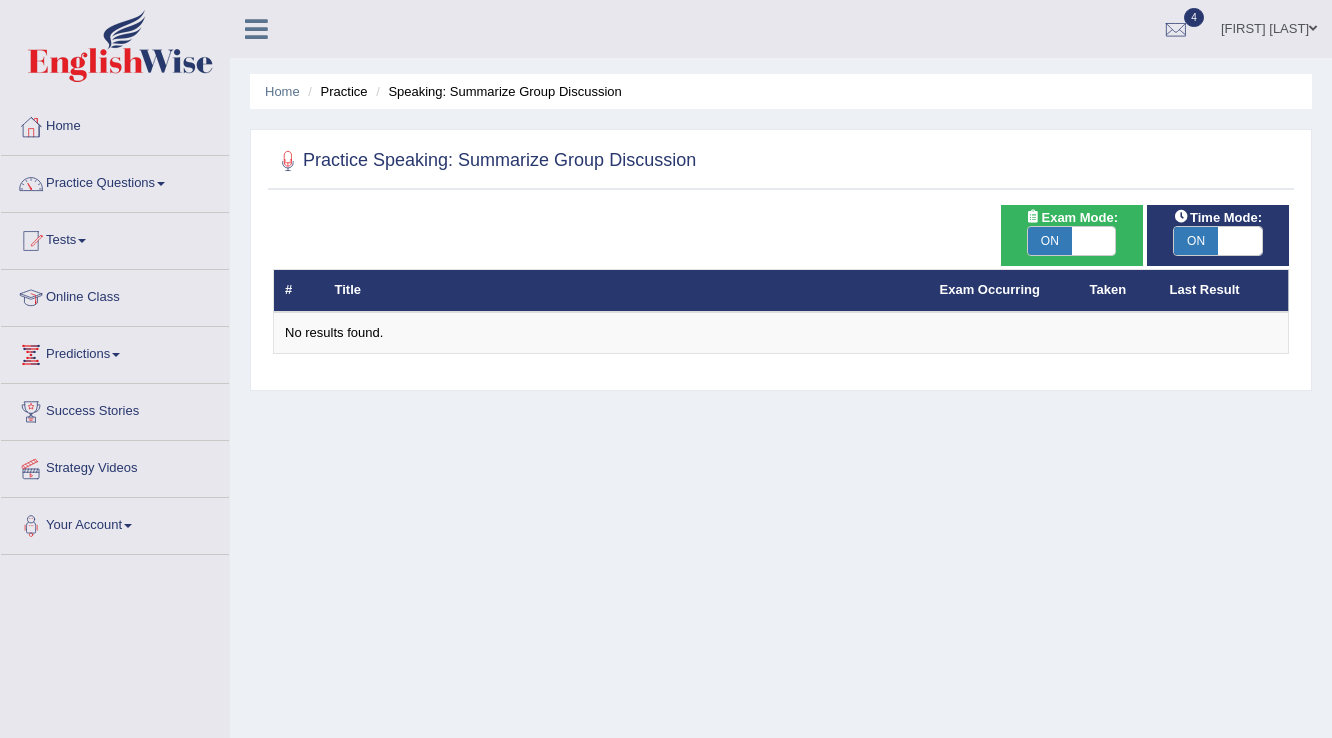 scroll, scrollTop: 0, scrollLeft: 0, axis: both 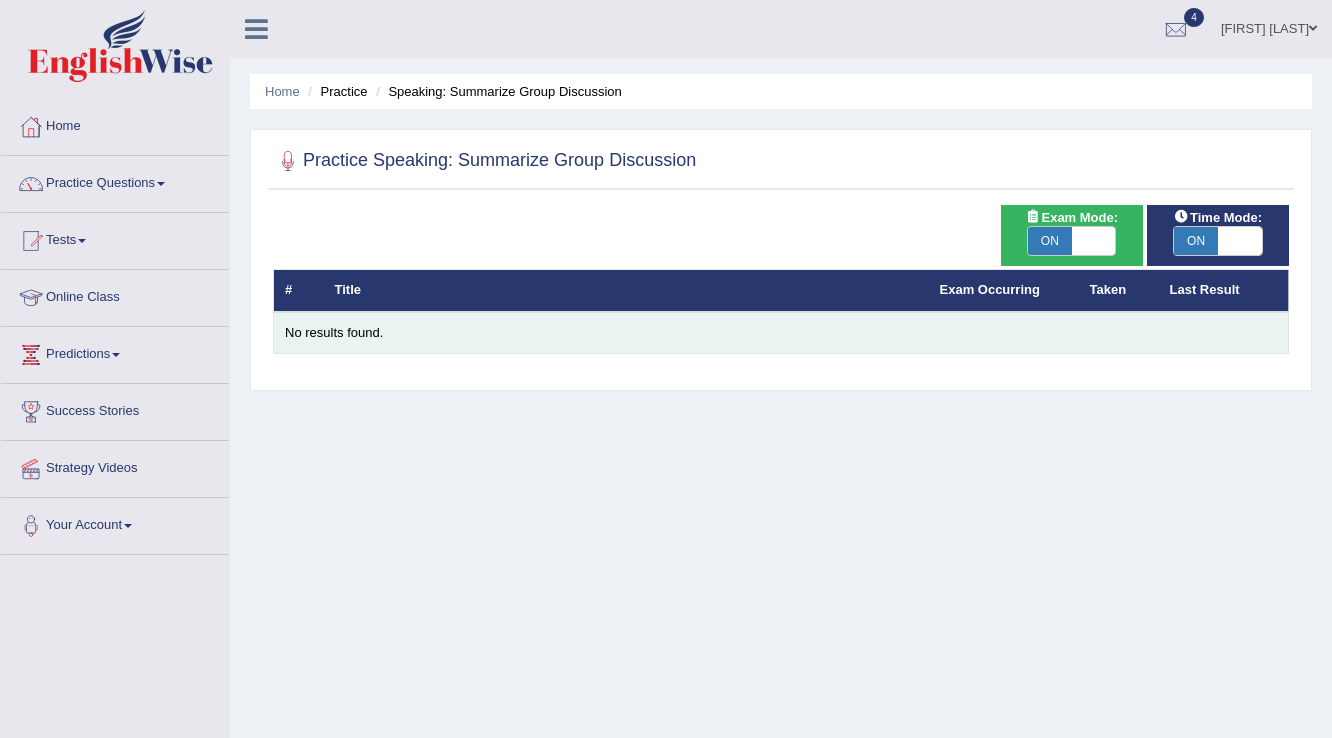 click on "No results found." at bounding box center (781, 333) 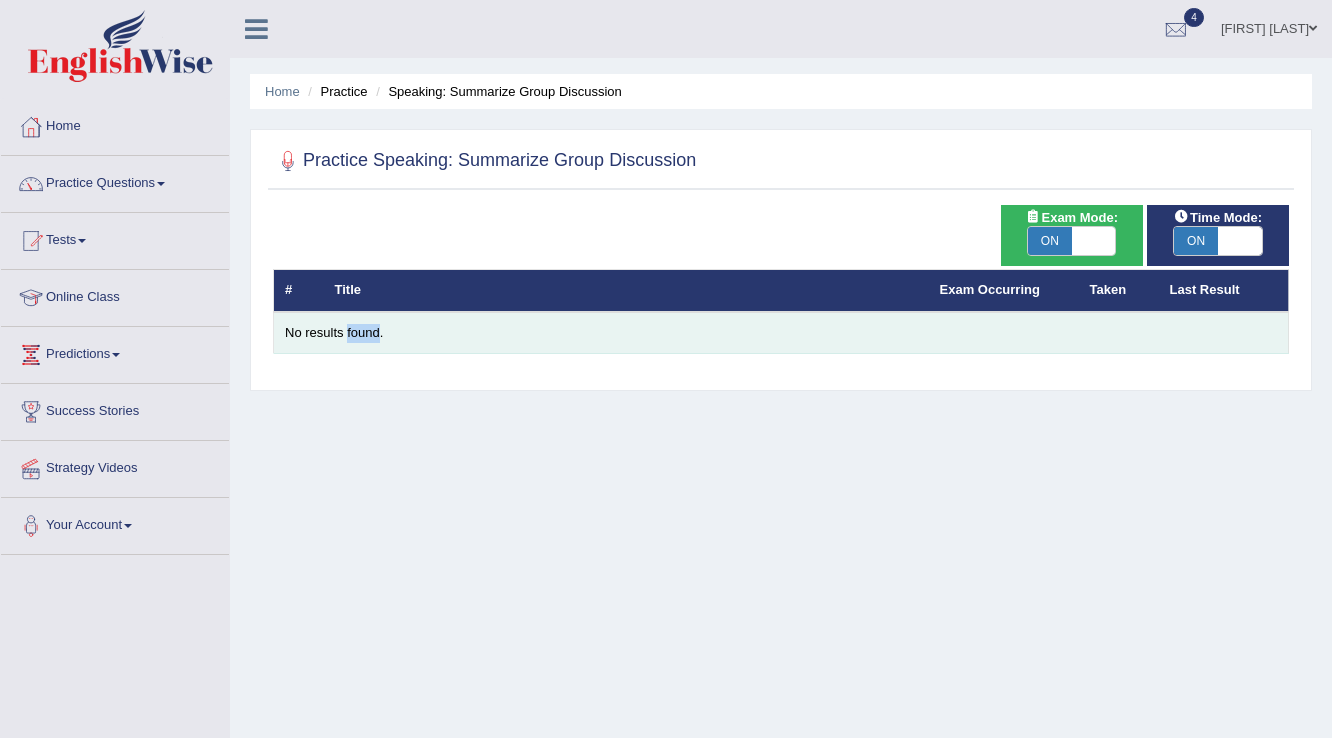 click on "No results found." at bounding box center (781, 333) 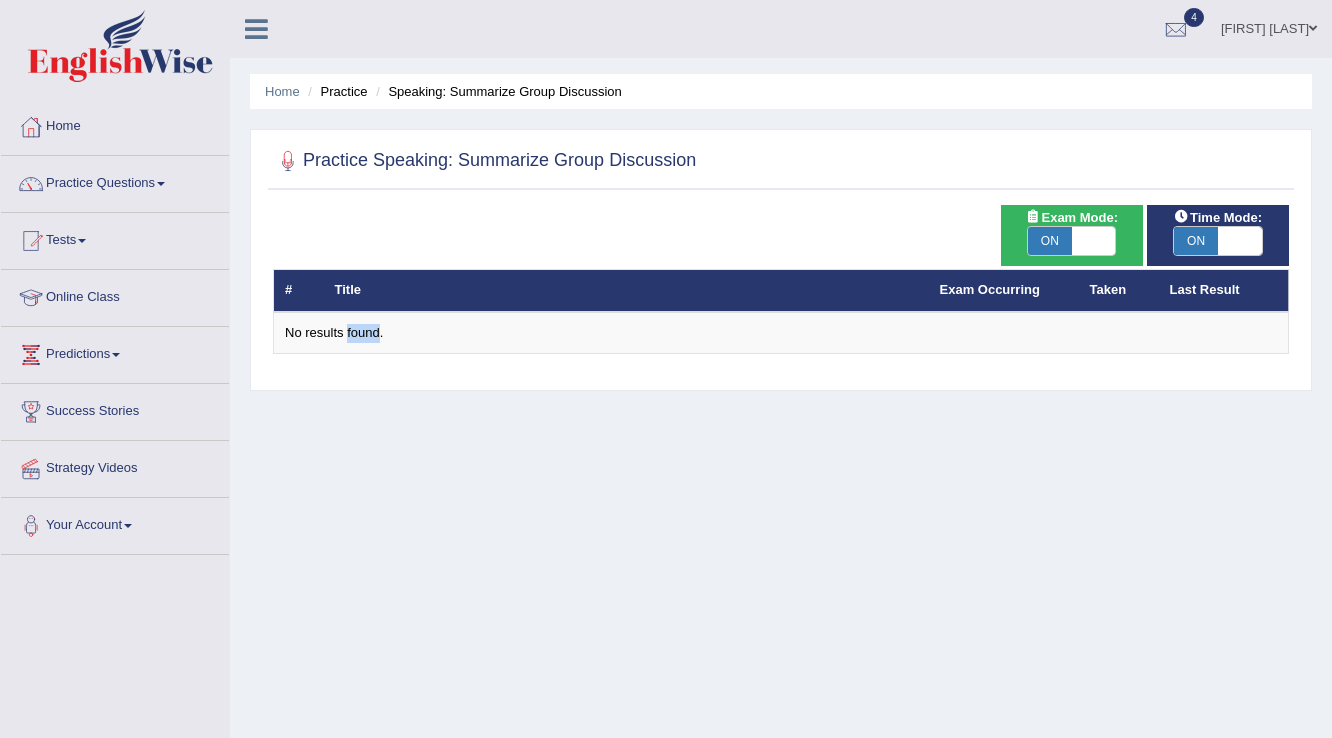 click at bounding box center [161, 184] 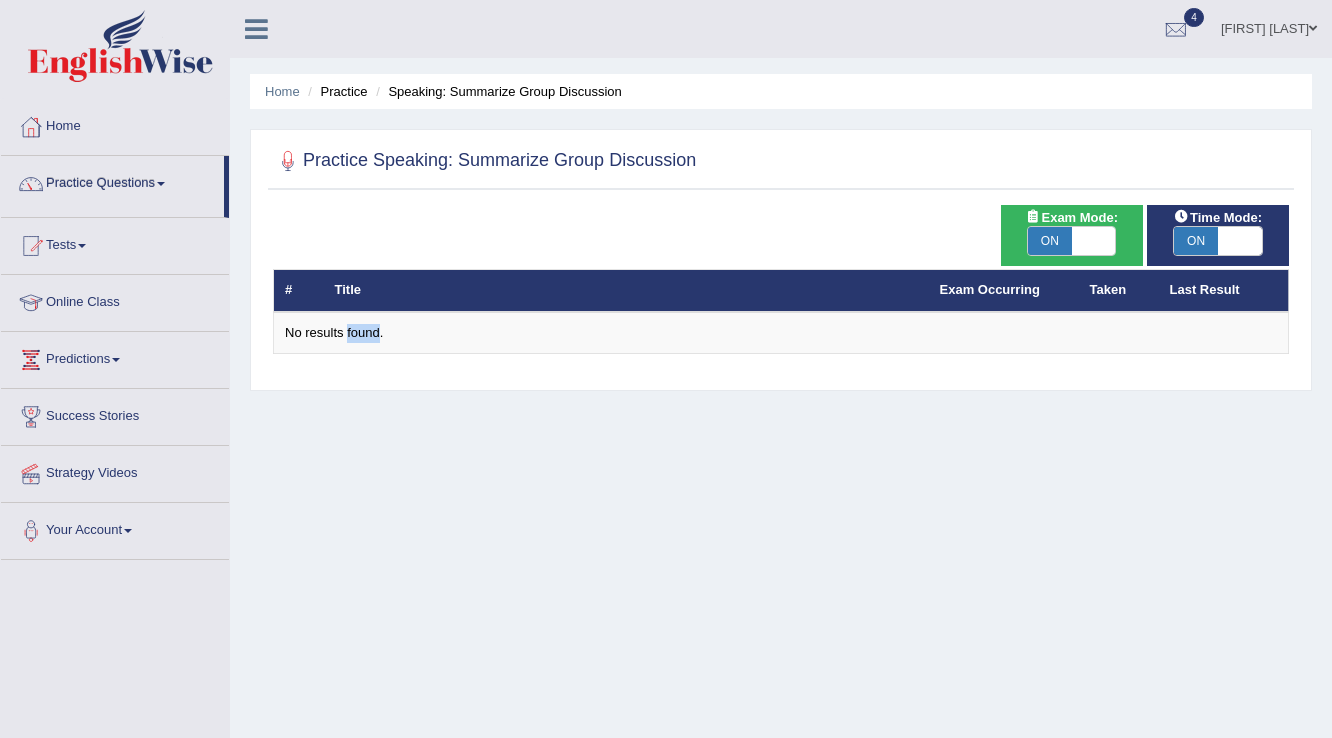 click at bounding box center (161, 184) 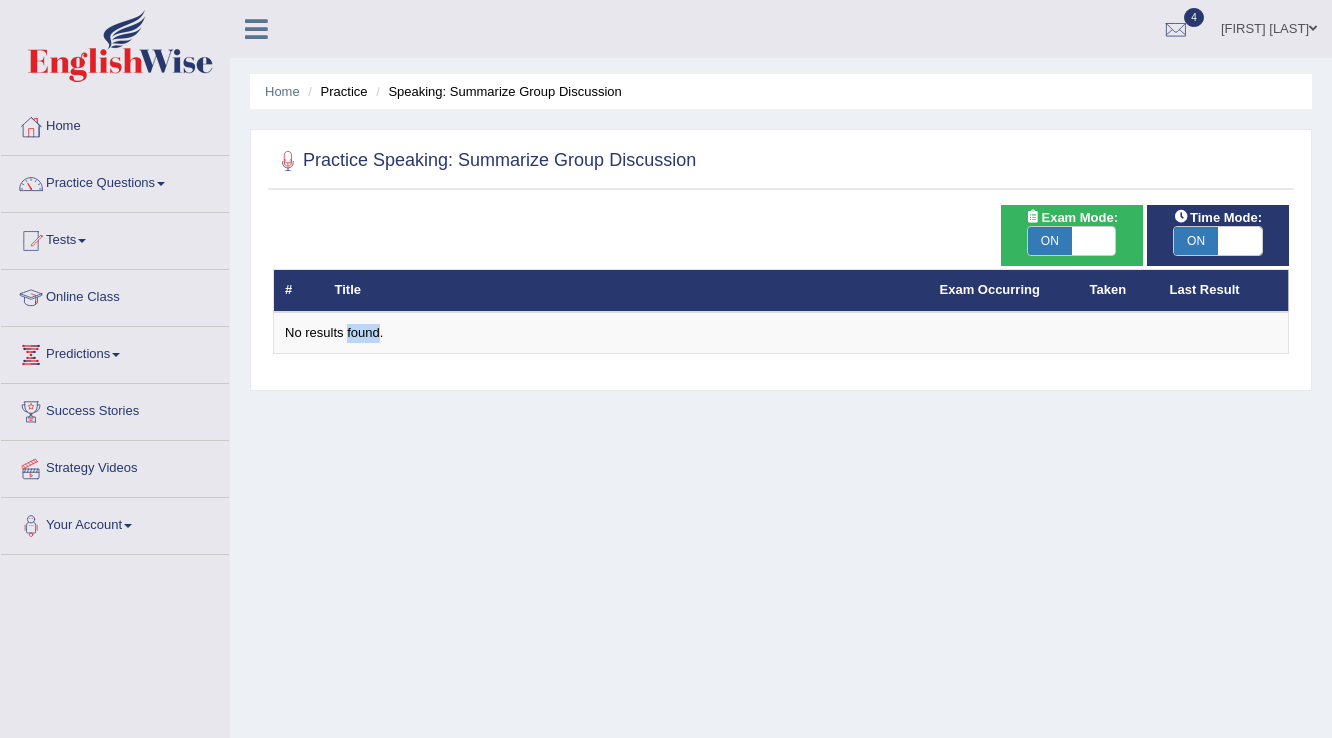 click at bounding box center [161, 184] 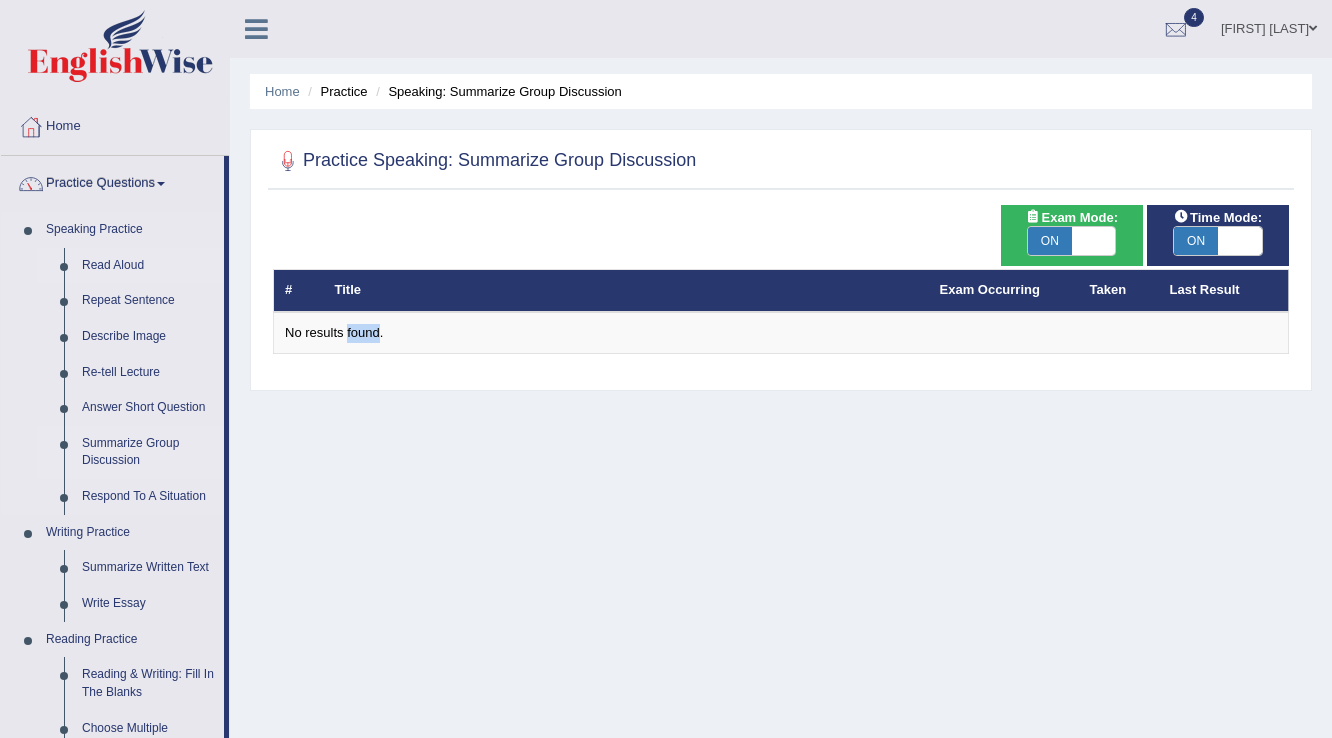 click on "Read Aloud" at bounding box center (148, 266) 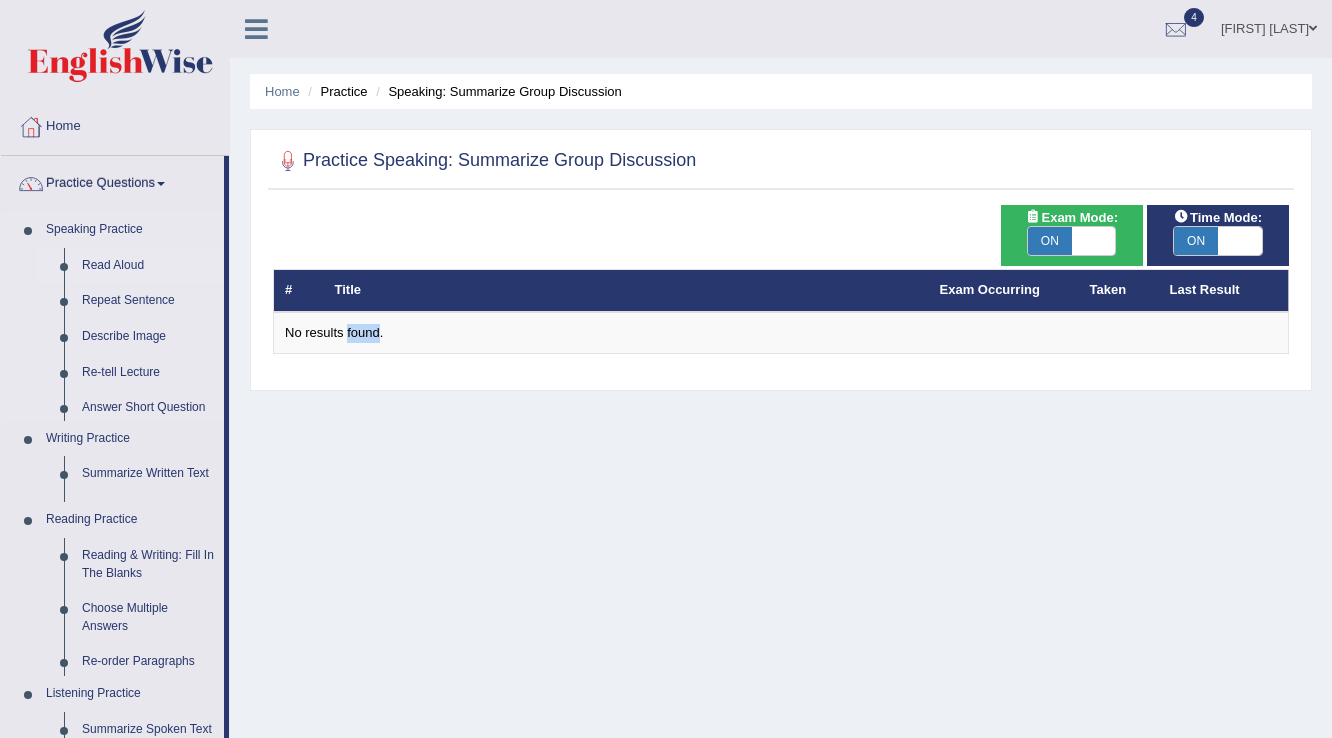 click on "Read Aloud" at bounding box center (148, 266) 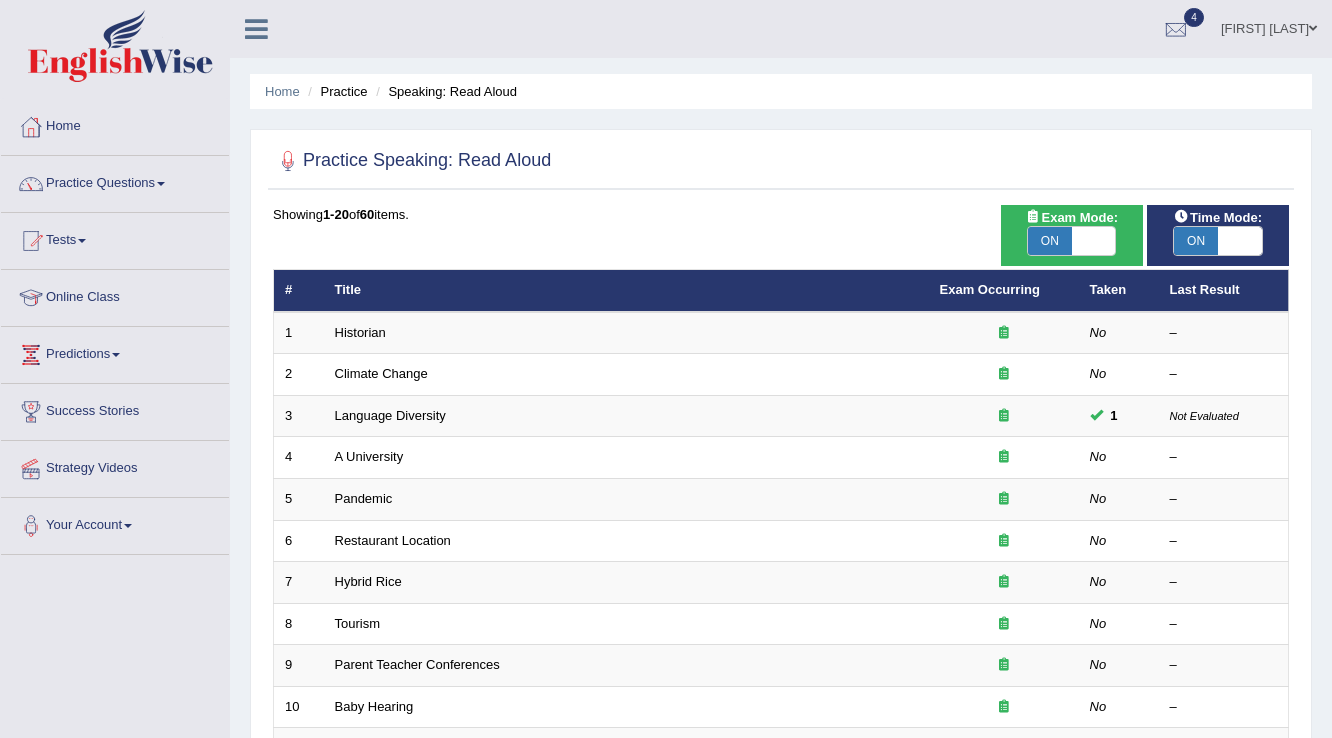 scroll, scrollTop: 0, scrollLeft: 0, axis: both 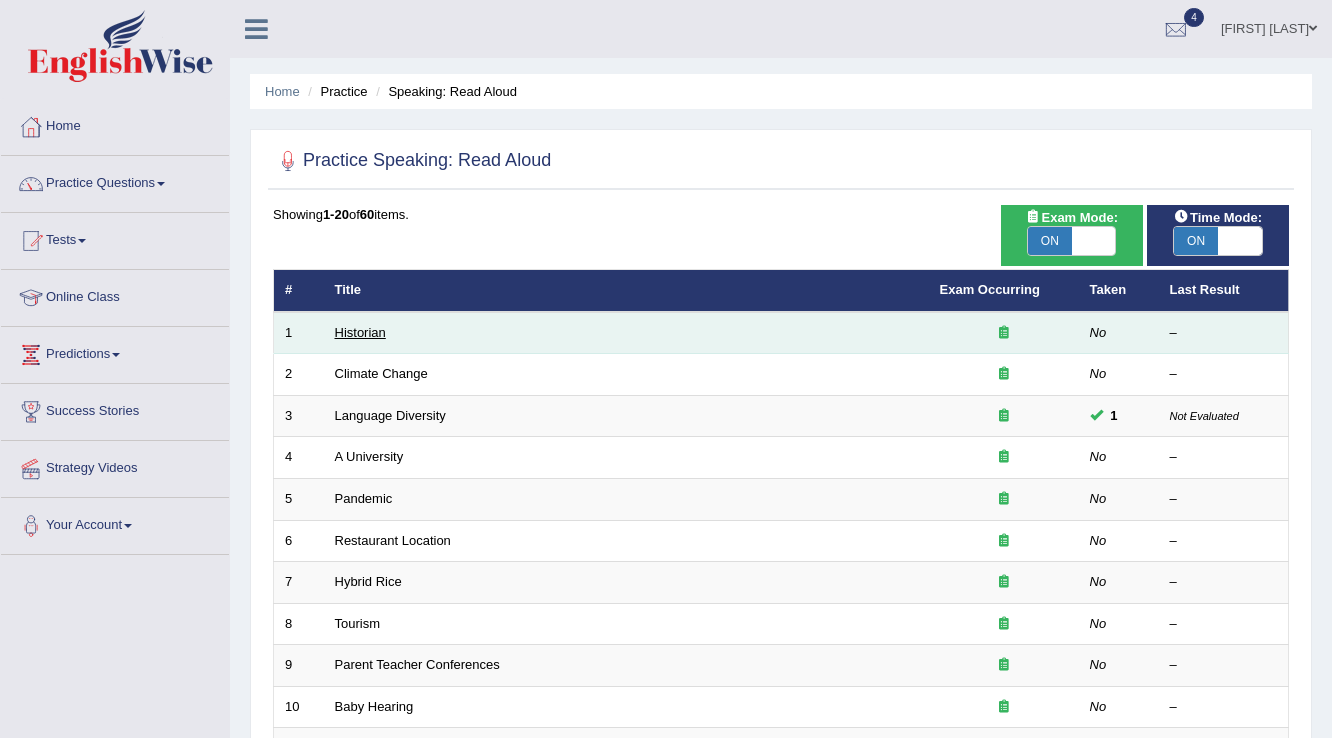 click on "Historian" at bounding box center (360, 332) 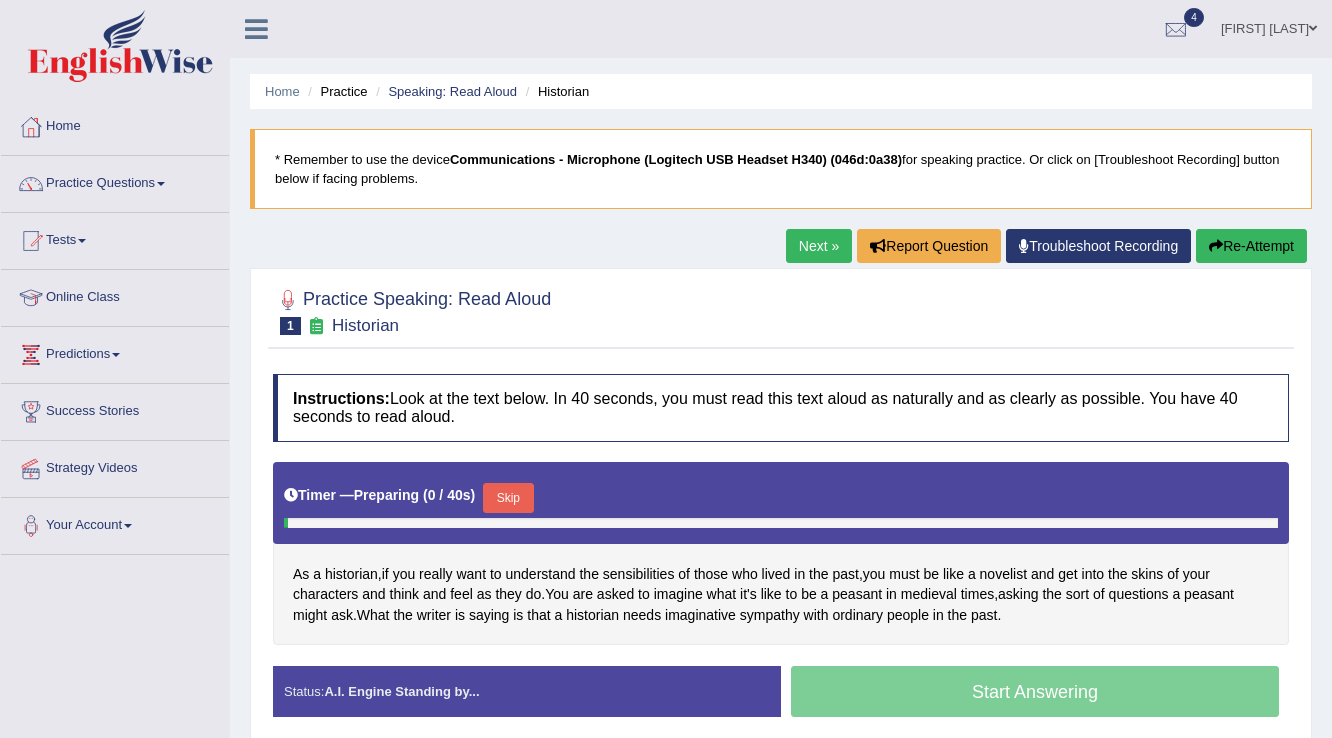 scroll, scrollTop: 0, scrollLeft: 0, axis: both 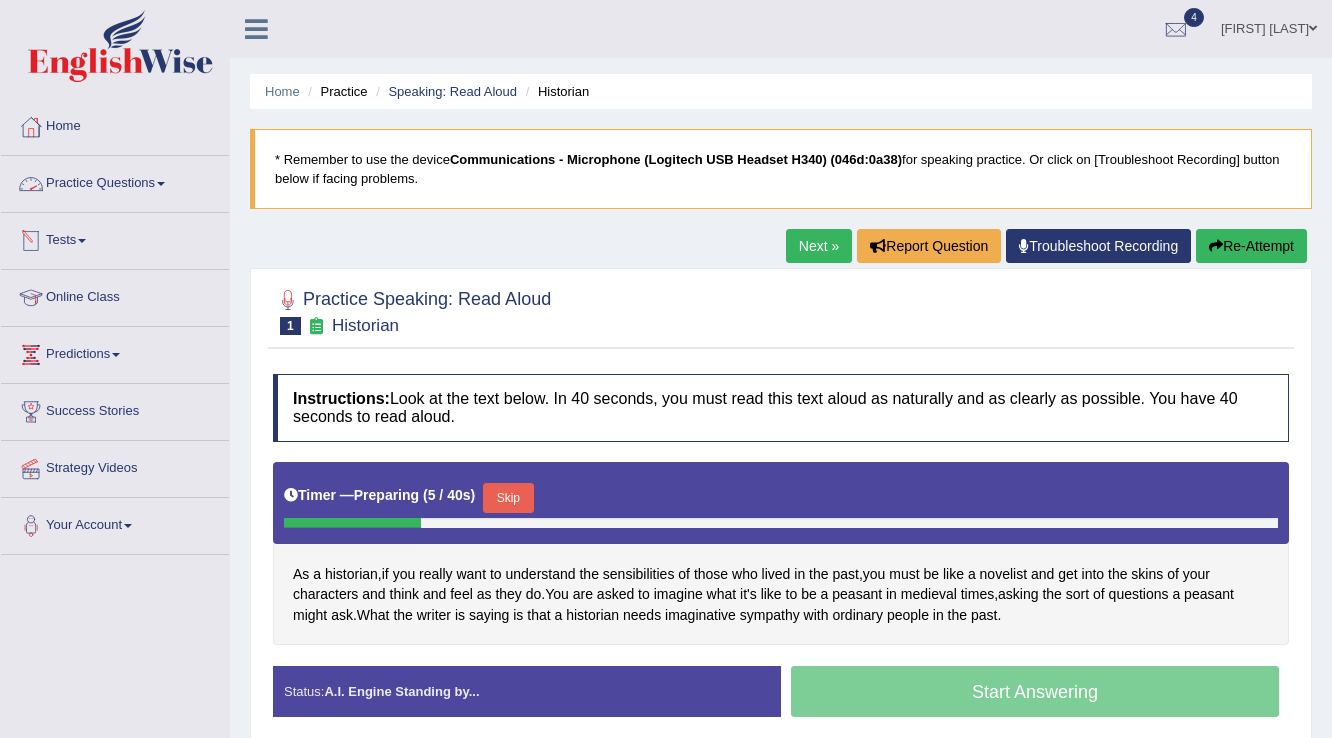 click at bounding box center [161, 184] 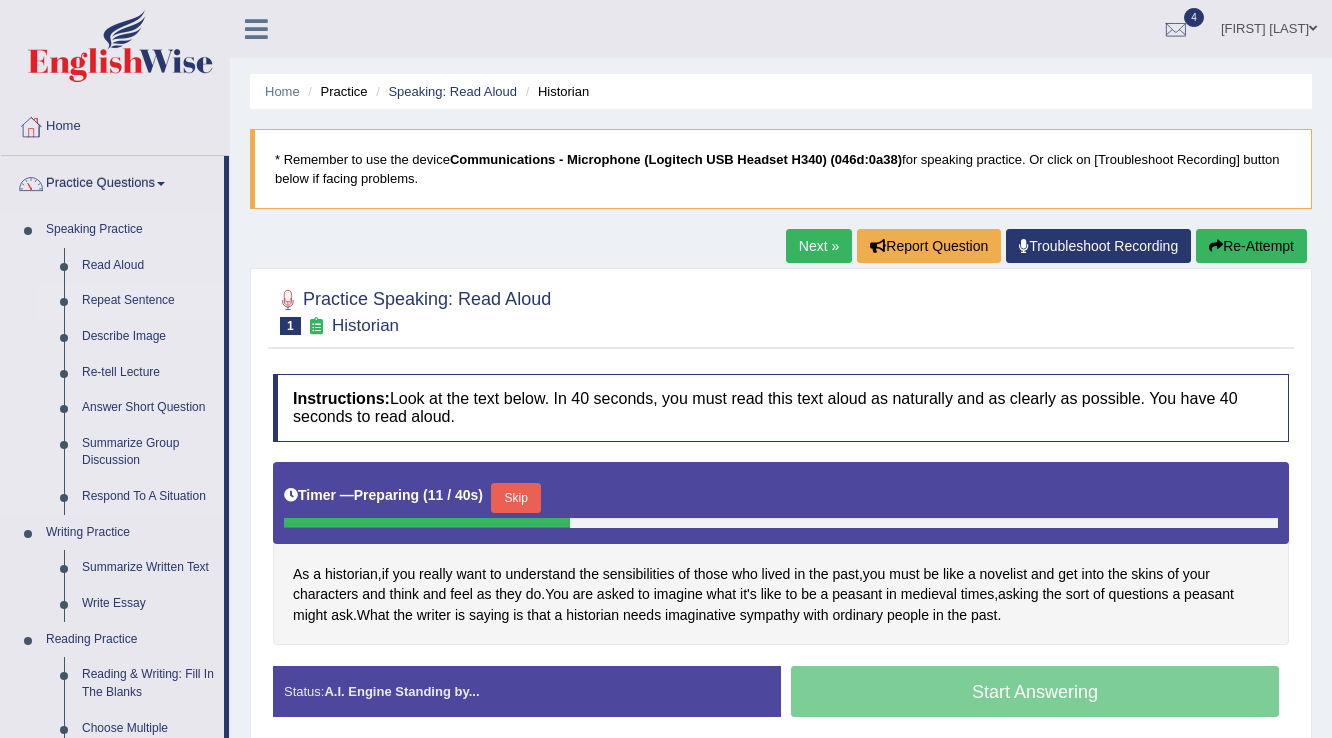 click on "Repeat Sentence" at bounding box center [148, 301] 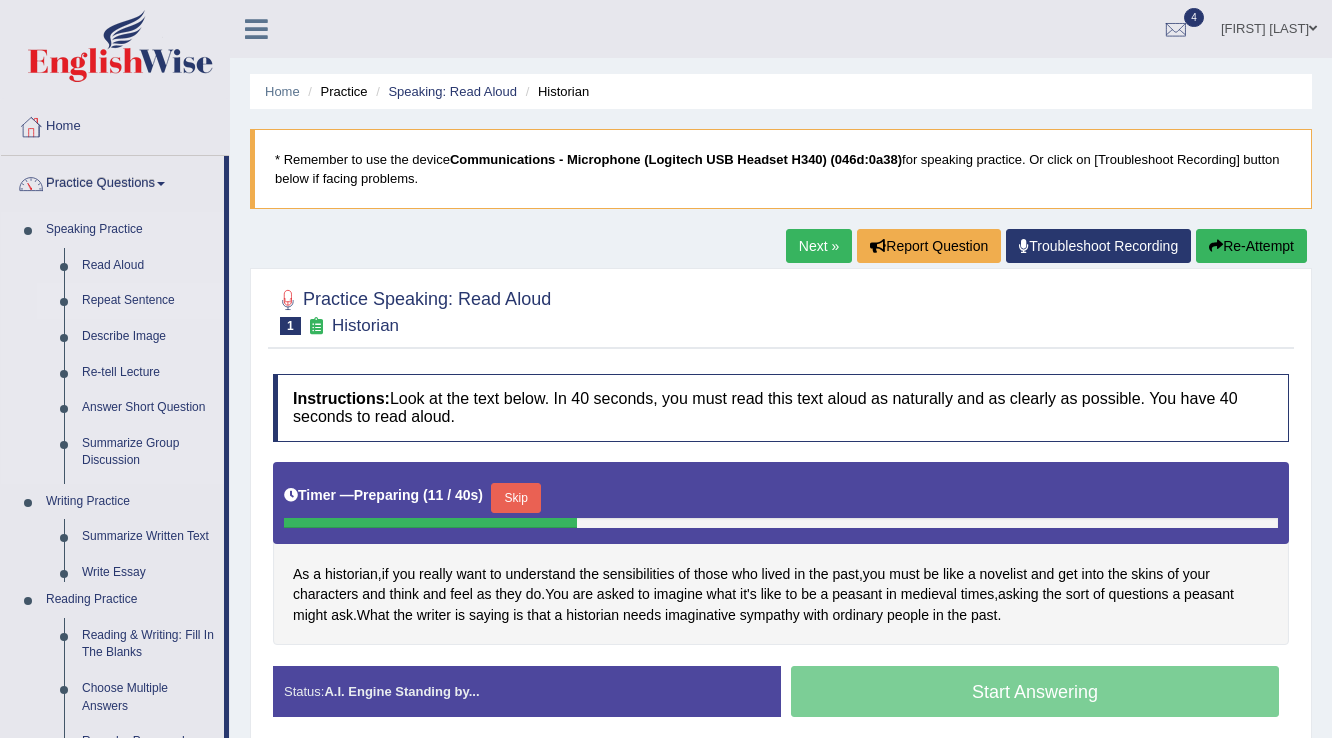 click on "Repeat Sentence" at bounding box center (148, 301) 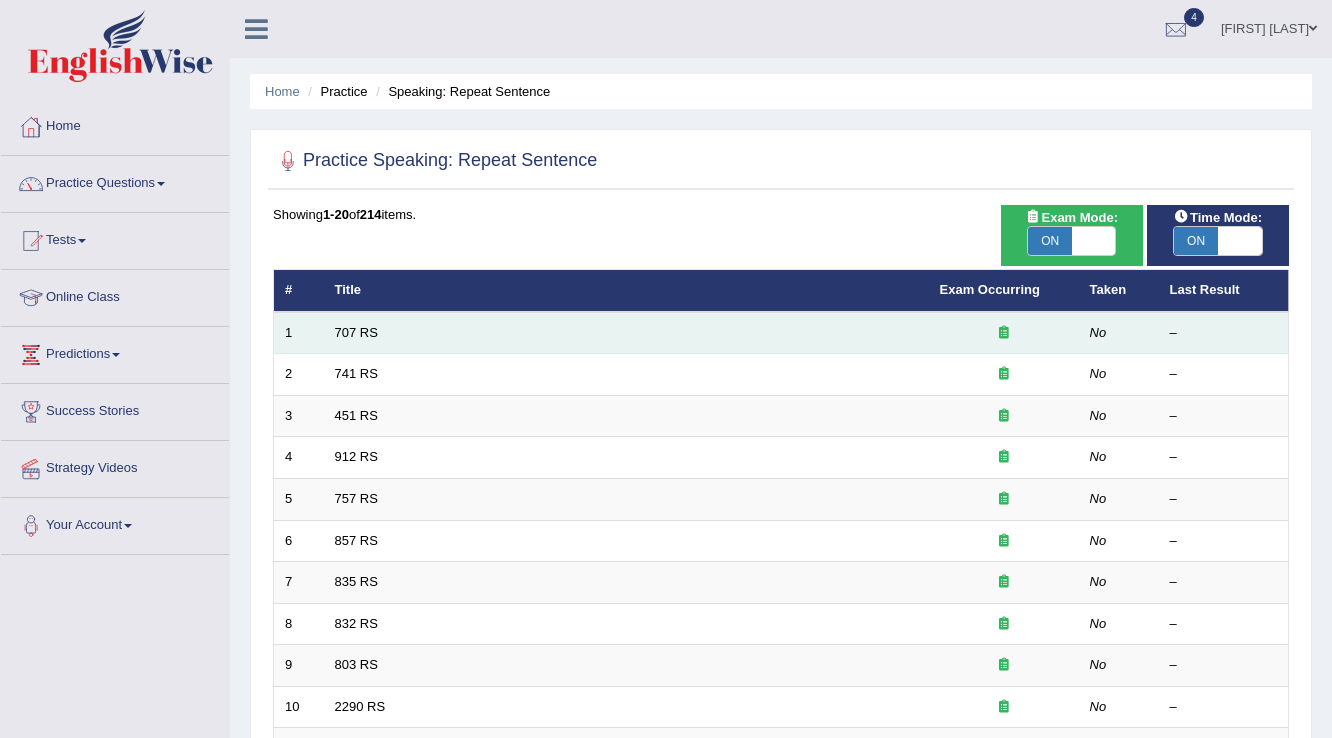 scroll, scrollTop: 0, scrollLeft: 0, axis: both 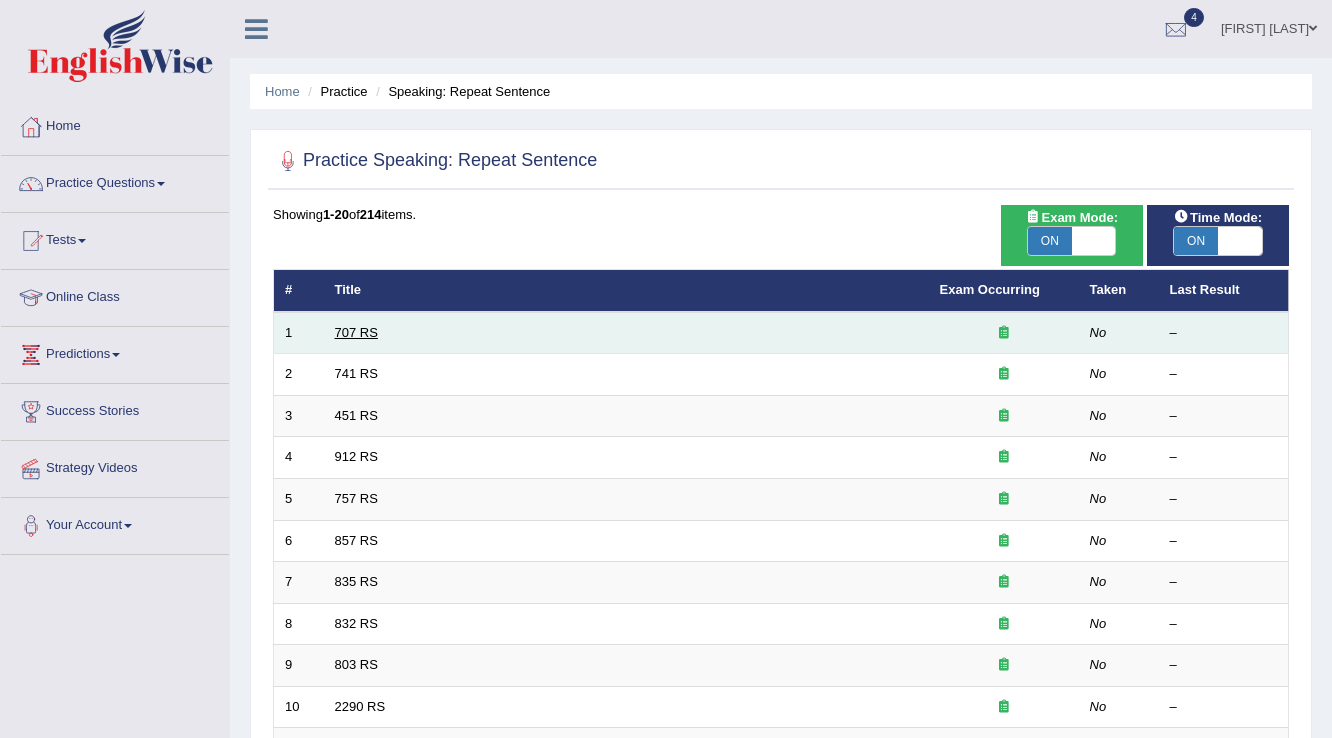 click on "707 RS" at bounding box center (356, 332) 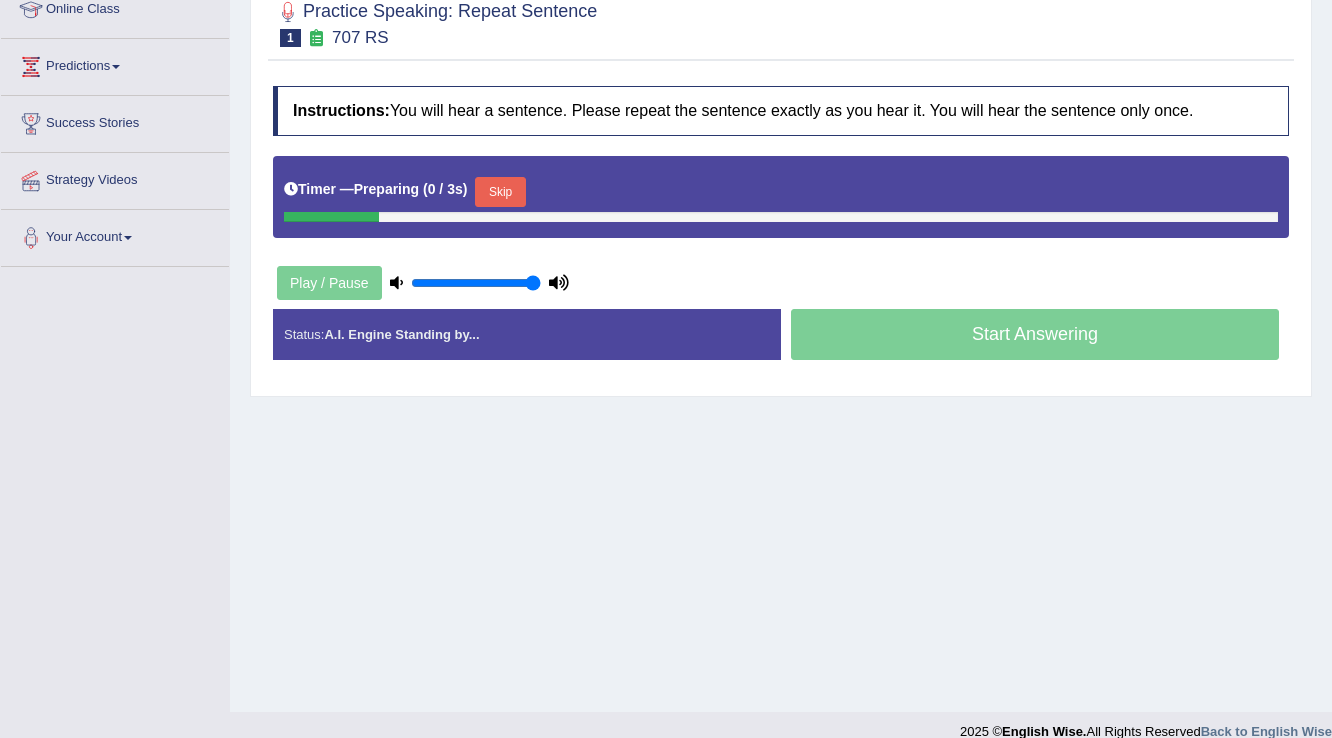 scroll, scrollTop: 312, scrollLeft: 0, axis: vertical 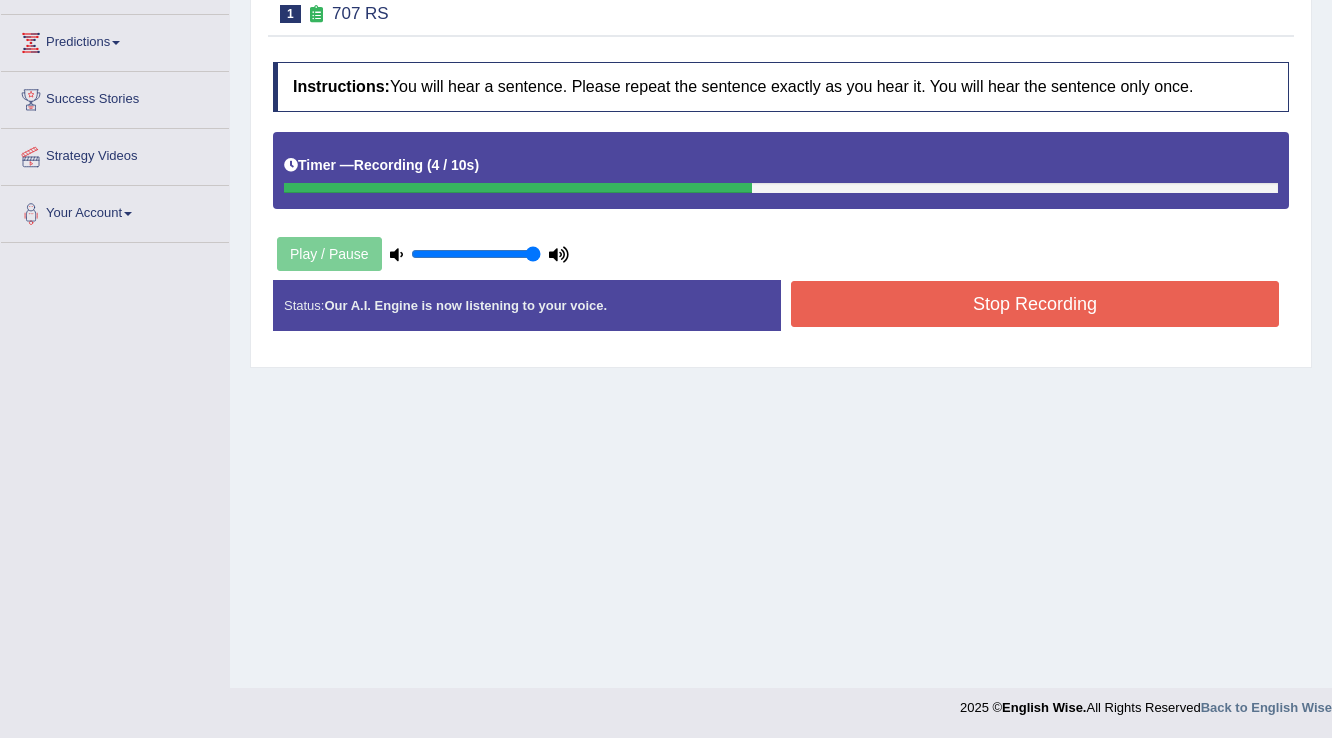 click on "Stop Recording" at bounding box center [1035, 304] 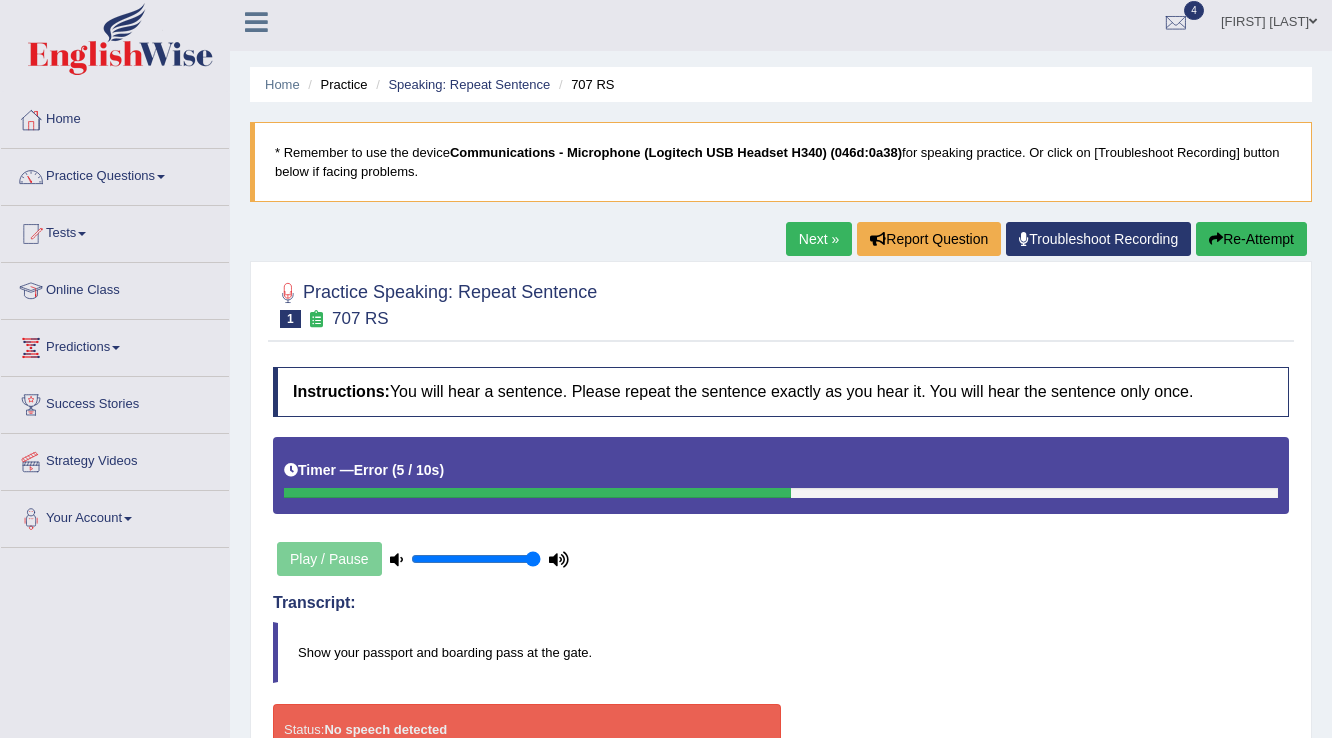 scroll, scrollTop: 0, scrollLeft: 0, axis: both 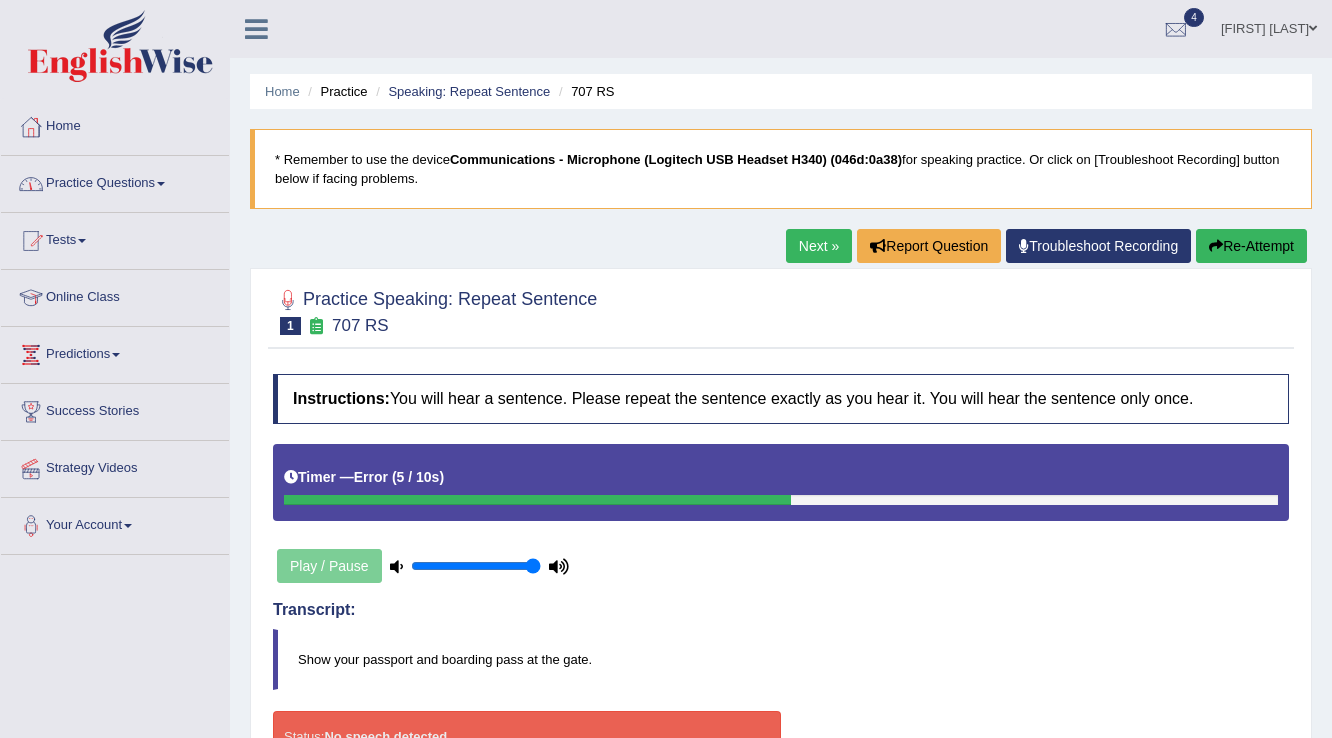 click on "Next »" at bounding box center (819, 246) 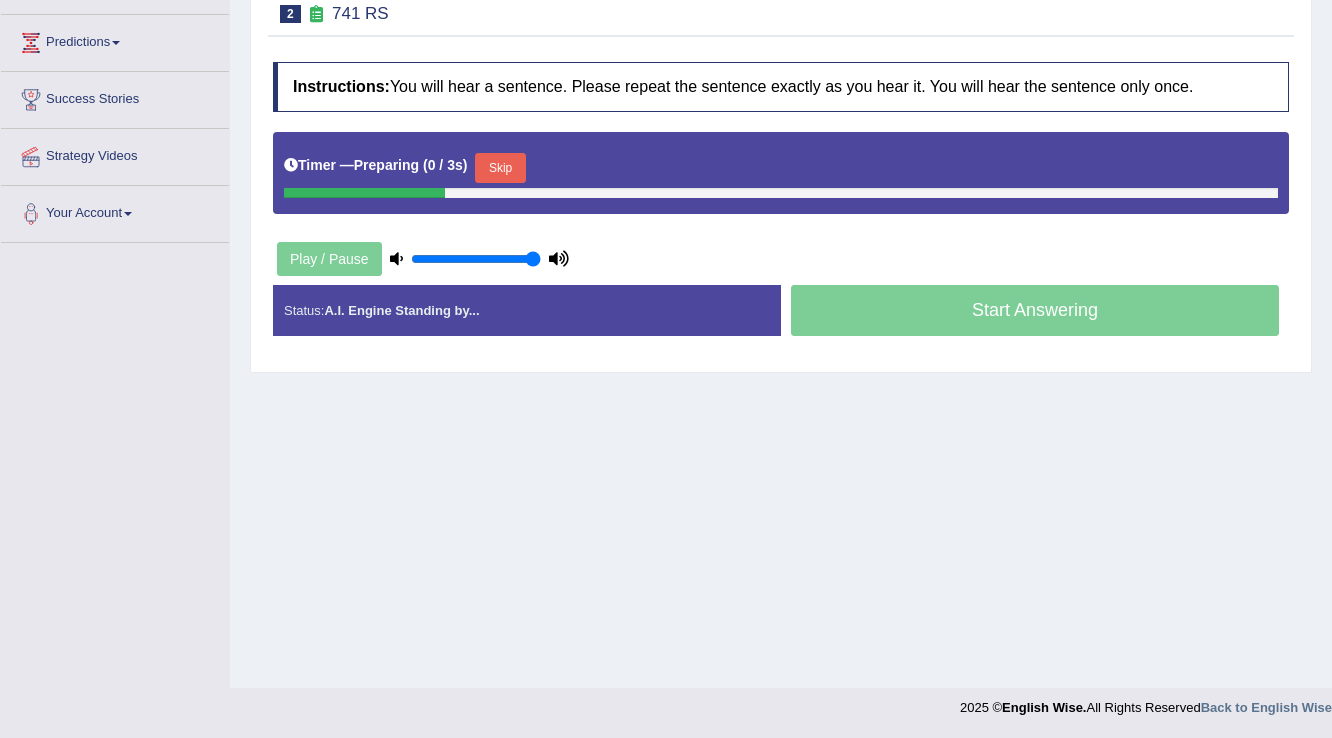 scroll, scrollTop: 0, scrollLeft: 0, axis: both 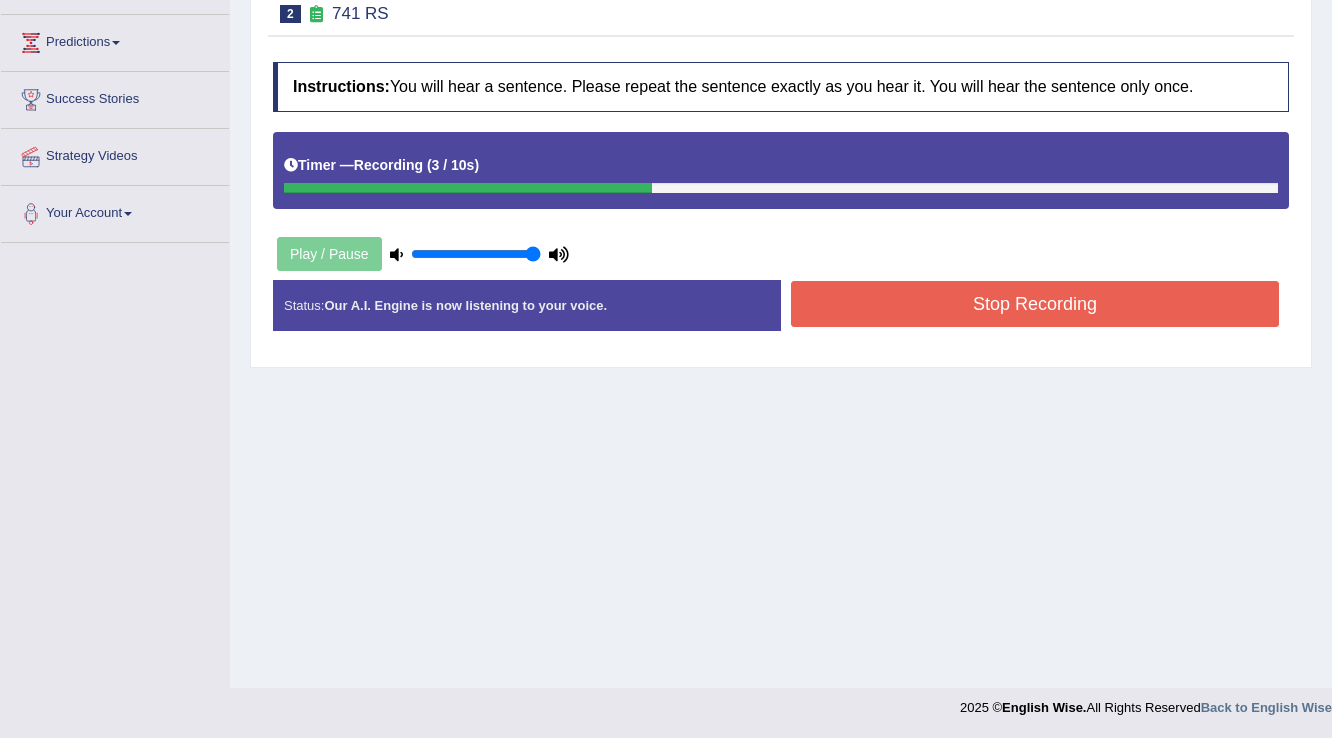 click on "Stop Recording" at bounding box center (1035, 304) 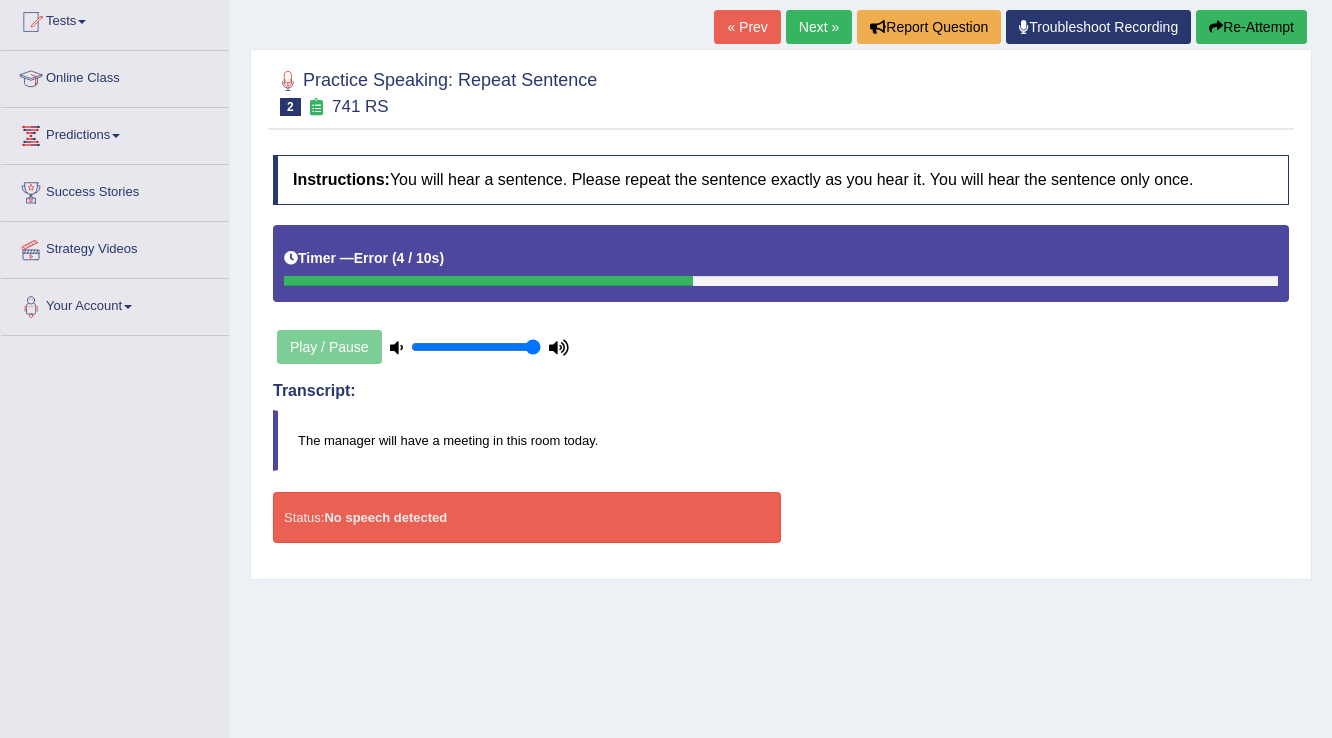 scroll, scrollTop: 0, scrollLeft: 0, axis: both 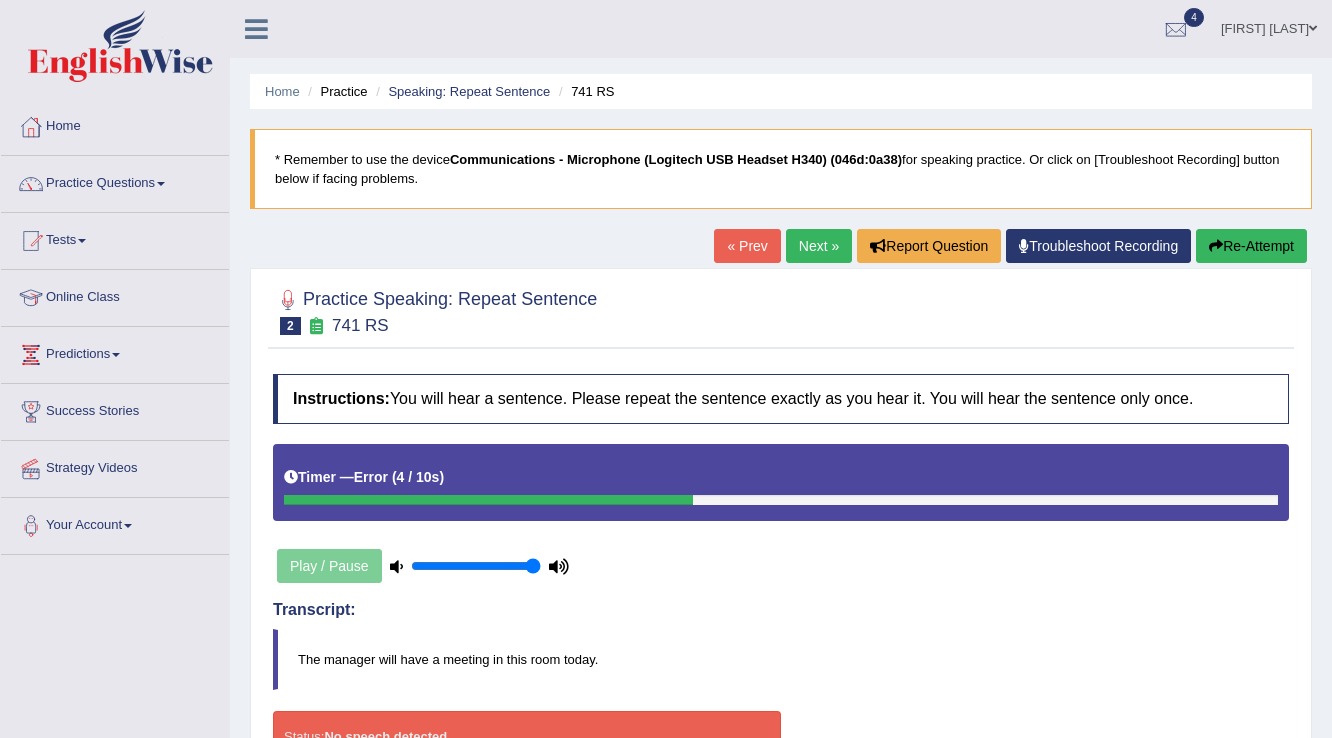 click on "Re-Attempt" at bounding box center [1251, 246] 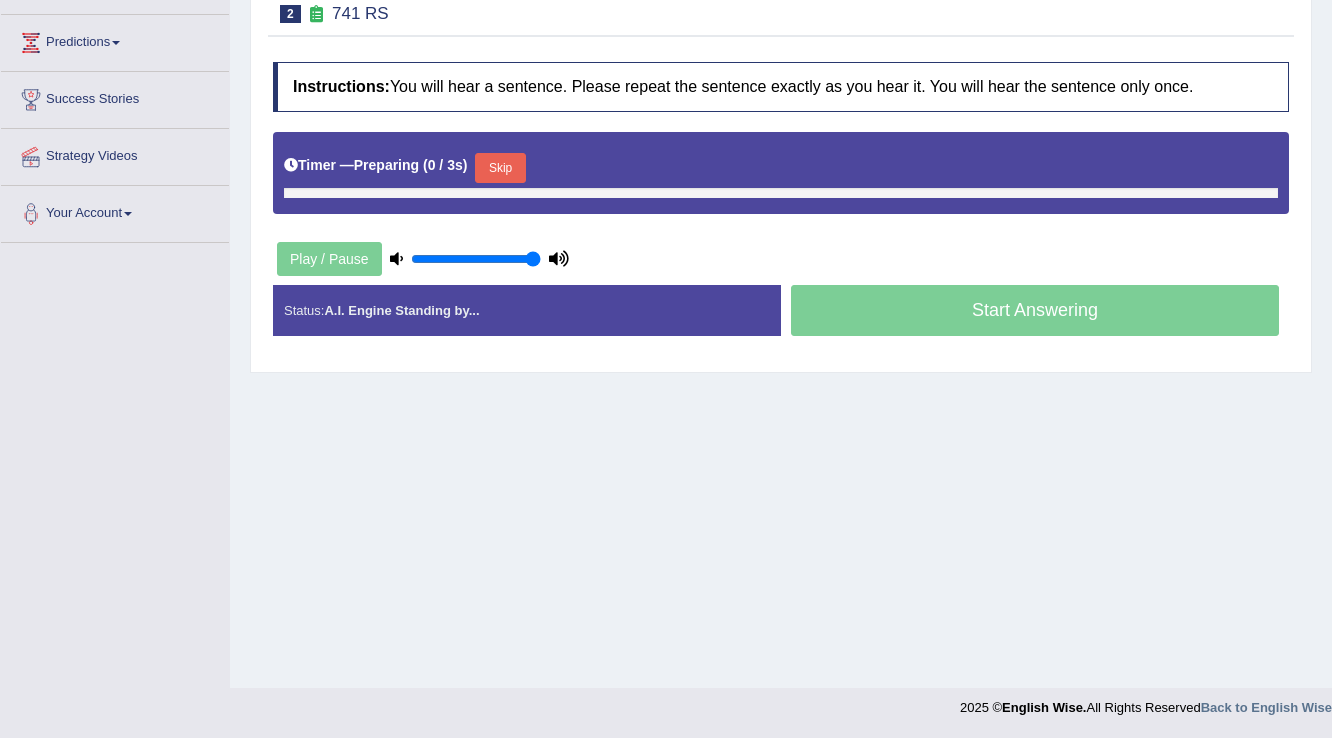 scroll, scrollTop: 312, scrollLeft: 0, axis: vertical 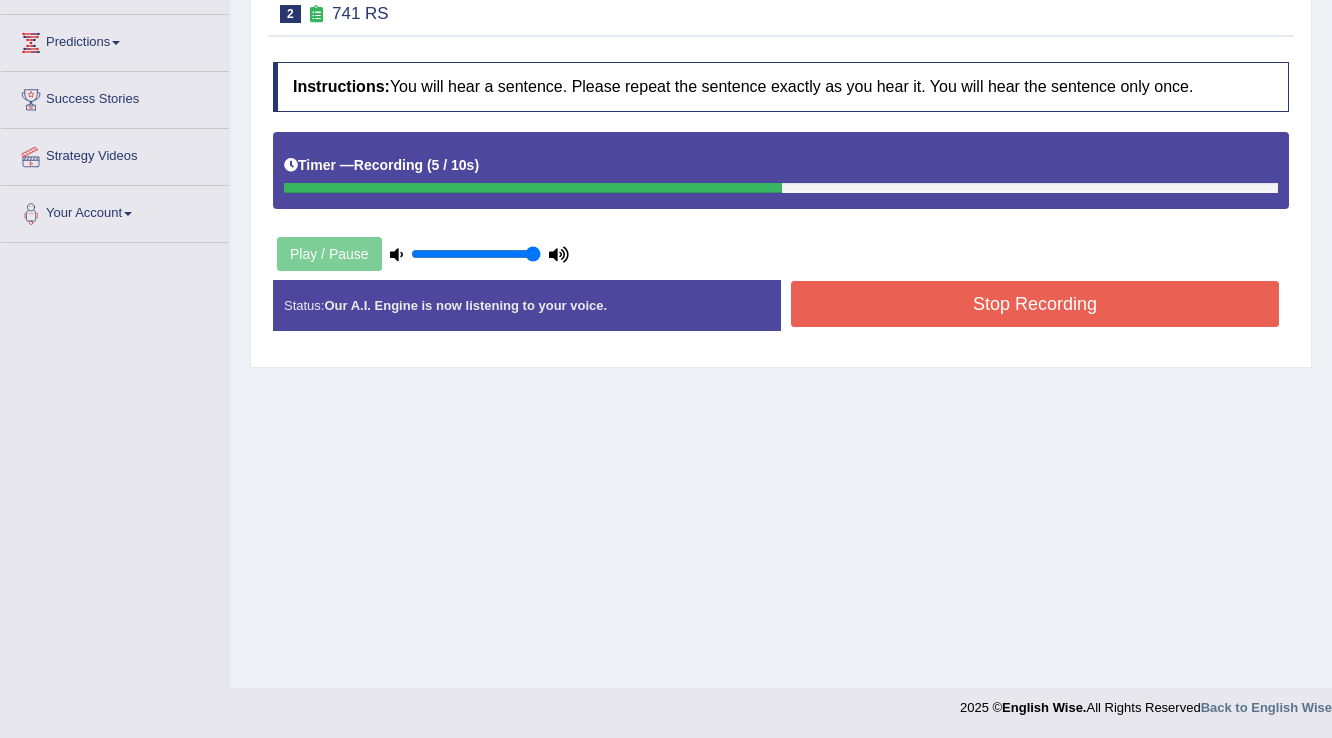 click on "Stop Recording" at bounding box center [1035, 304] 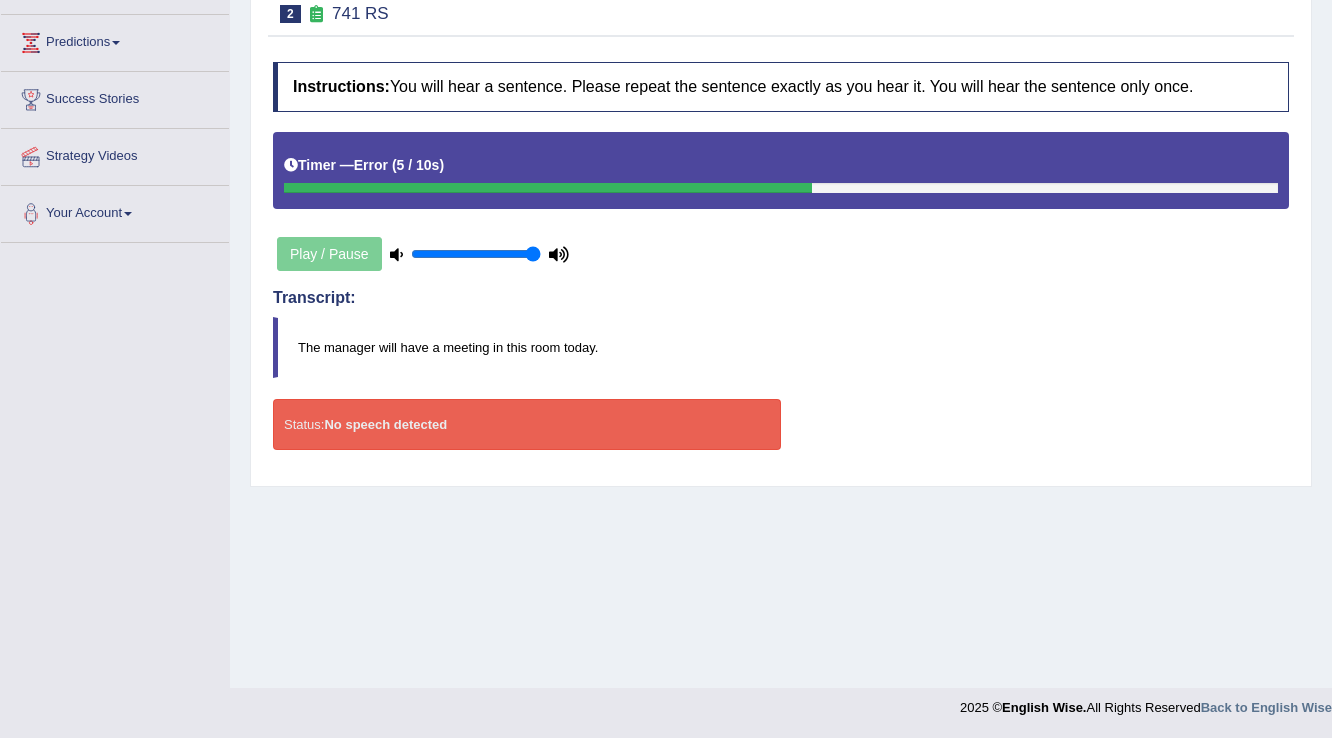 scroll, scrollTop: 0, scrollLeft: 0, axis: both 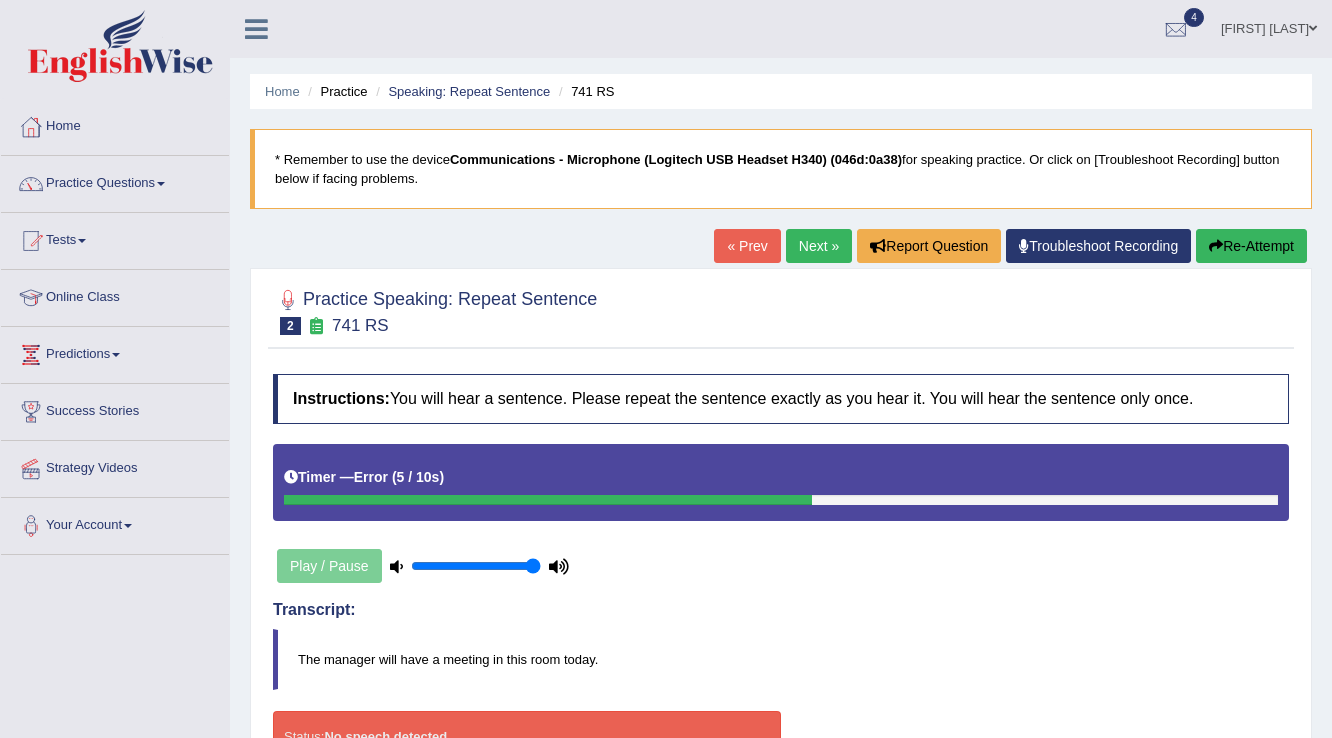 click on "Next »" at bounding box center [819, 246] 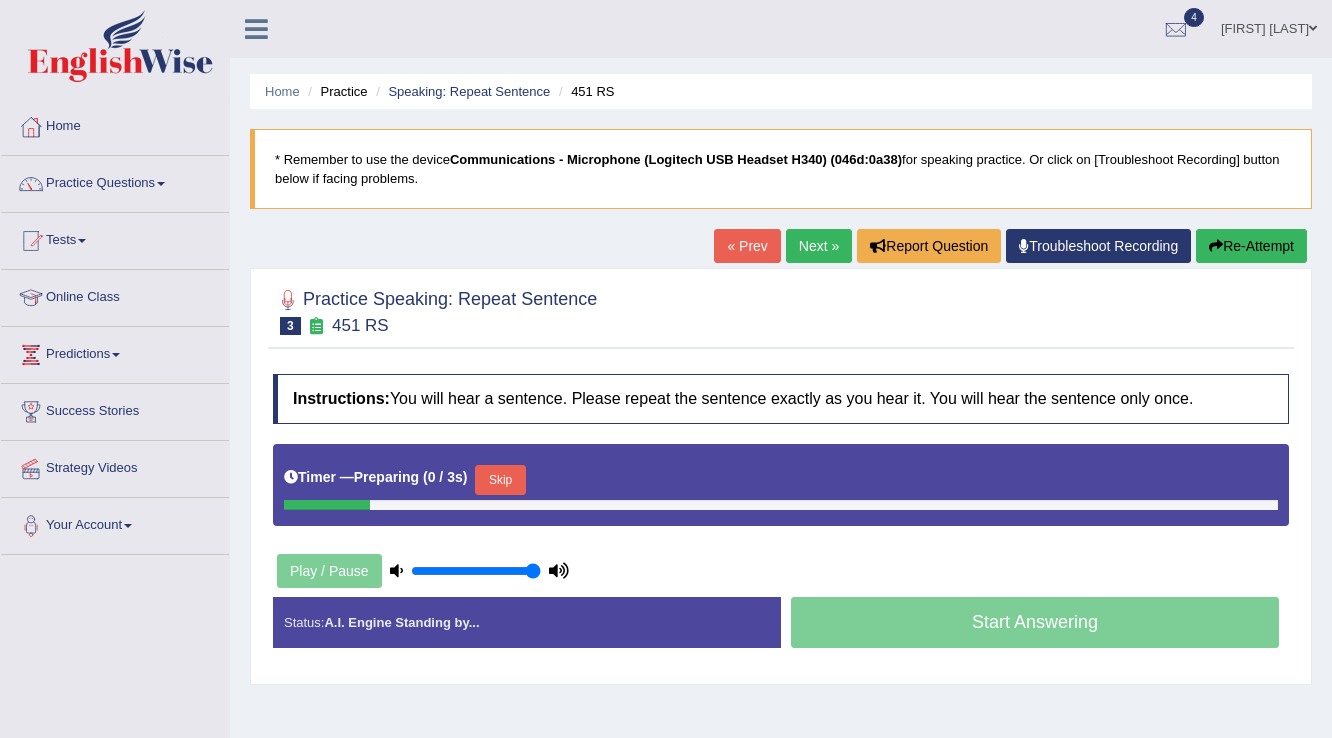 scroll, scrollTop: 0, scrollLeft: 0, axis: both 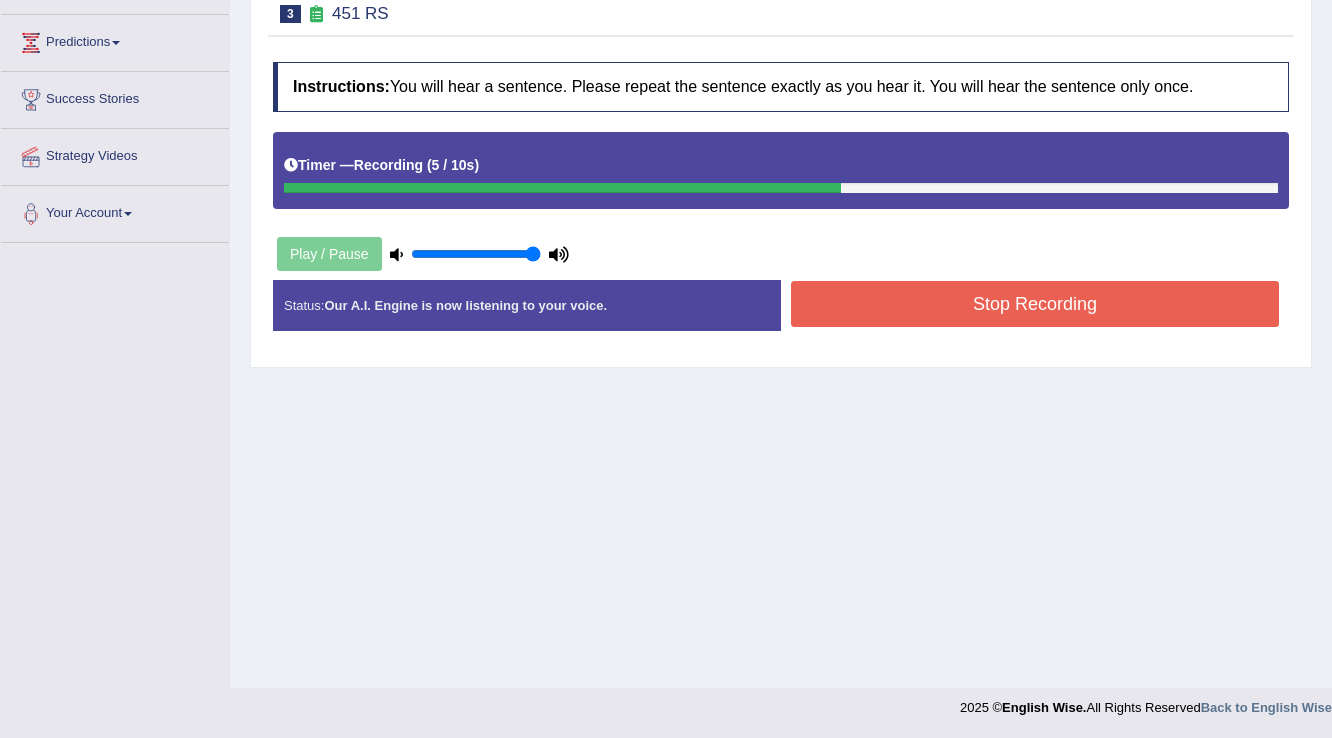 click on "Stop Recording" at bounding box center (1035, 304) 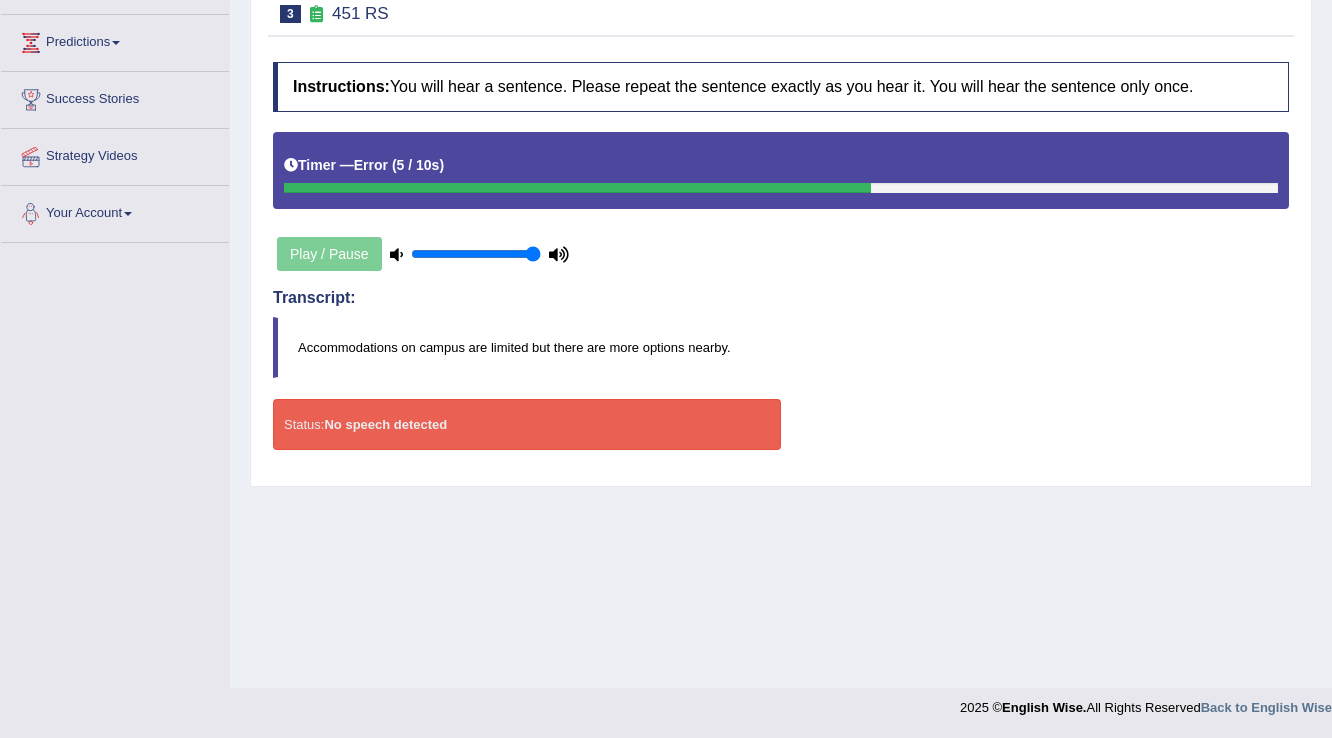 click on "Play / Pause" at bounding box center [423, 254] 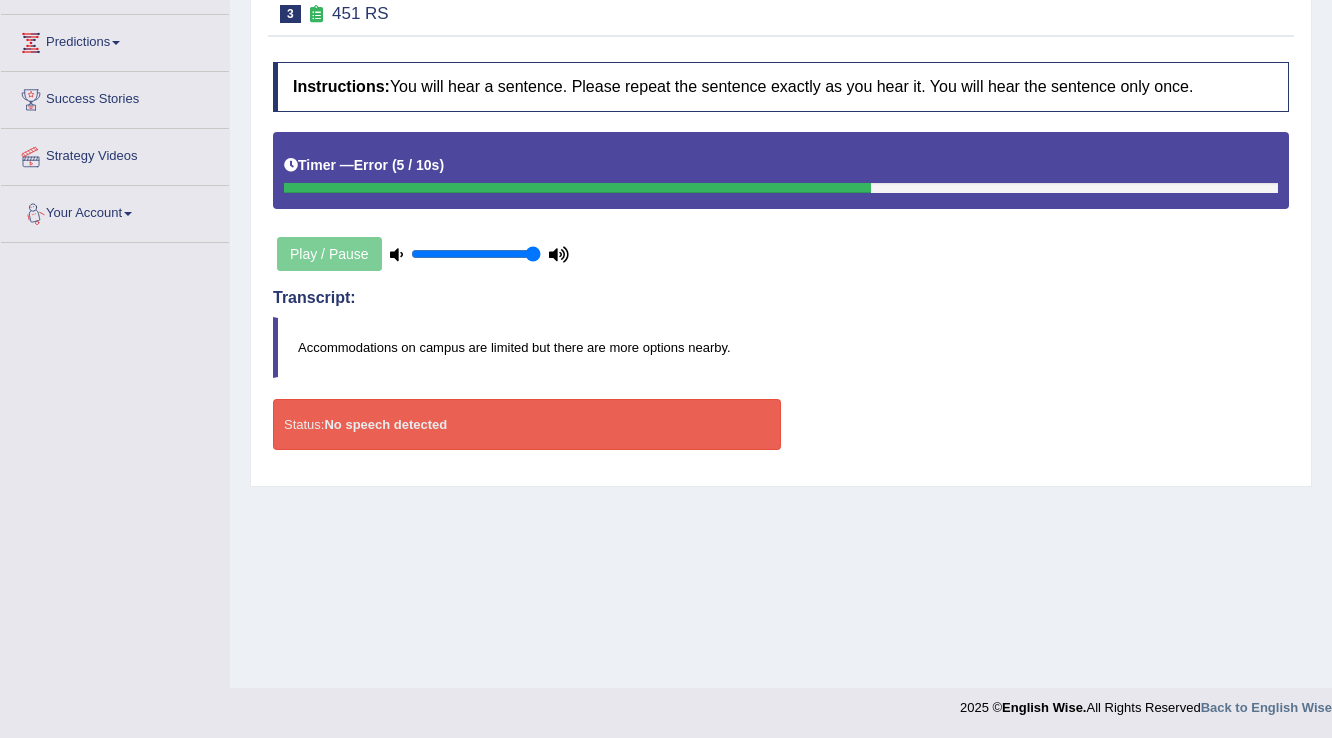click on "Play / Pause" at bounding box center [423, 254] 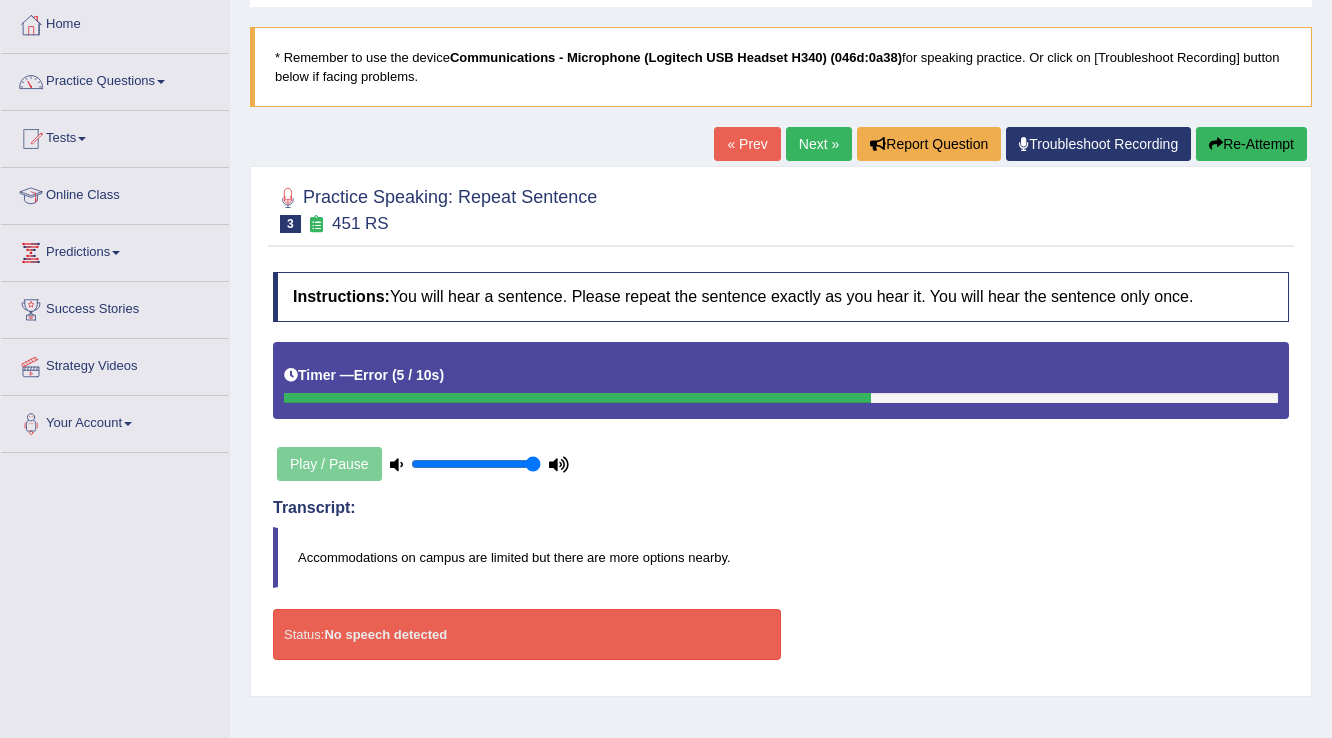 scroll, scrollTop: 0, scrollLeft: 0, axis: both 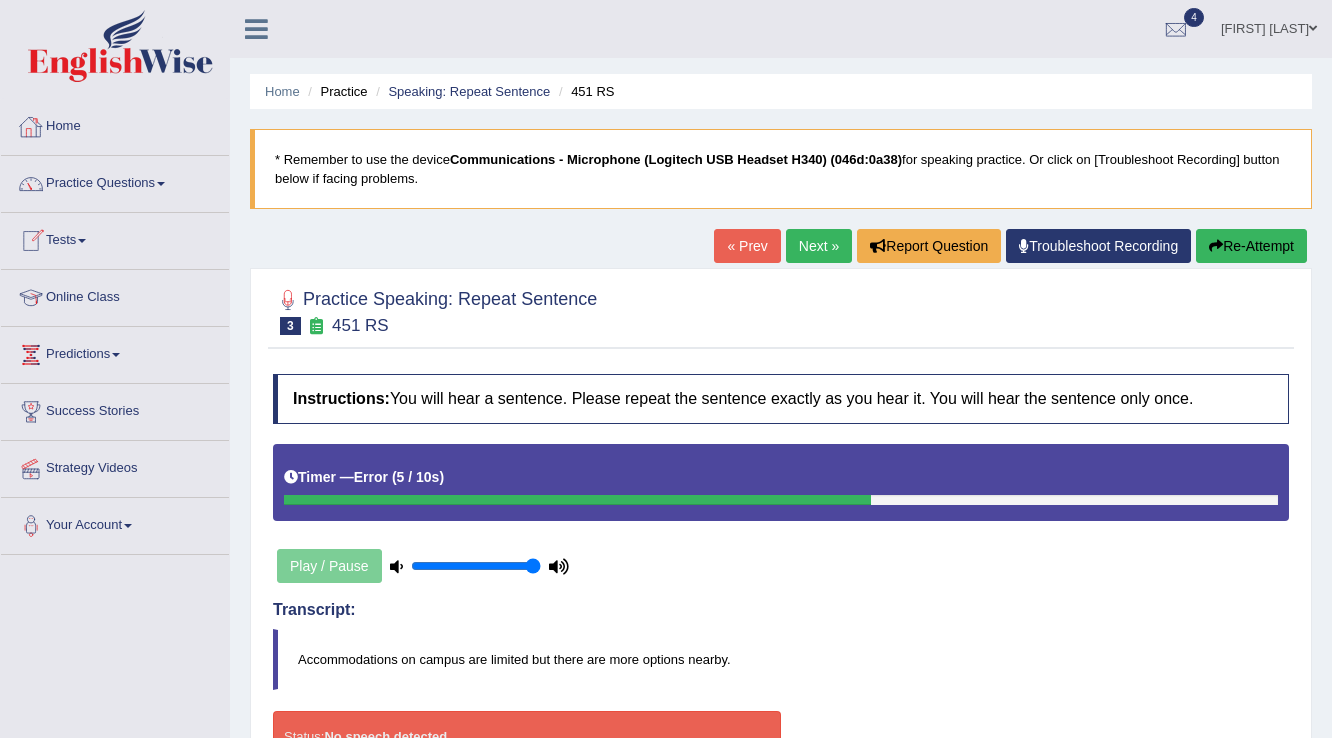 click on "Practice Questions" at bounding box center (115, 181) 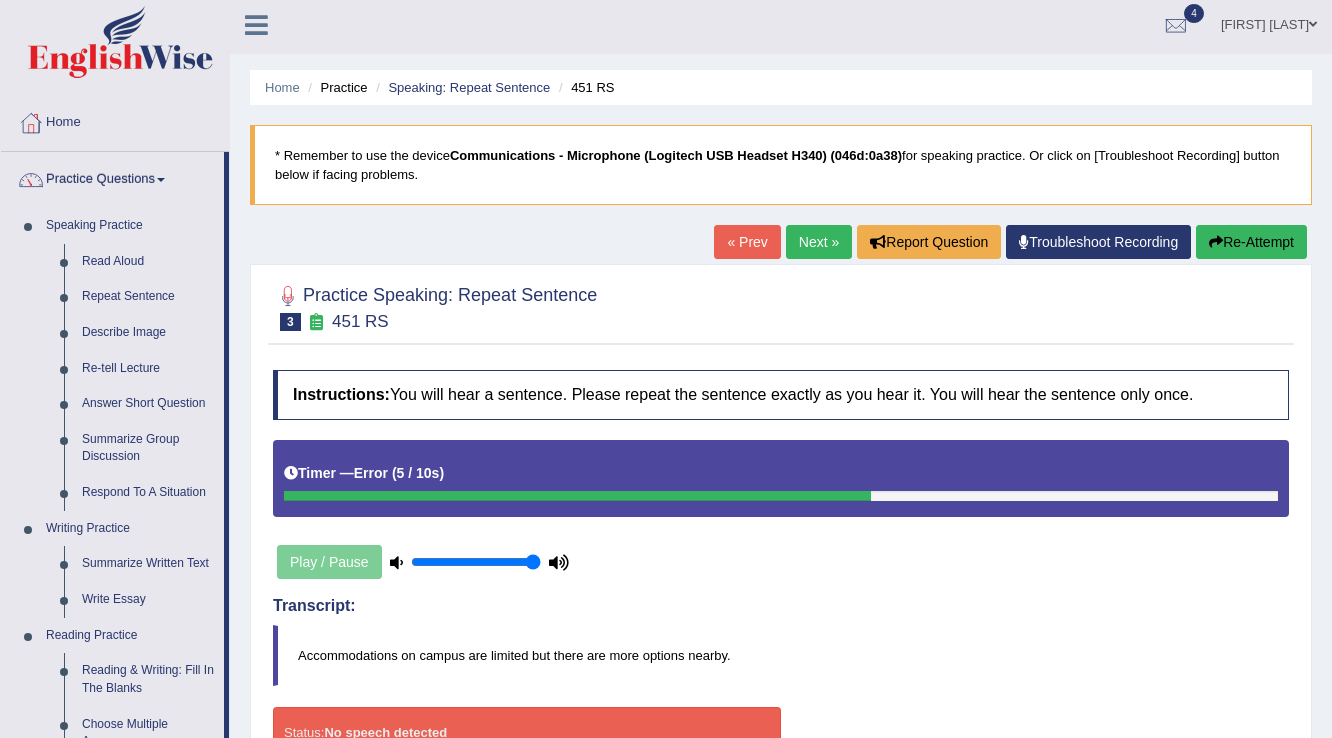 scroll, scrollTop: 0, scrollLeft: 0, axis: both 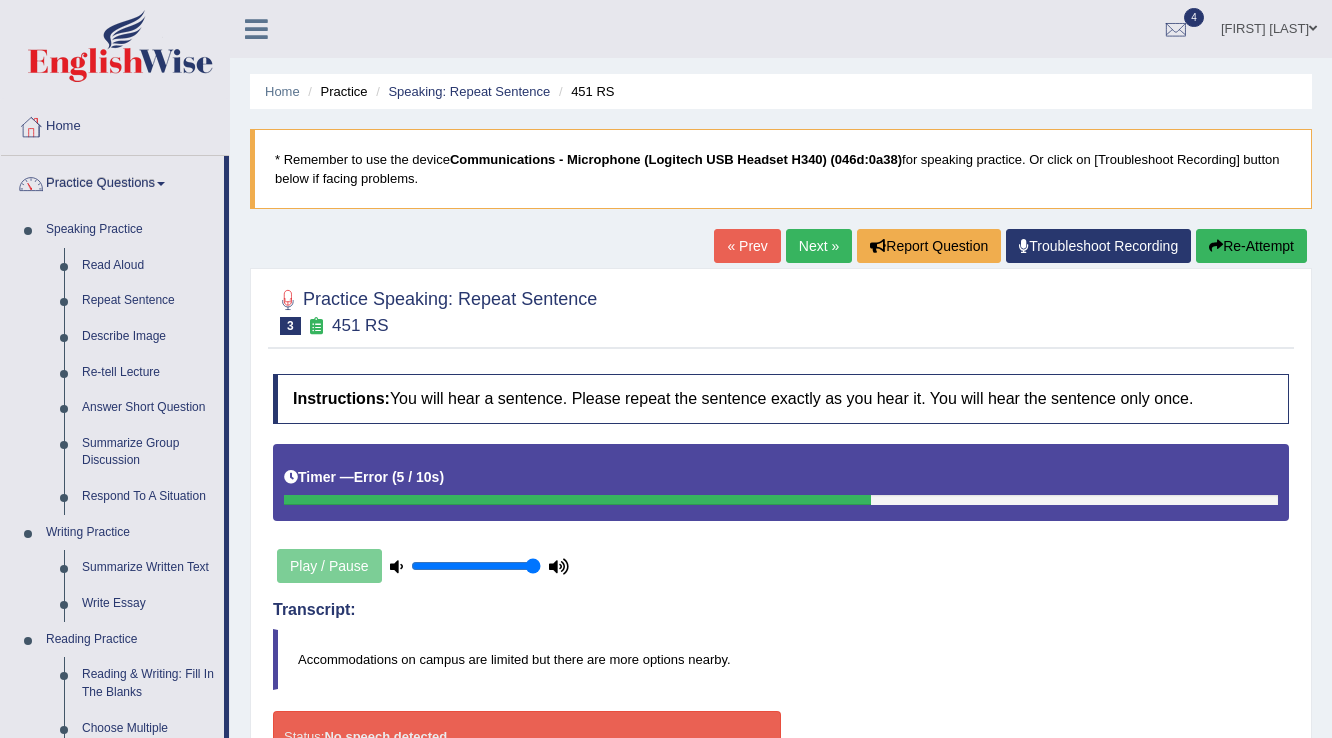 click on "Next »" at bounding box center [819, 246] 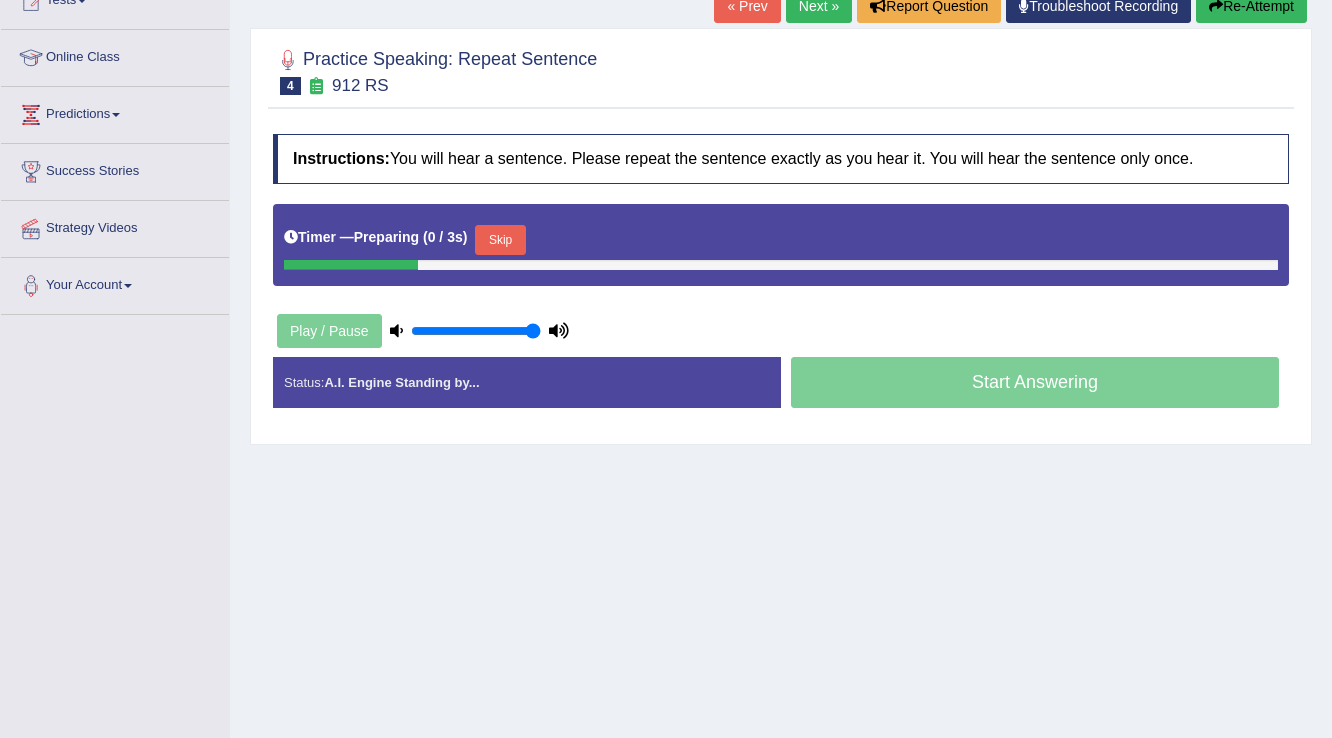 scroll, scrollTop: 240, scrollLeft: 0, axis: vertical 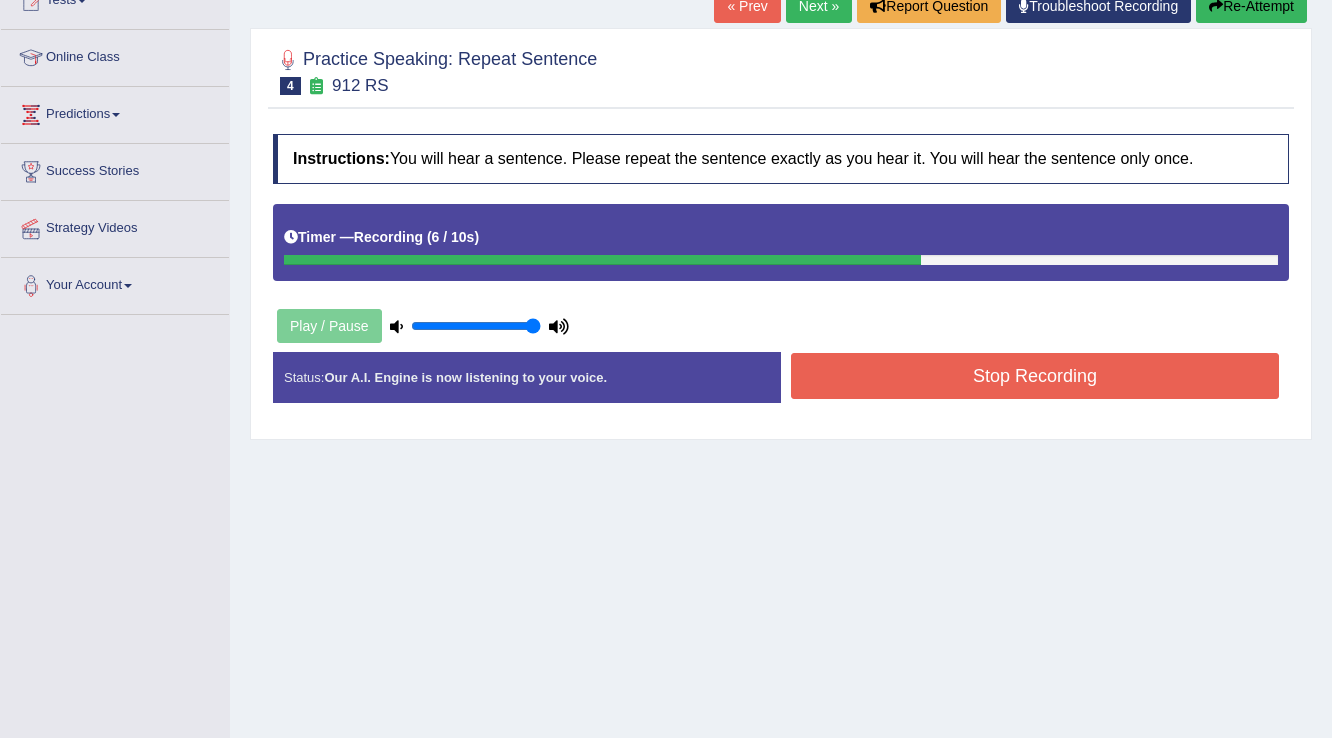 click on "Stop Recording" at bounding box center (1035, 376) 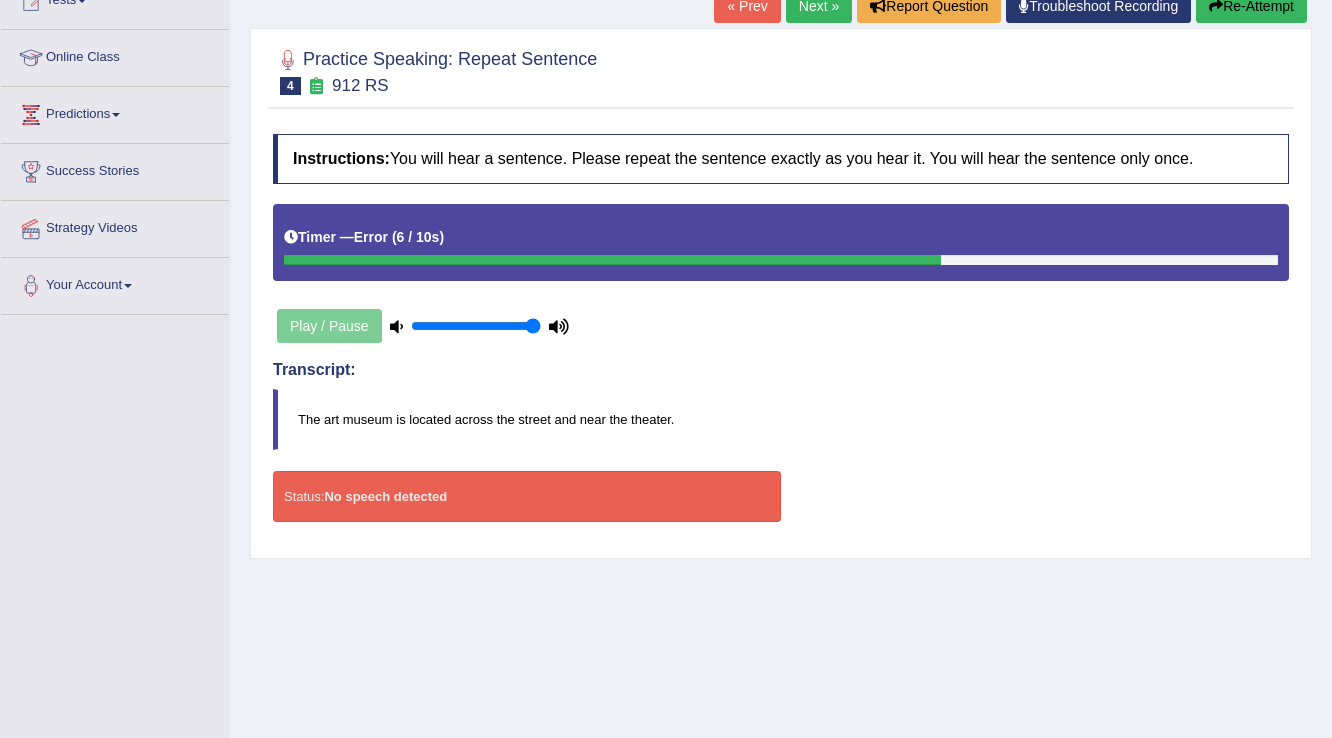 click on "Play / Pause" at bounding box center [423, 326] 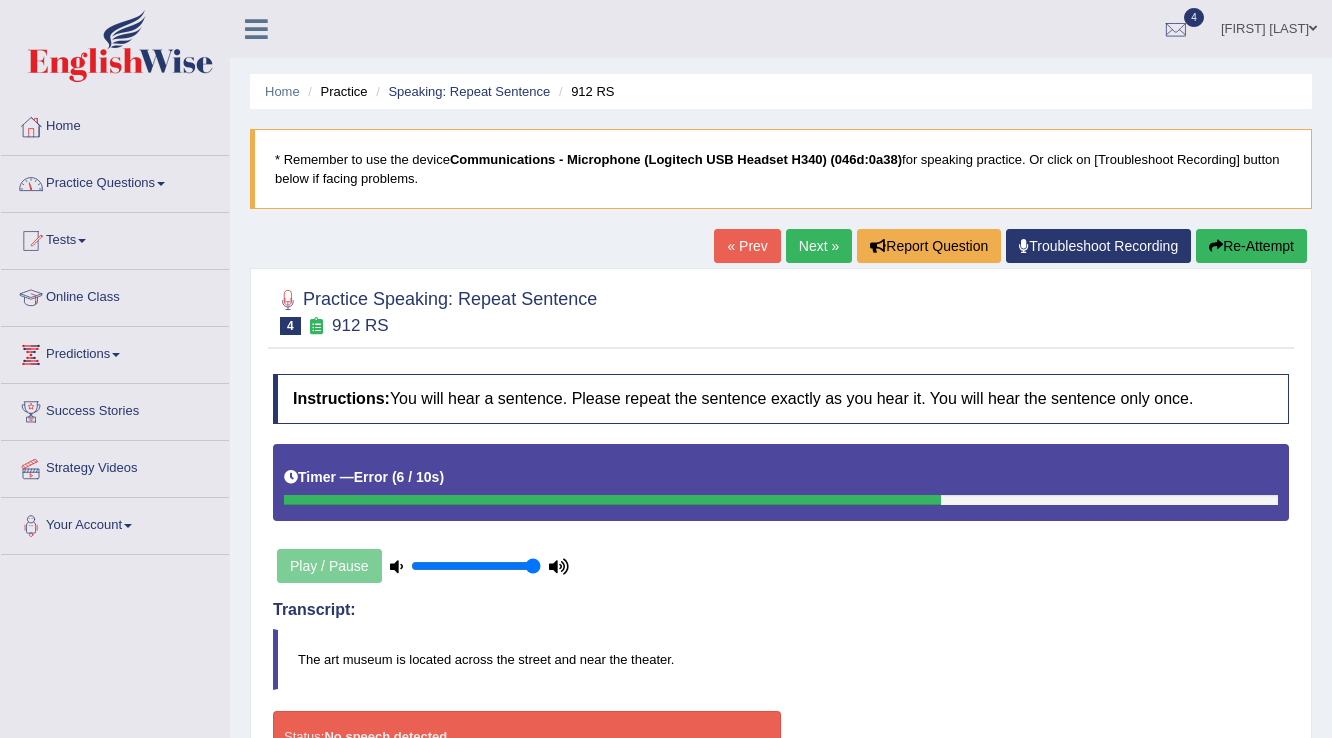 click at bounding box center (161, 184) 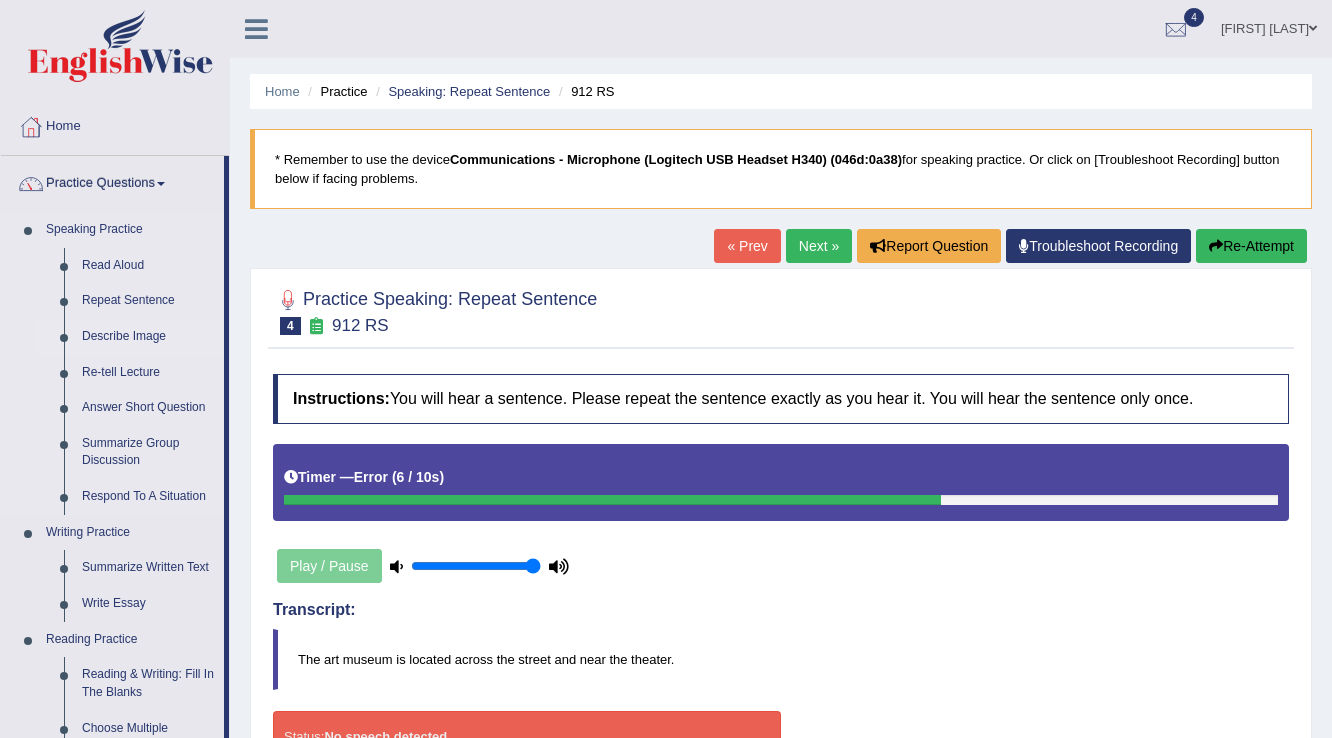 click on "Describe Image" at bounding box center [148, 337] 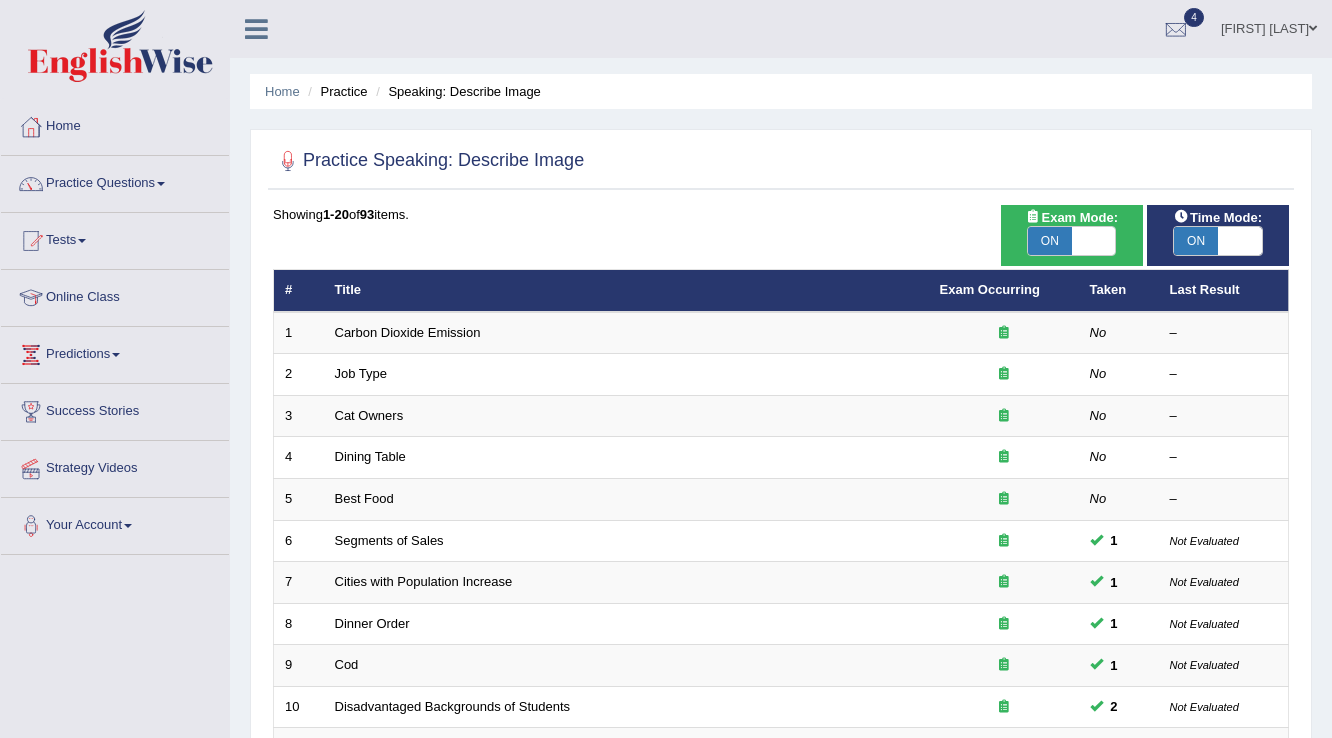scroll, scrollTop: 0, scrollLeft: 0, axis: both 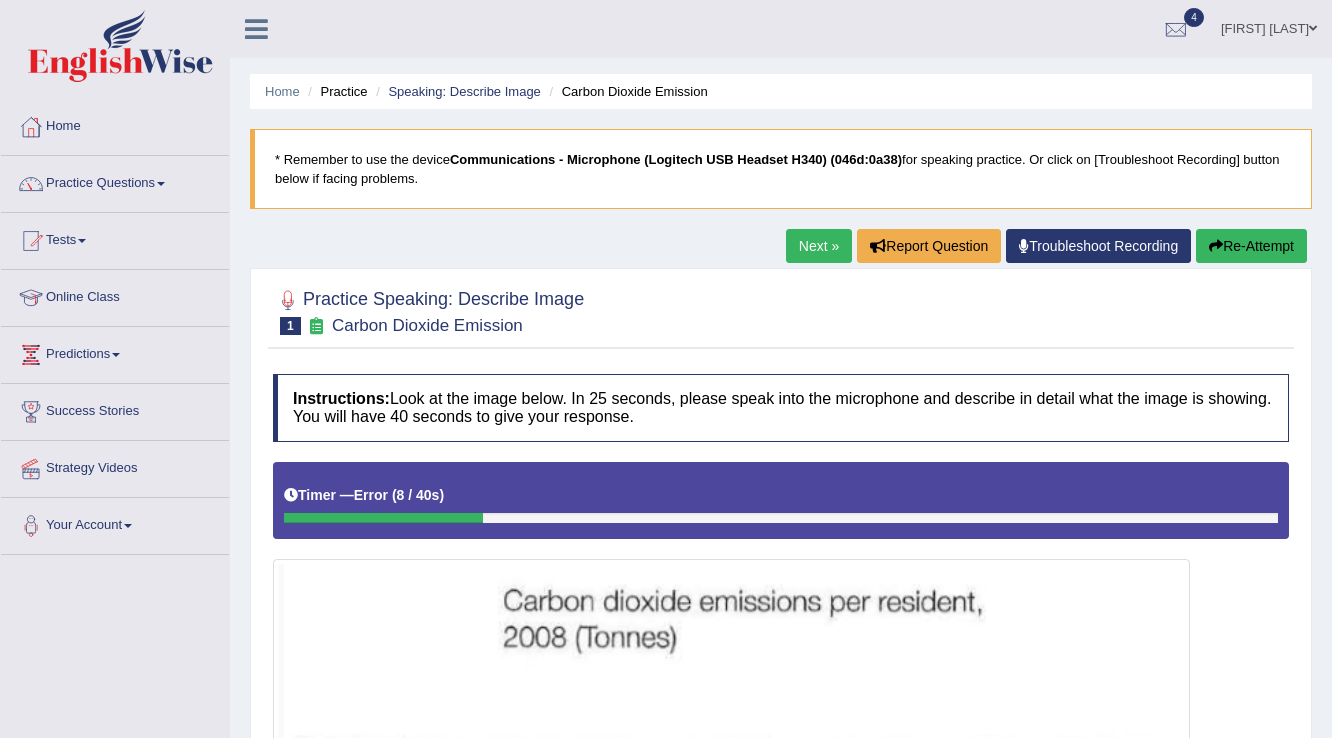 click at bounding box center [288, 300] 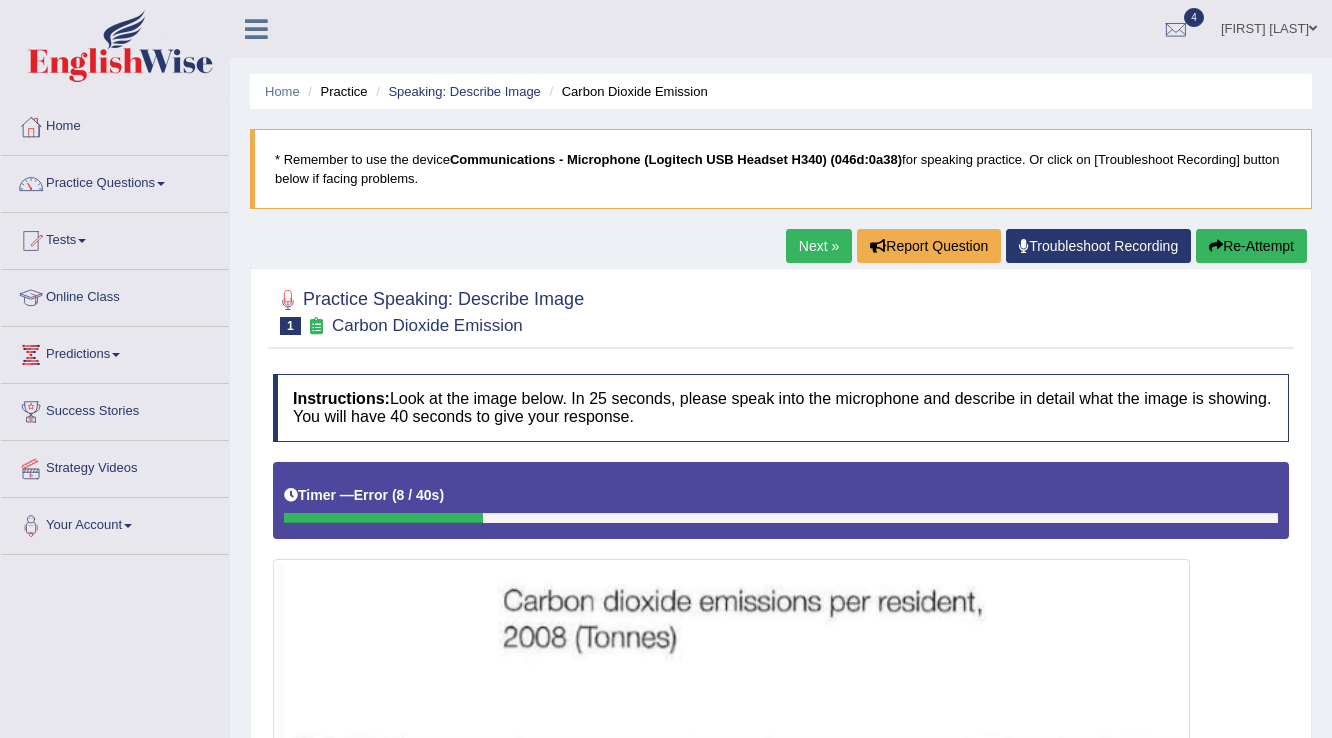 click at bounding box center (288, 300) 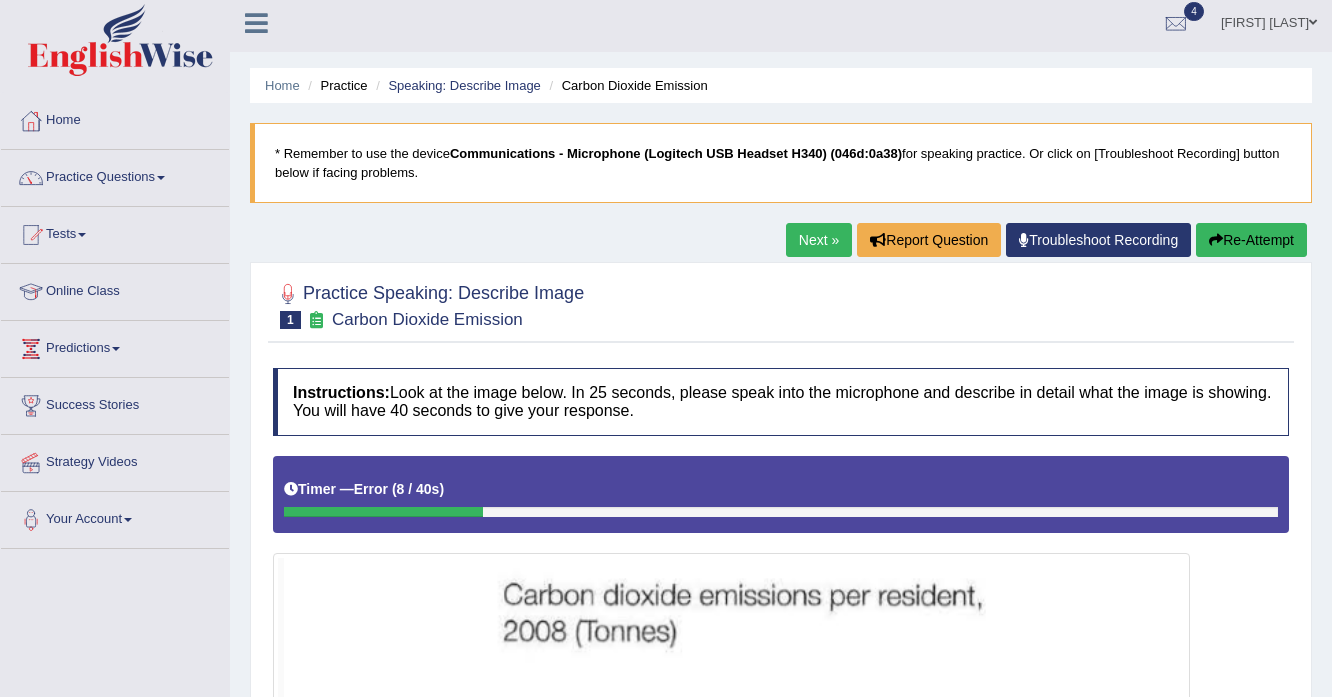 scroll, scrollTop: 0, scrollLeft: 0, axis: both 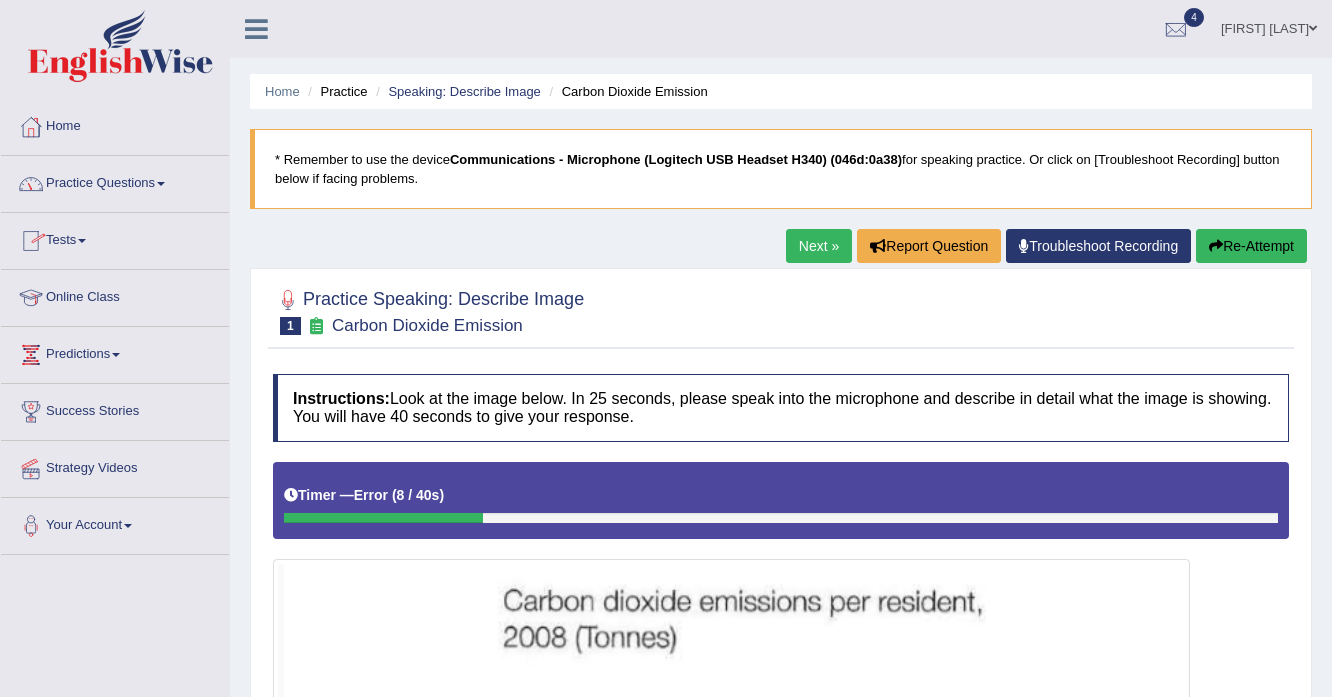 click at bounding box center (161, 184) 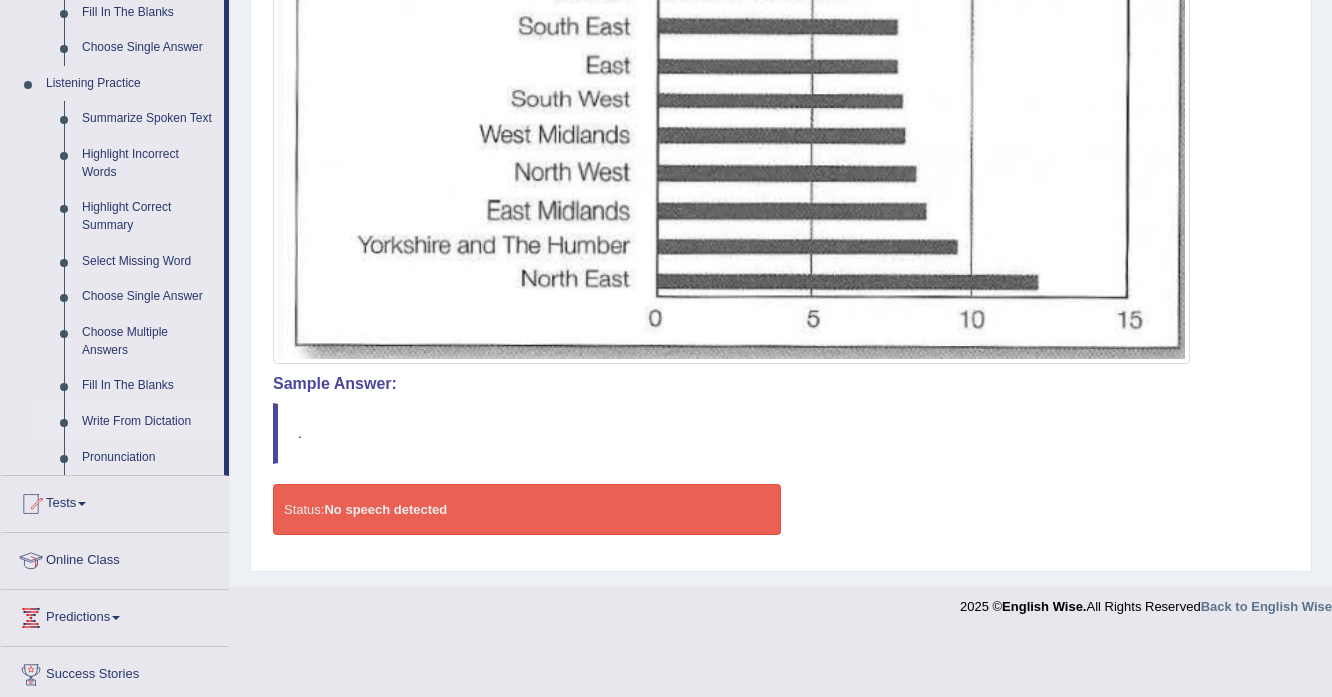 scroll, scrollTop: 765, scrollLeft: 0, axis: vertical 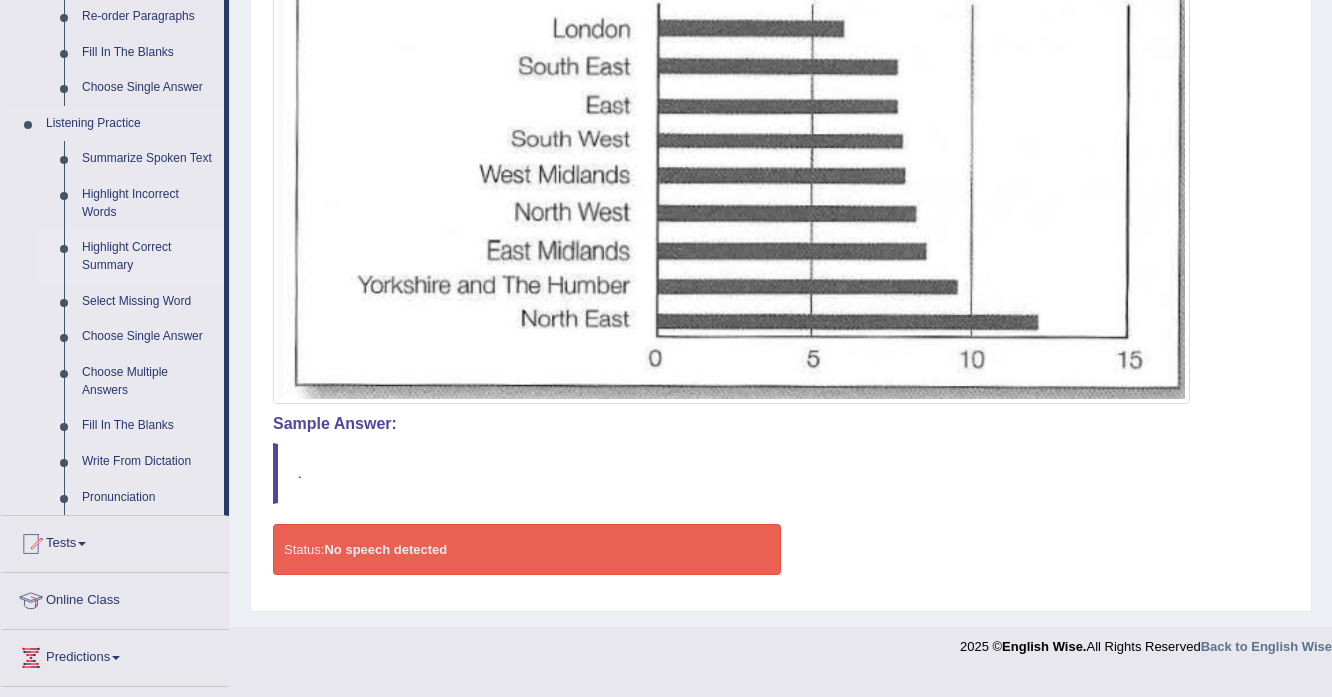 click on "Highlight Correct Summary" at bounding box center (148, 256) 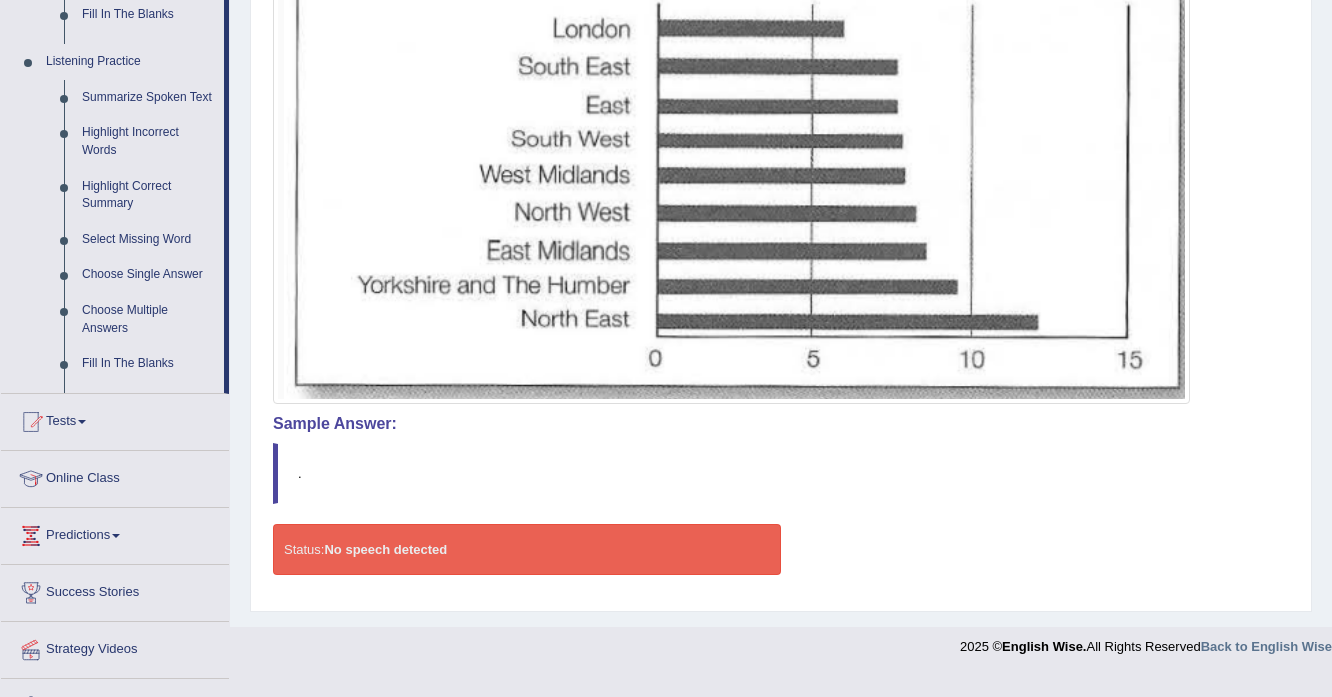 scroll, scrollTop: 491, scrollLeft: 0, axis: vertical 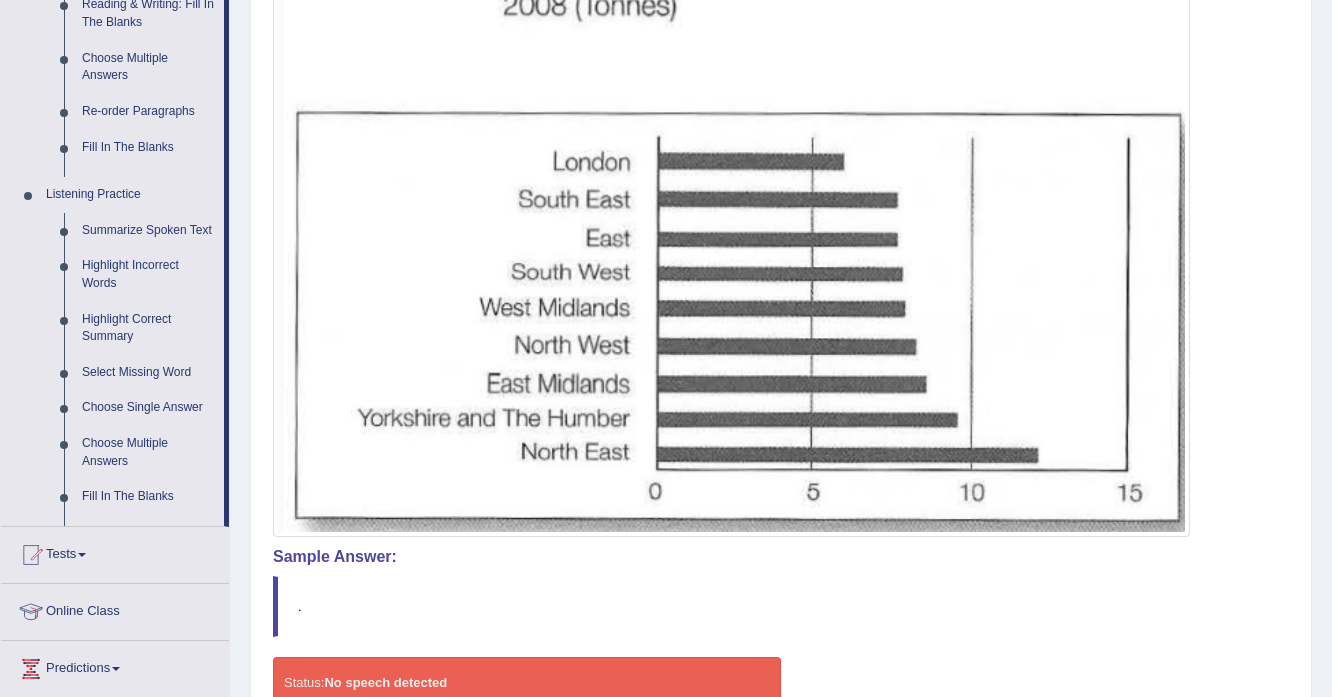 click on "Toggle navigation
Home
Practice Questions   Speaking Practice Read Aloud
Repeat Sentence
Describe Image
Re-tell Lecture
Answer Short Question
Summarize Group Discussion
Respond To A Situation
Writing Practice  Summarize Written Text
Write Essay
Reading Practice  Reading & Writing: Fill In The Blanks
Choose Multiple Answers
Re-order Paragraphs
Fill In The Blanks
Choose Single Answer
Listening Practice  Summarize Spoken Text
Highlight Incorrect Words
Highlight Correct Summary
Select Missing Word
Choose Single Answer
Choose Multiple Answers
Fill In The Blanks
Write From Dictation
Pronunciation
Tests  Take Practice Sectional Test
Take Mock Test" at bounding box center [666, 84] 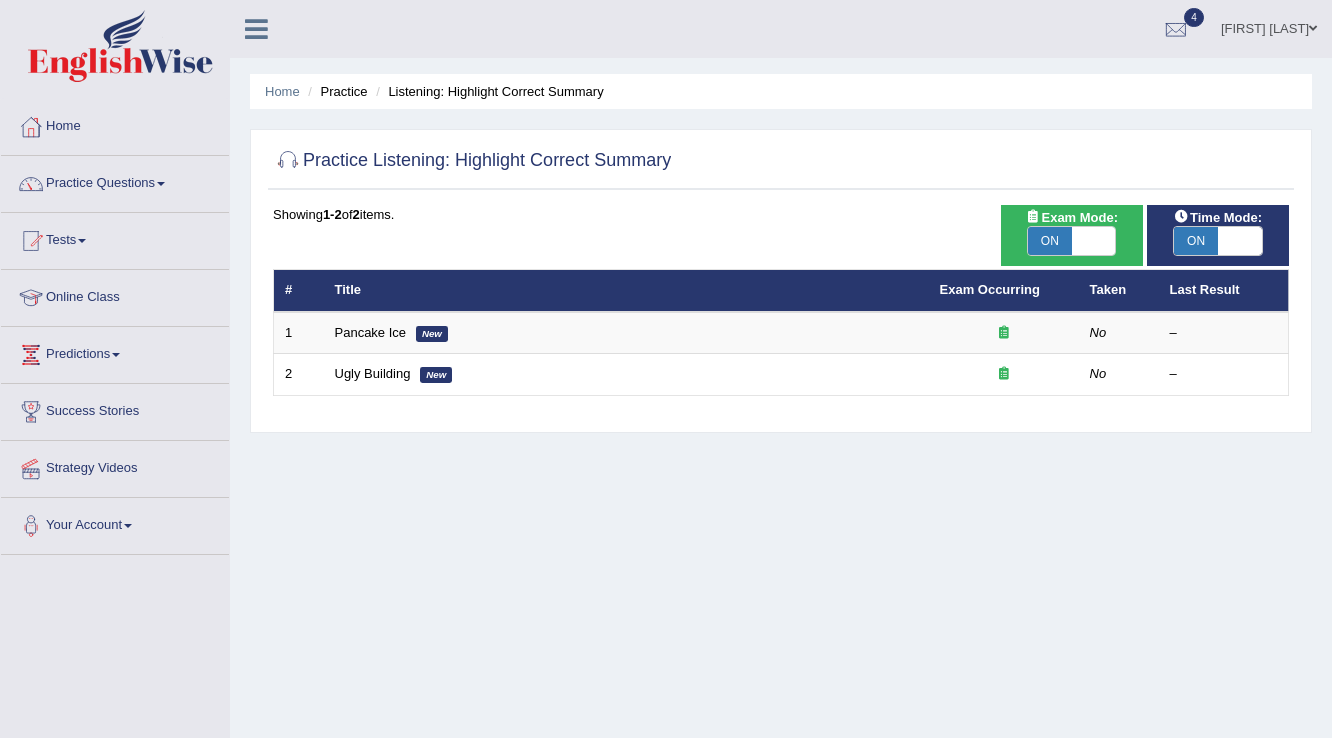 scroll, scrollTop: 0, scrollLeft: 0, axis: both 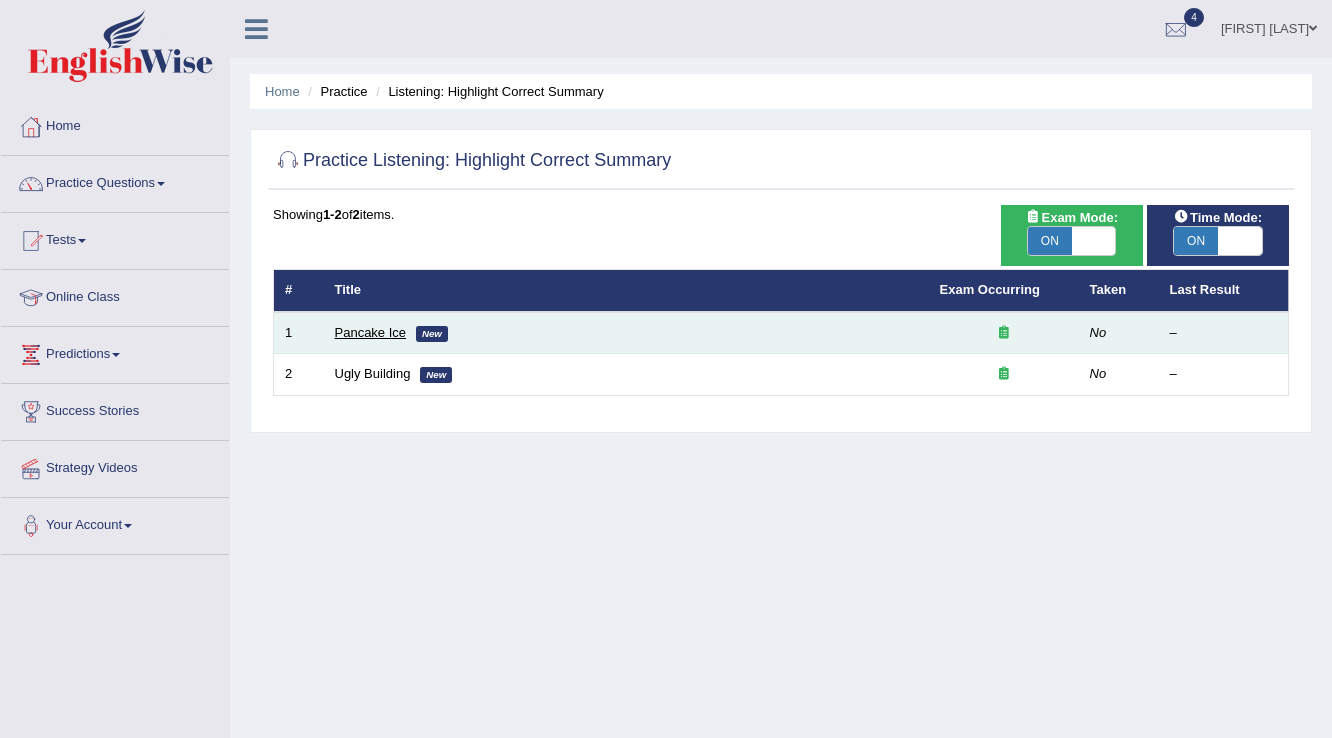 click on "Pancake Ice" at bounding box center [371, 332] 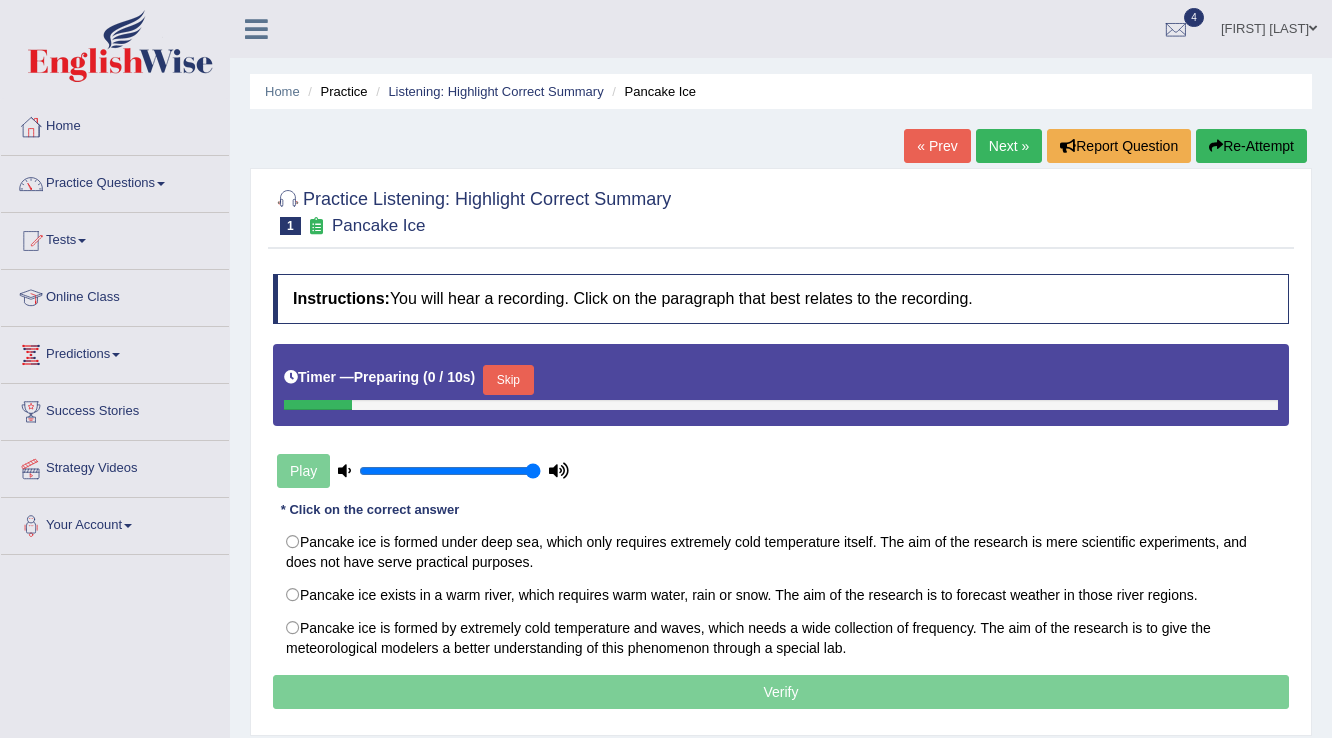 scroll, scrollTop: 240, scrollLeft: 0, axis: vertical 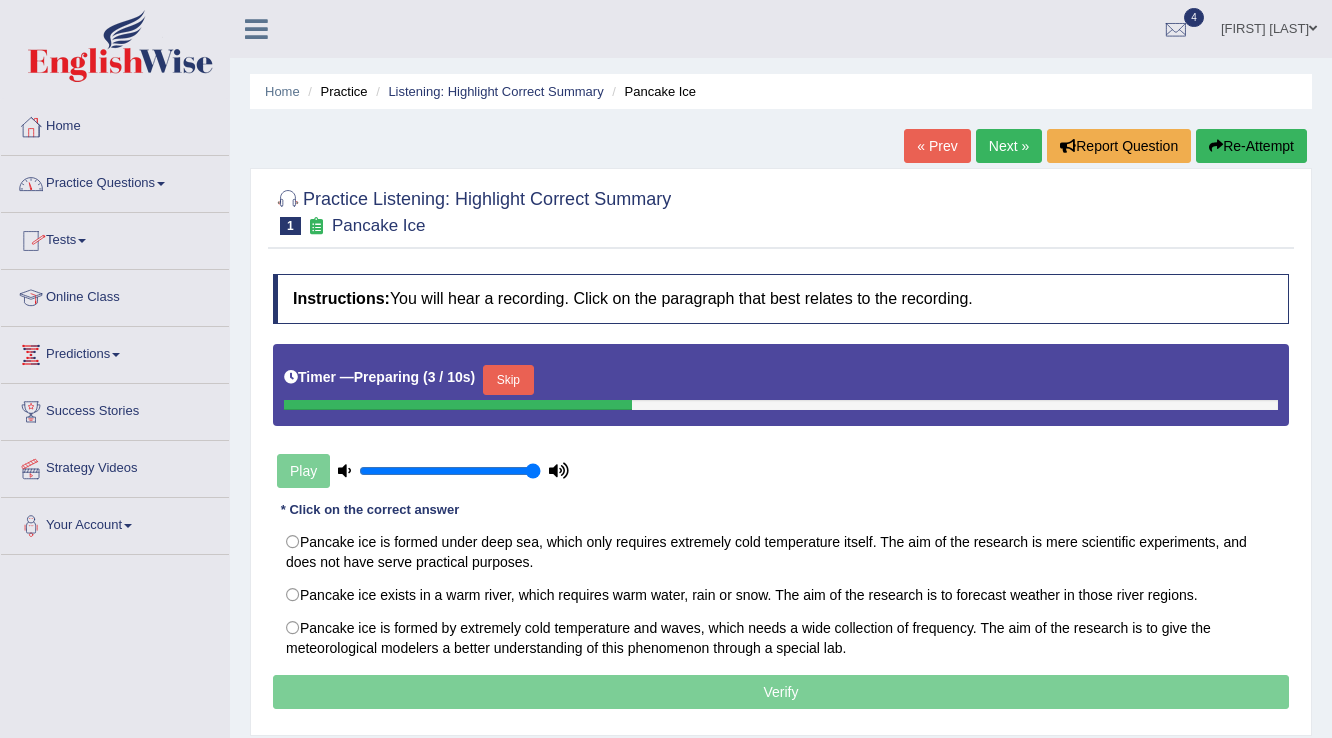 click at bounding box center [161, 184] 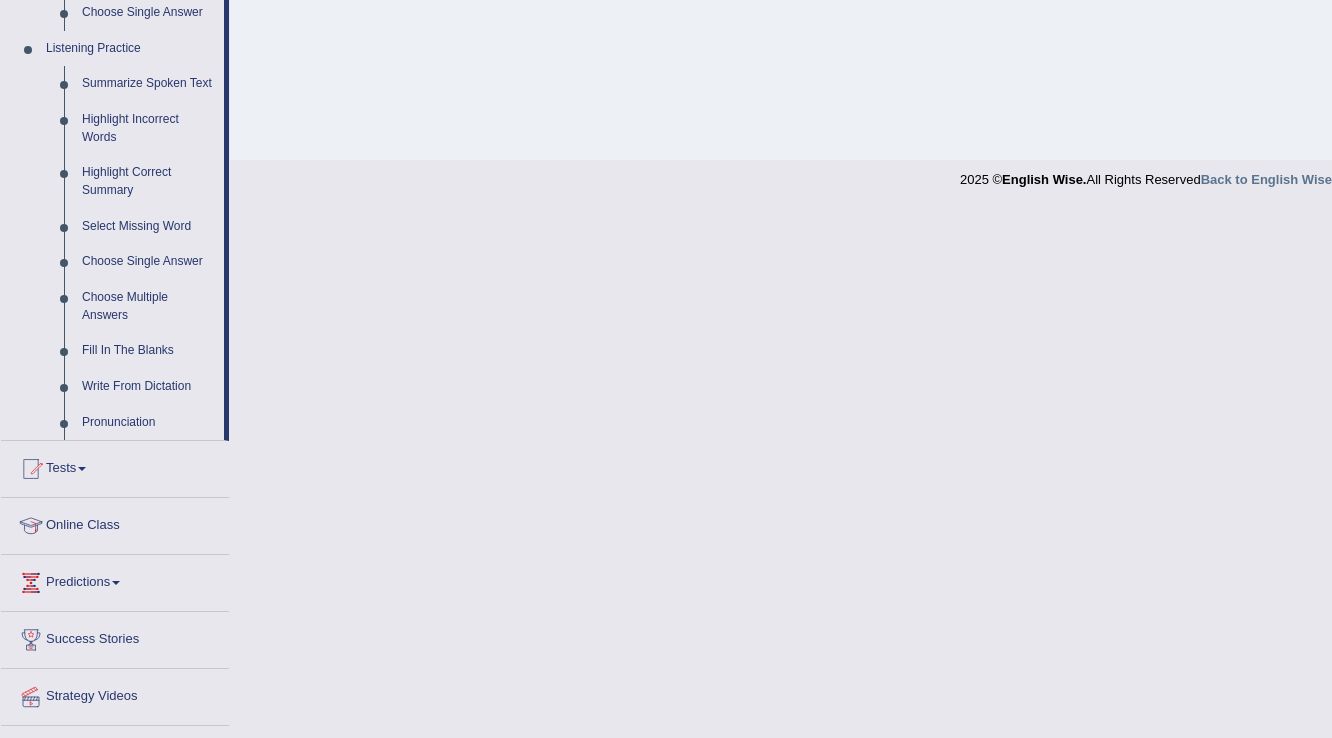 scroll, scrollTop: 880, scrollLeft: 0, axis: vertical 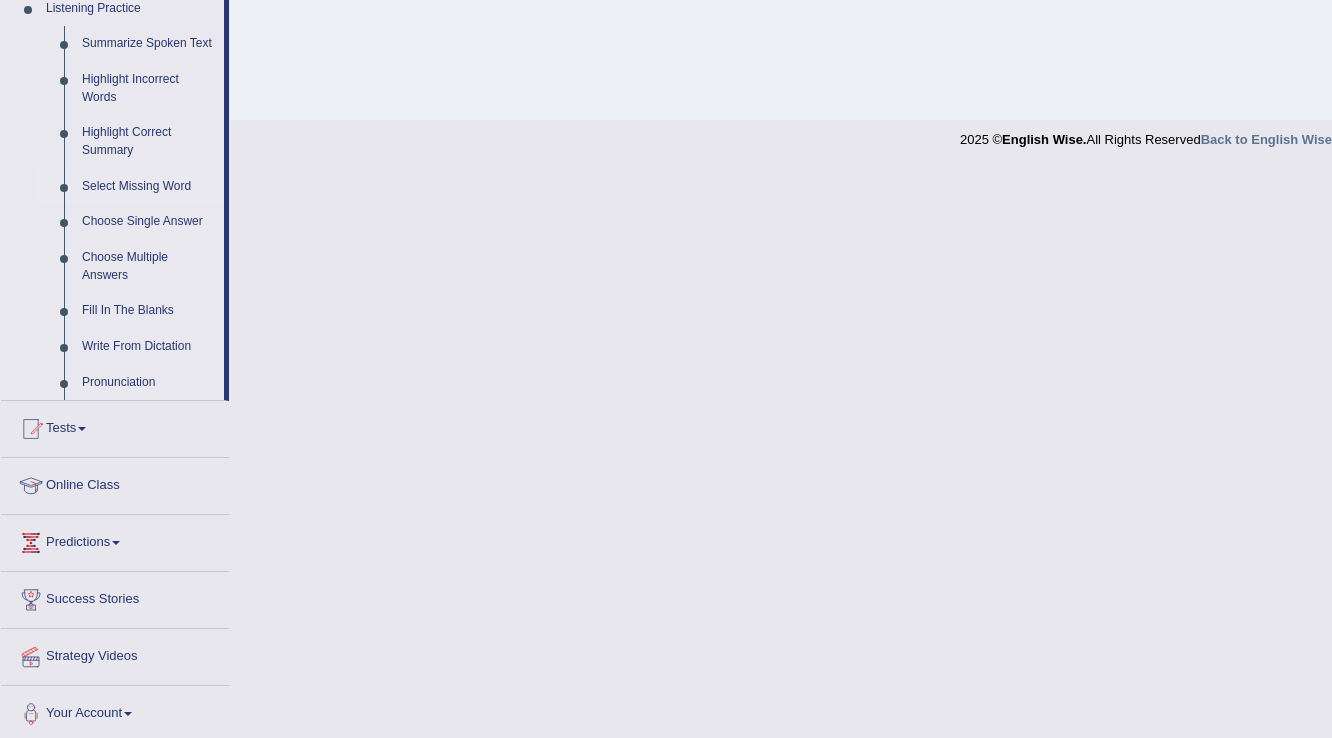 click on "Select Missing Word" at bounding box center [148, 187] 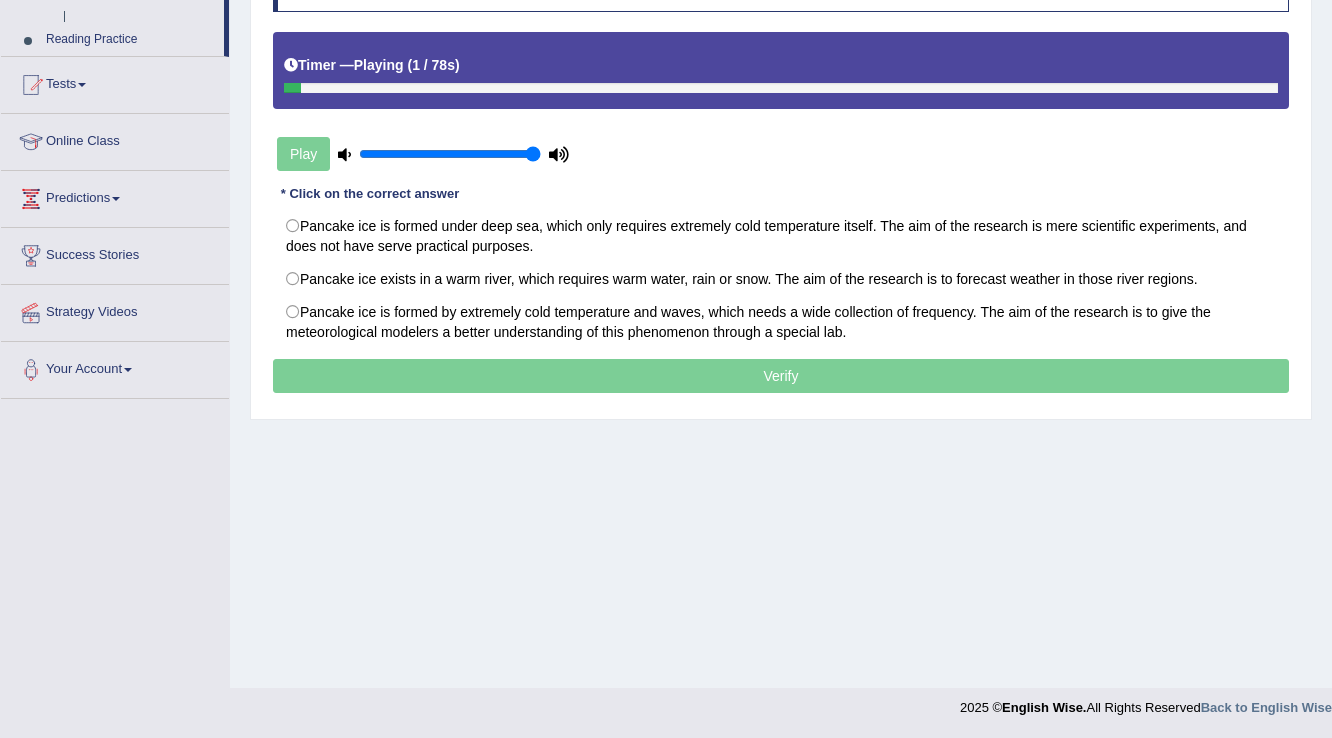 scroll, scrollTop: 312, scrollLeft: 0, axis: vertical 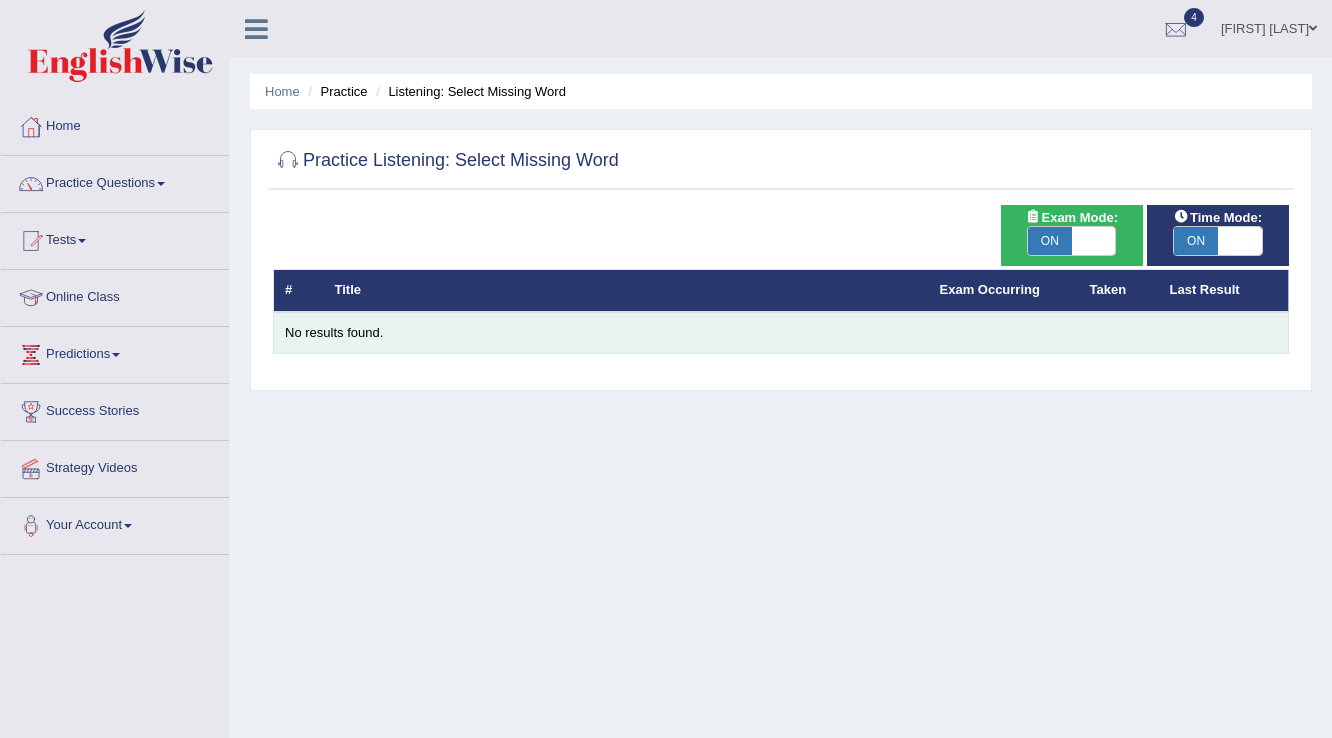 click on "No results found." at bounding box center [781, 333] 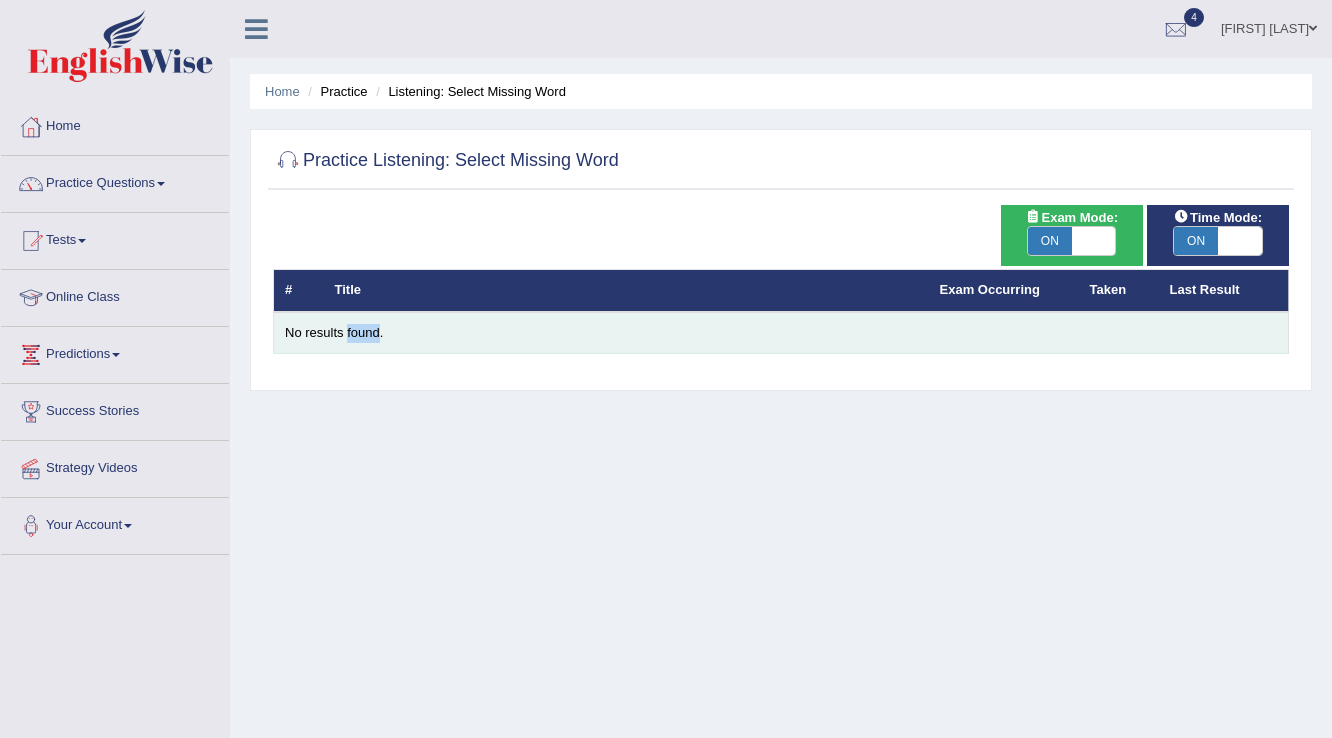 click on "No results found." at bounding box center [781, 333] 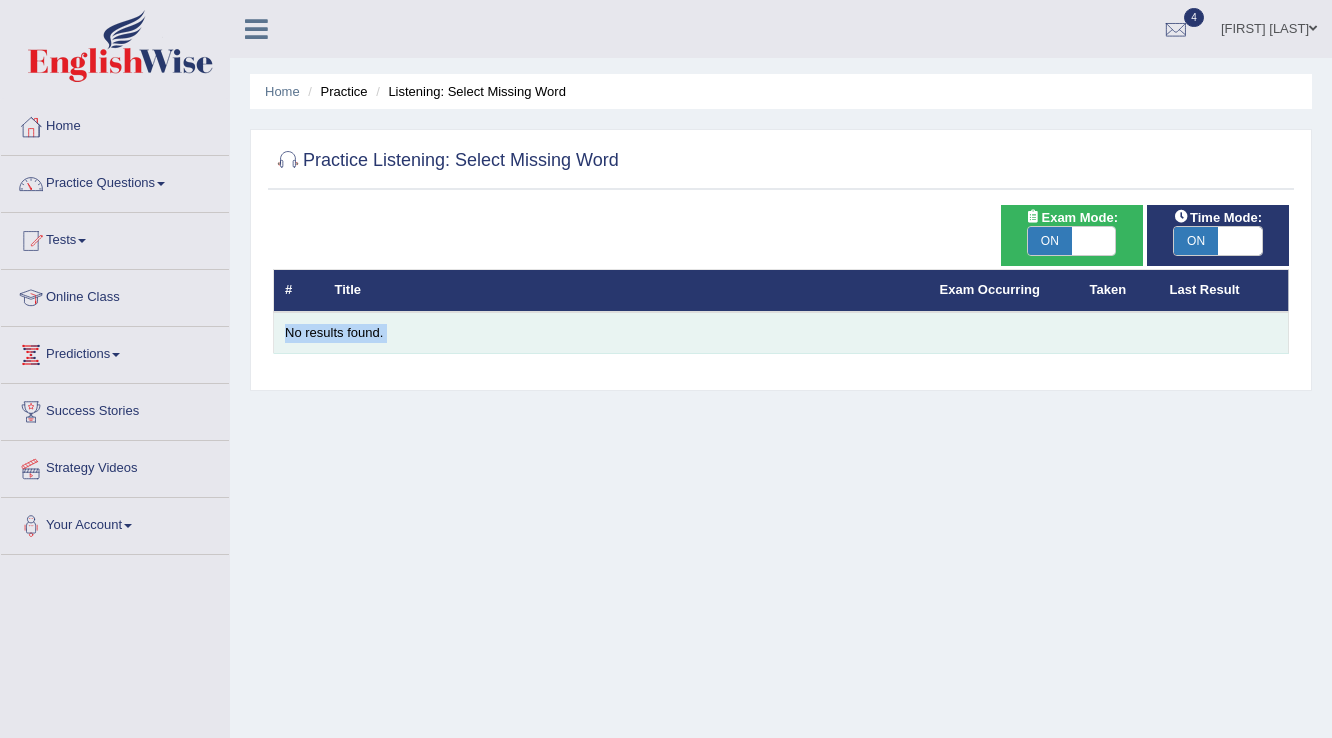 click on "No results found." at bounding box center (781, 333) 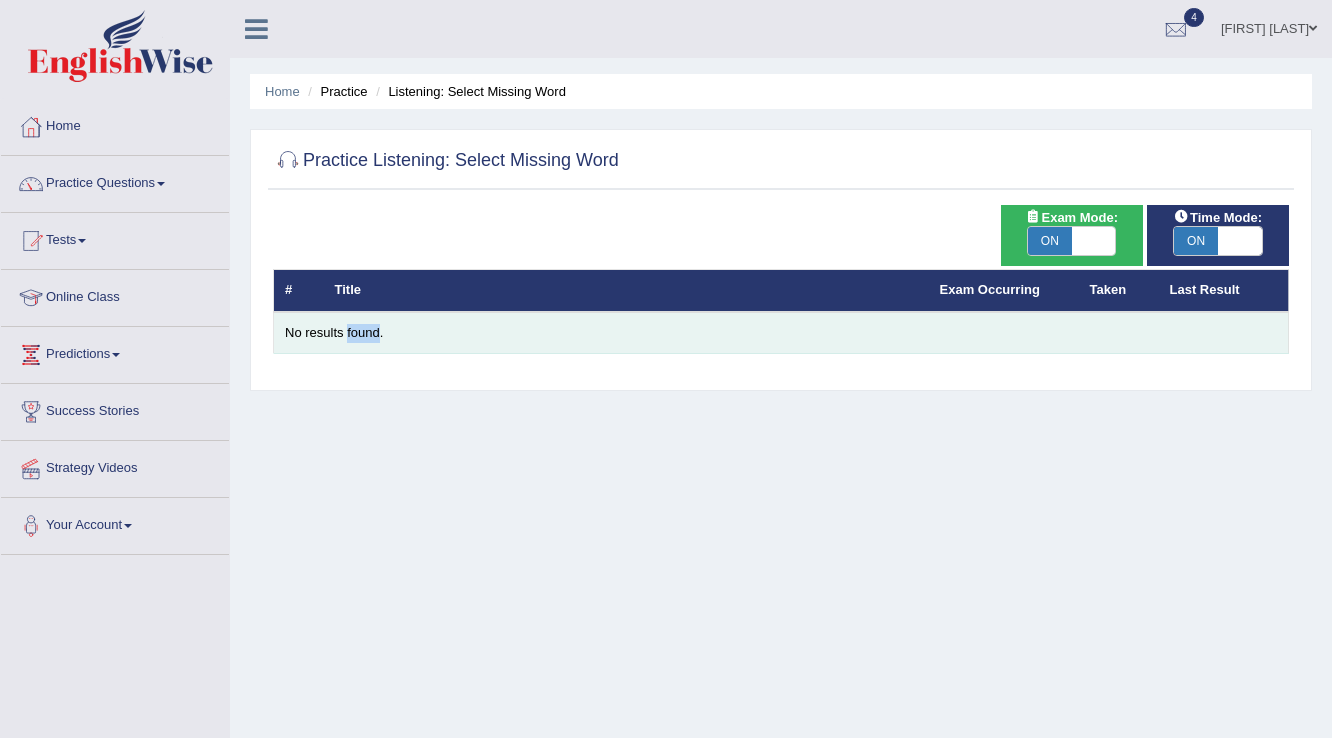 click on "No results found." at bounding box center [781, 333] 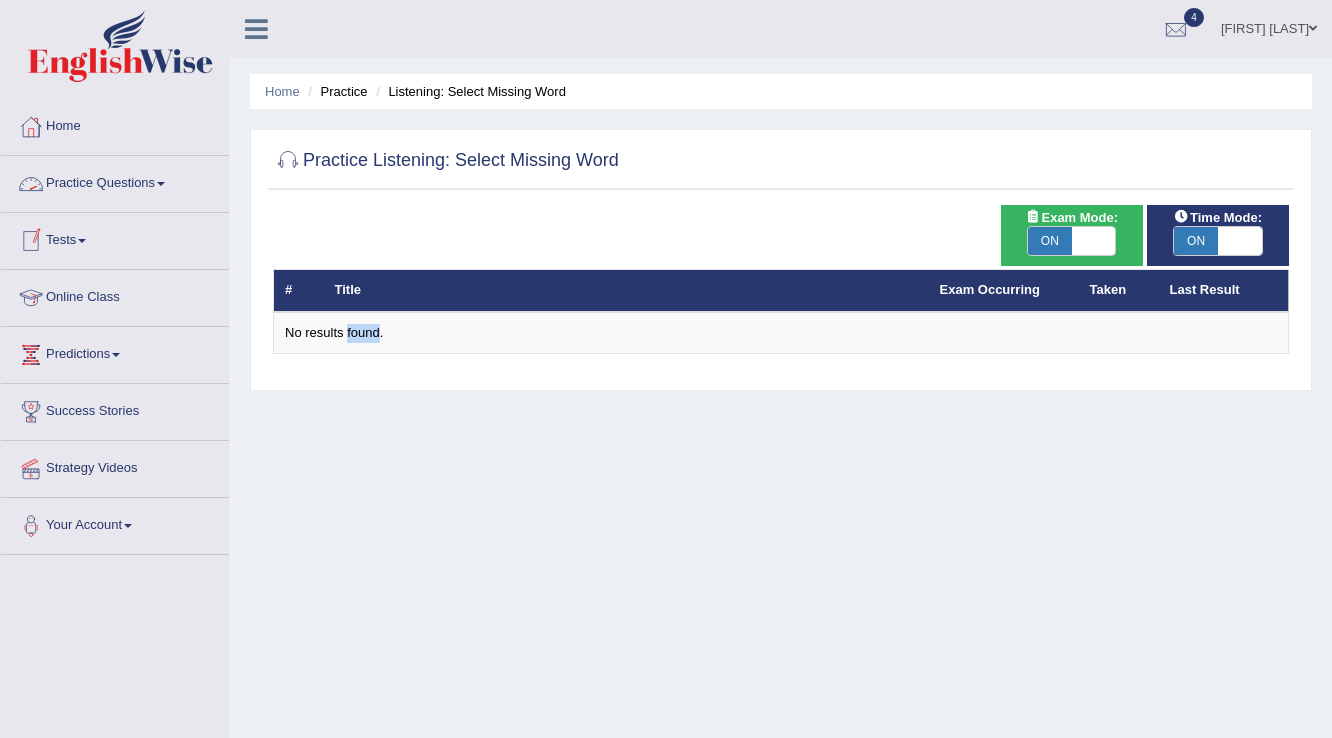 click at bounding box center (161, 184) 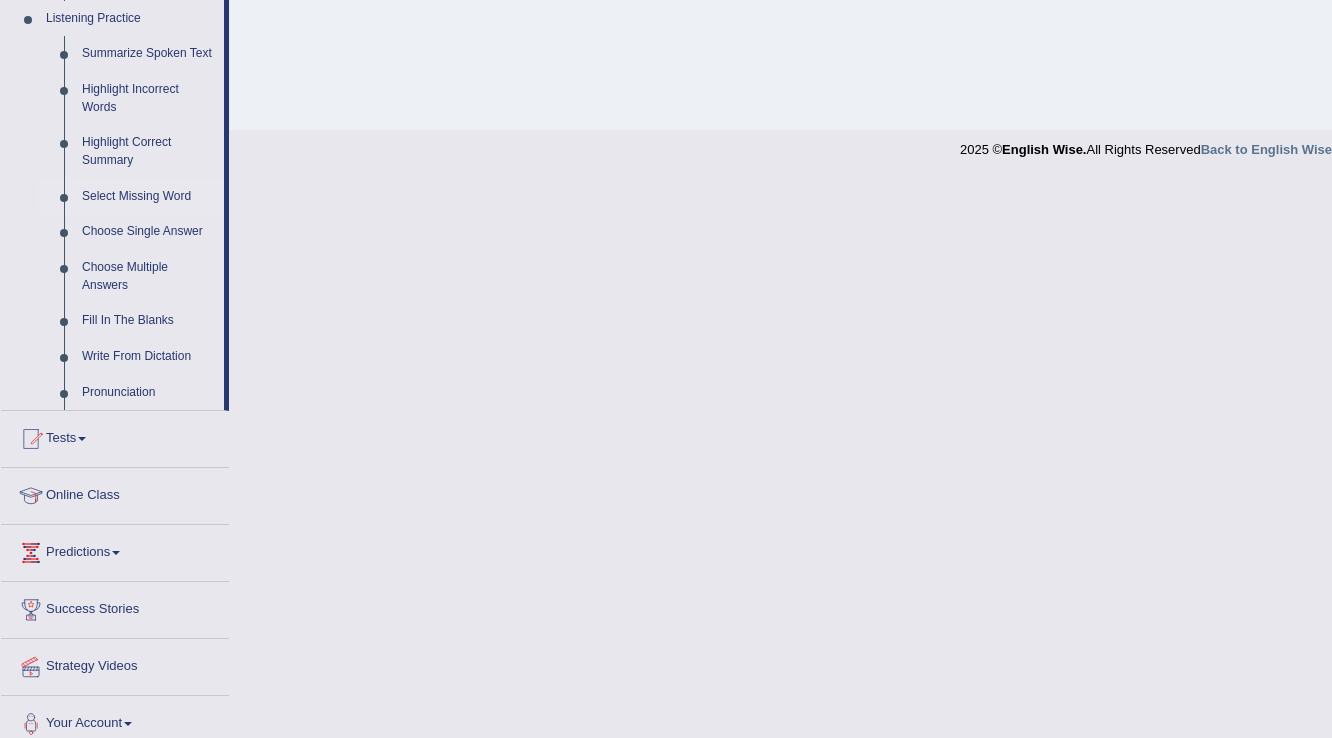 scroll, scrollTop: 880, scrollLeft: 0, axis: vertical 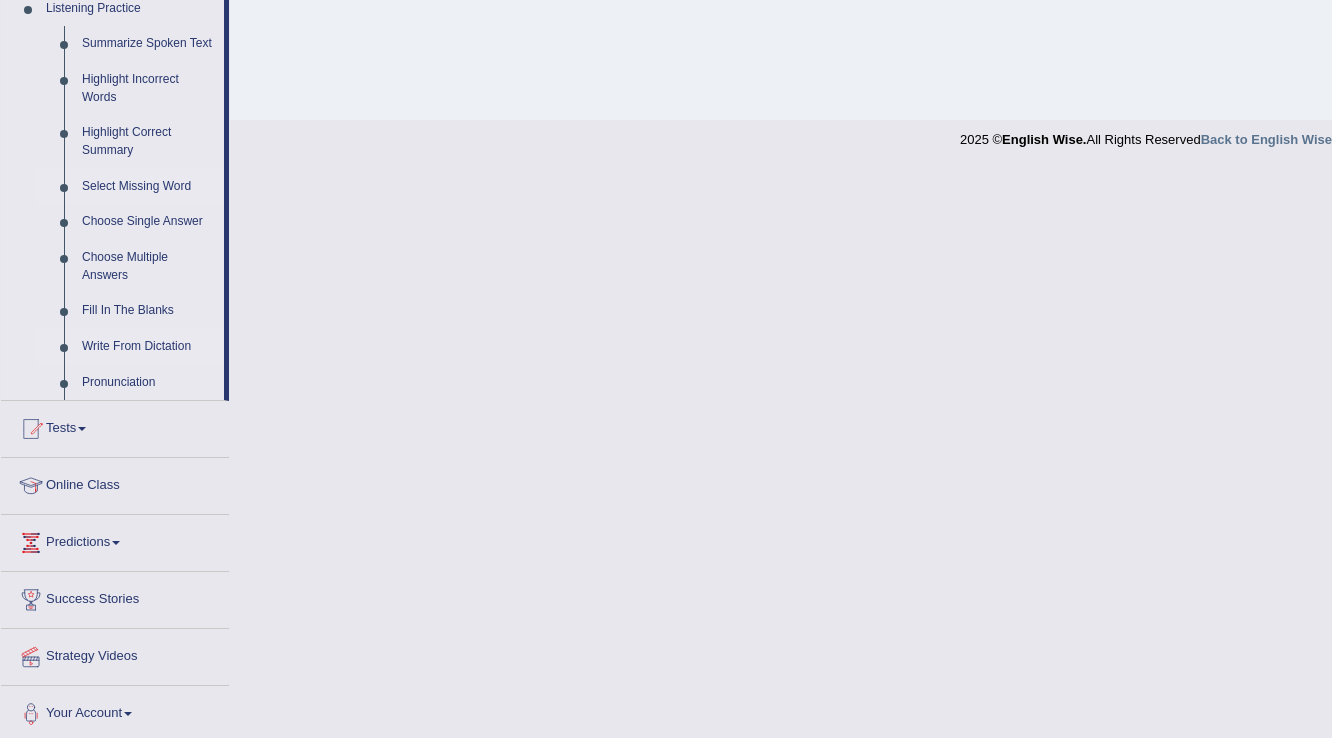 click on "Write From Dictation" at bounding box center (148, 347) 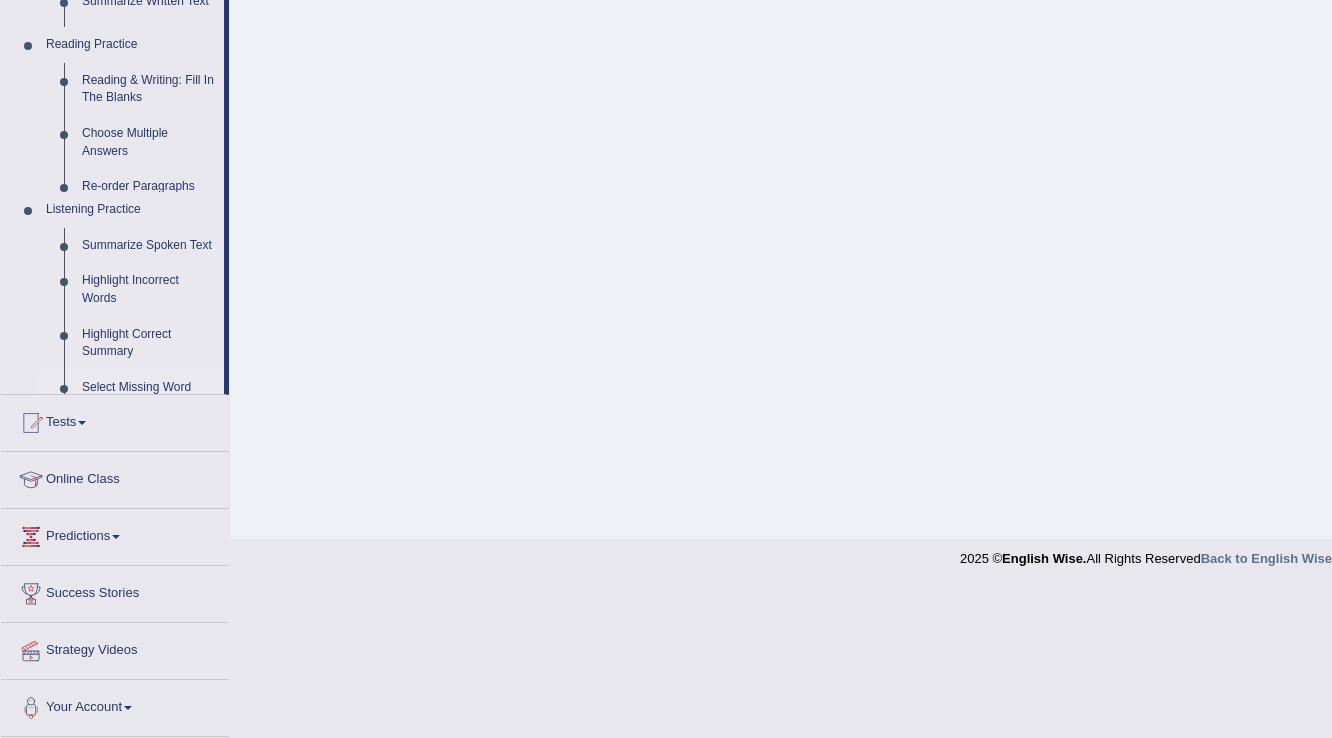 scroll, scrollTop: 312, scrollLeft: 0, axis: vertical 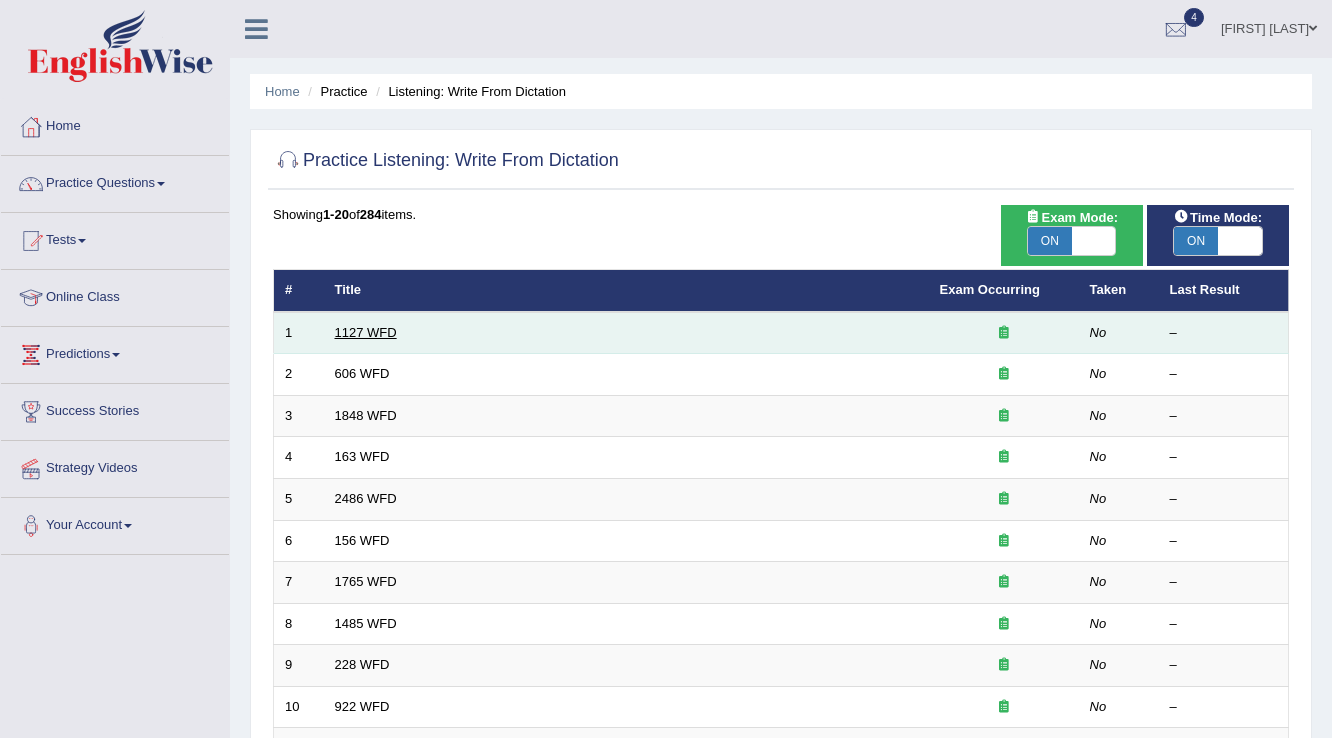click on "1127 WFD" at bounding box center [366, 332] 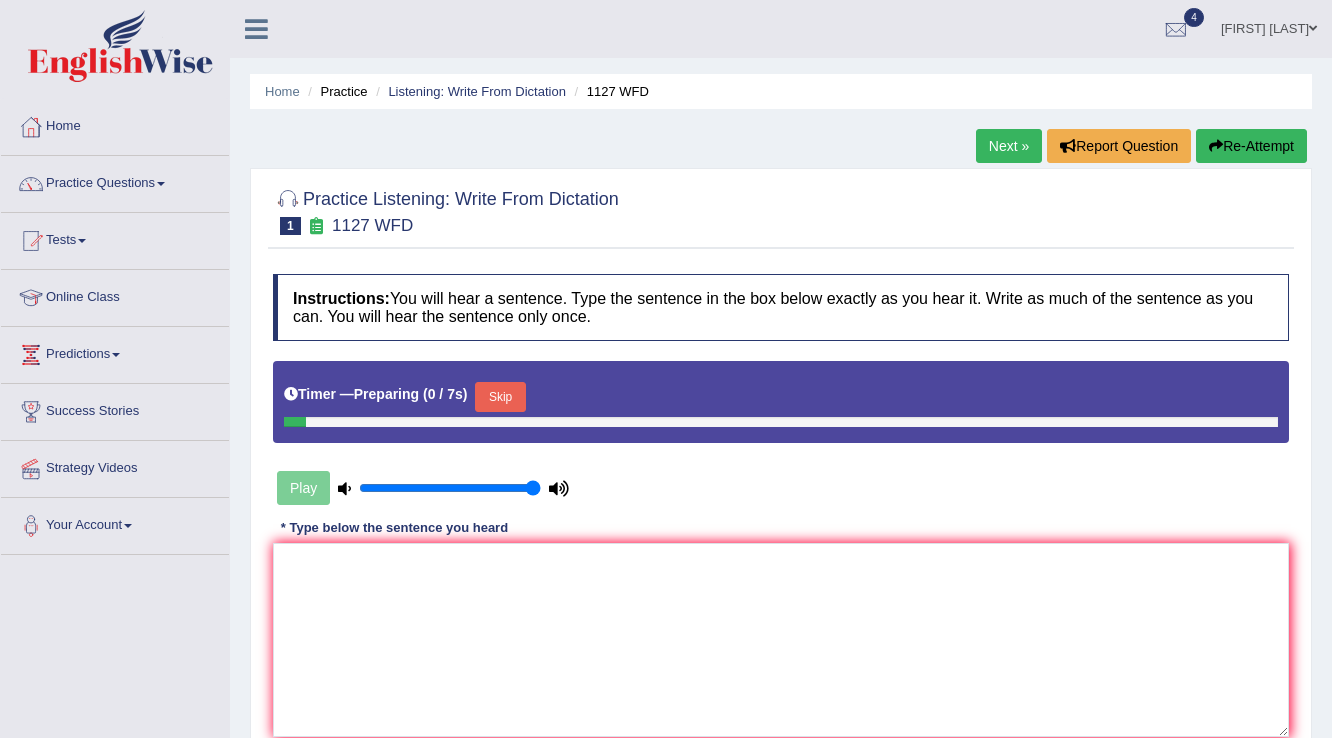 scroll, scrollTop: 0, scrollLeft: 0, axis: both 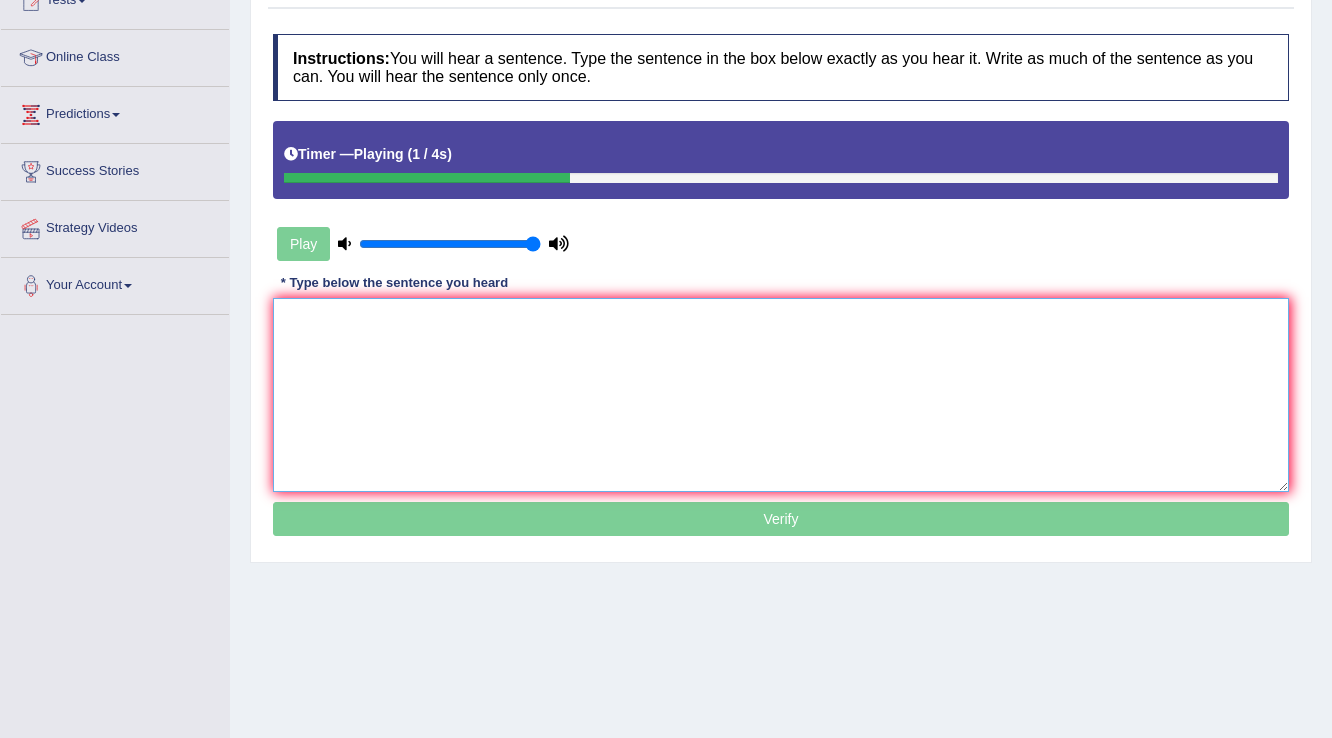 click at bounding box center (781, 395) 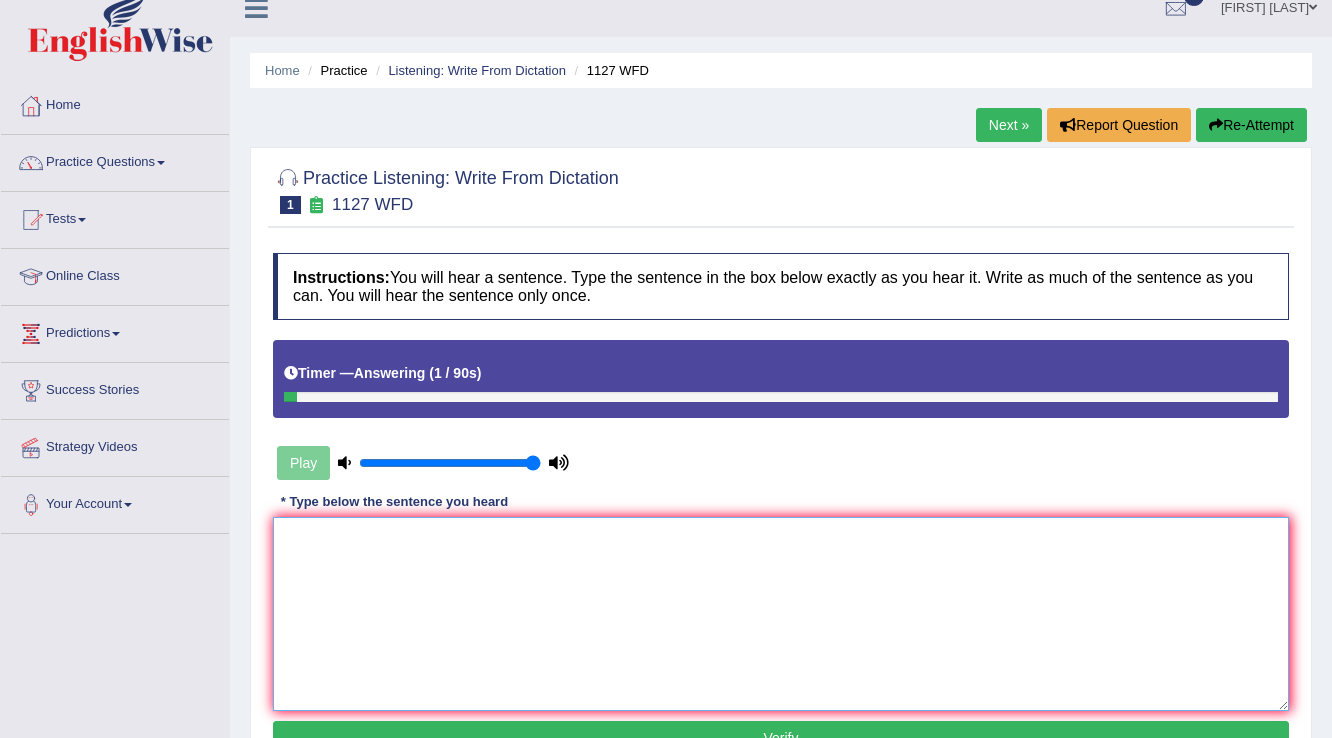 scroll, scrollTop: 0, scrollLeft: 0, axis: both 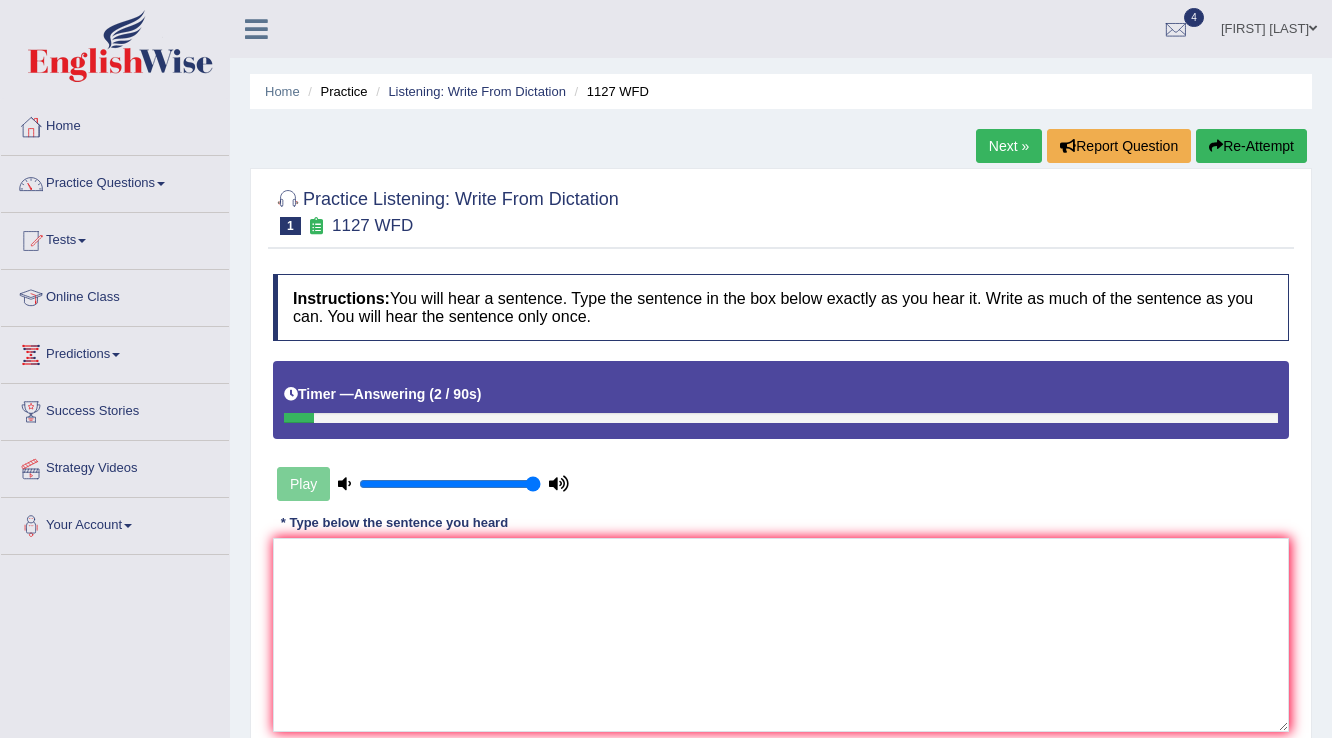 click on "Next »" at bounding box center [1009, 146] 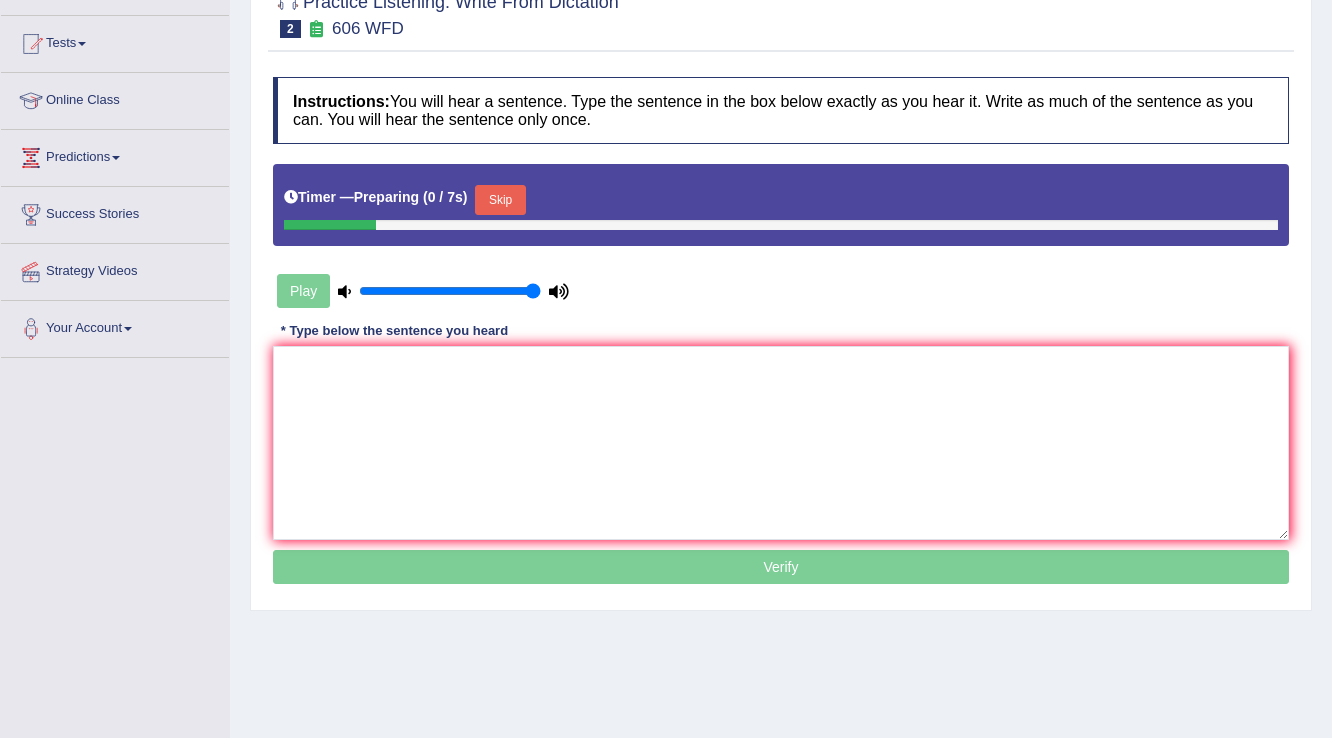 scroll, scrollTop: 312, scrollLeft: 0, axis: vertical 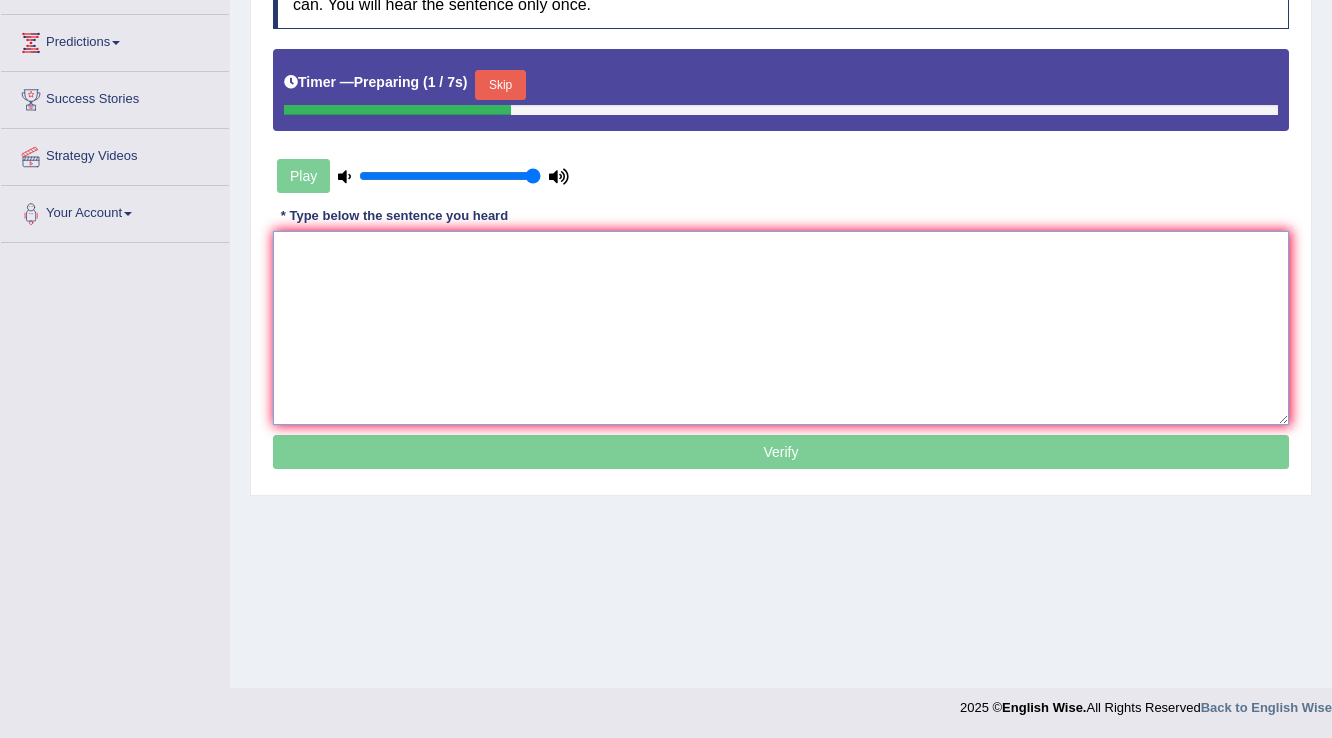 click at bounding box center [781, 328] 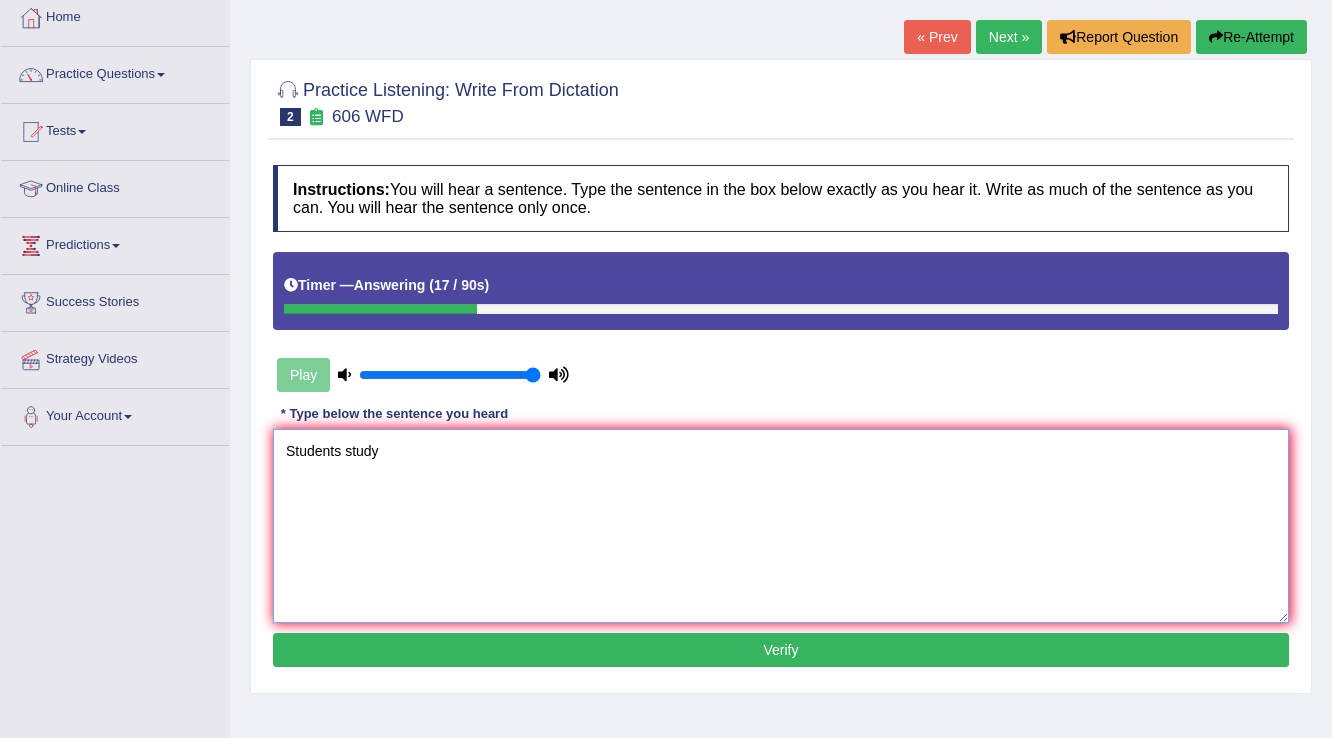 scroll, scrollTop: 0, scrollLeft: 0, axis: both 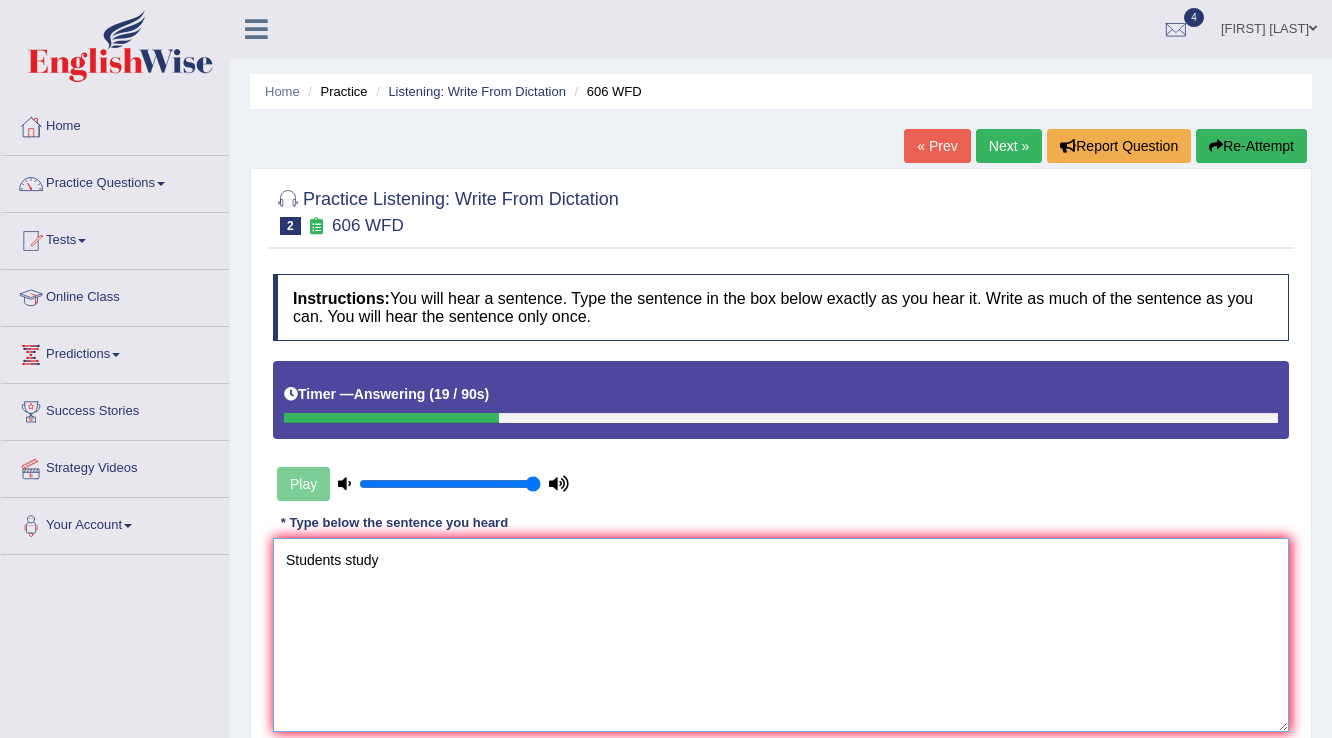 type on "Students study" 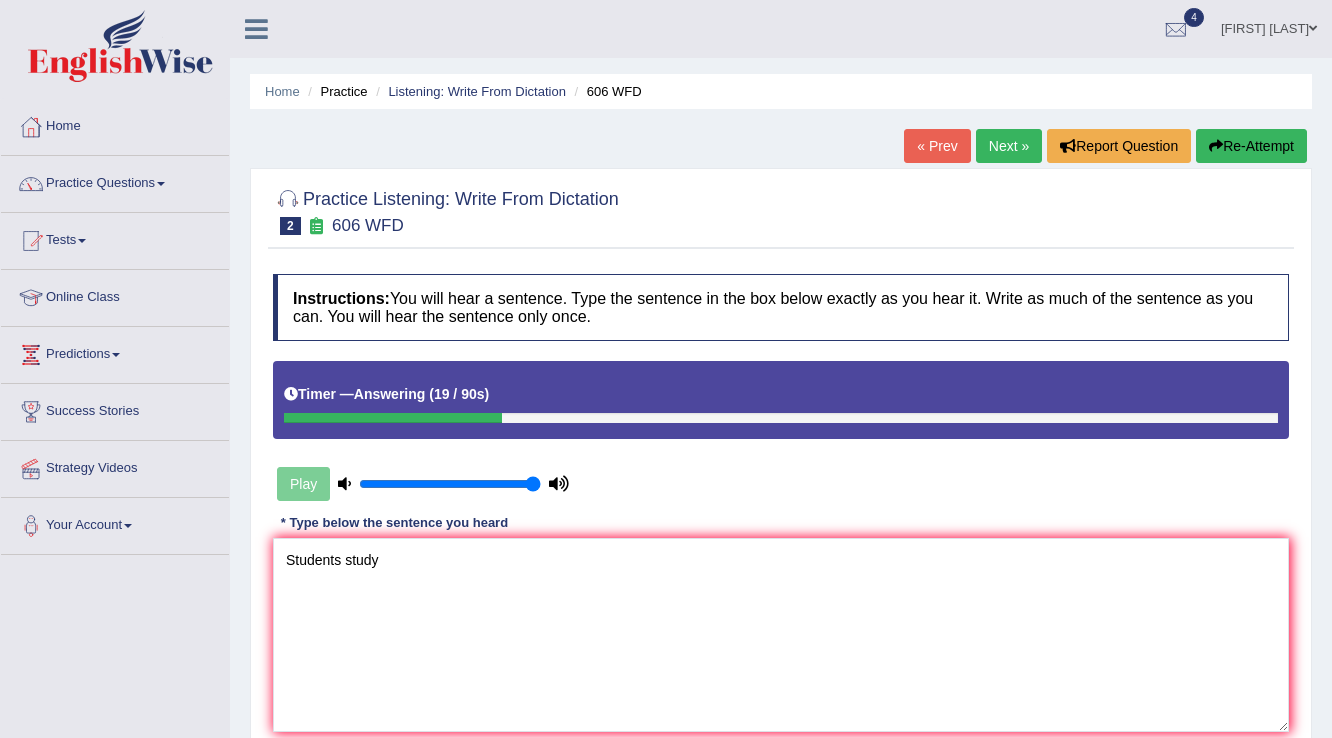 click on "Re-Attempt" at bounding box center [1251, 146] 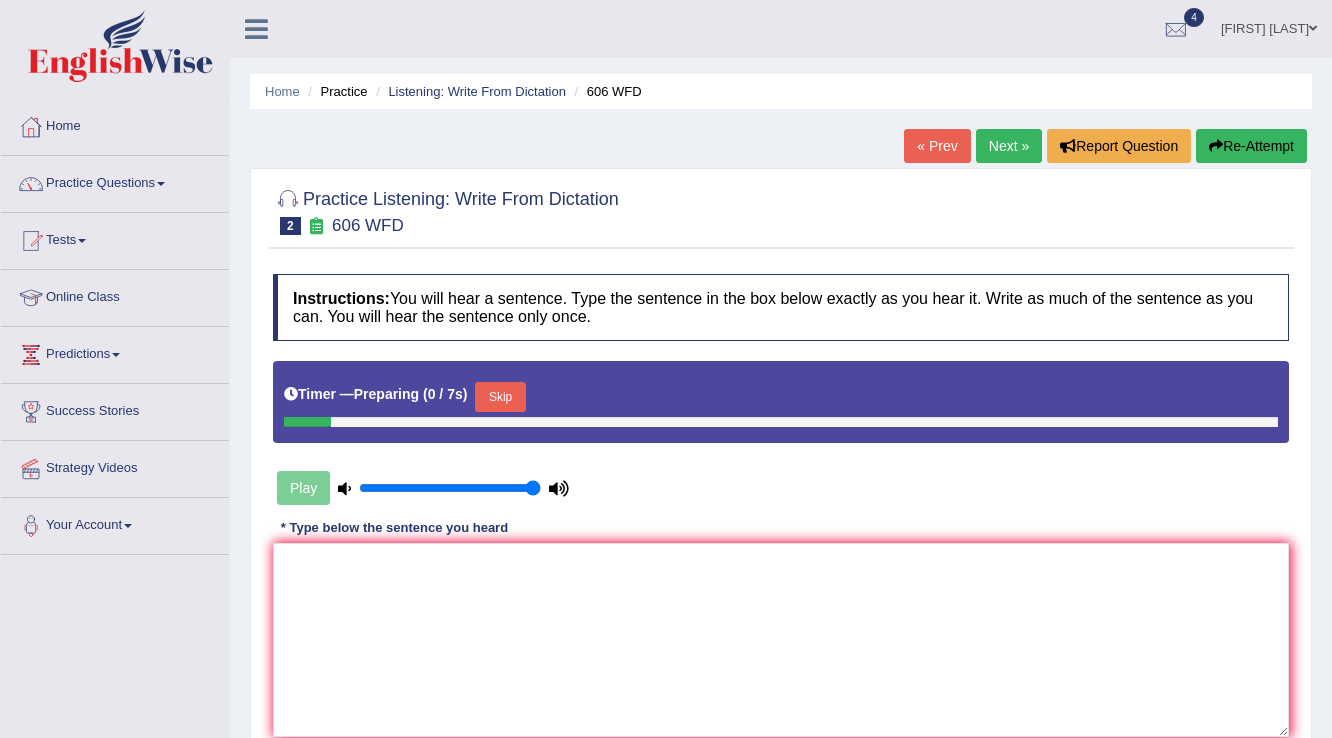 scroll, scrollTop: 0, scrollLeft: 0, axis: both 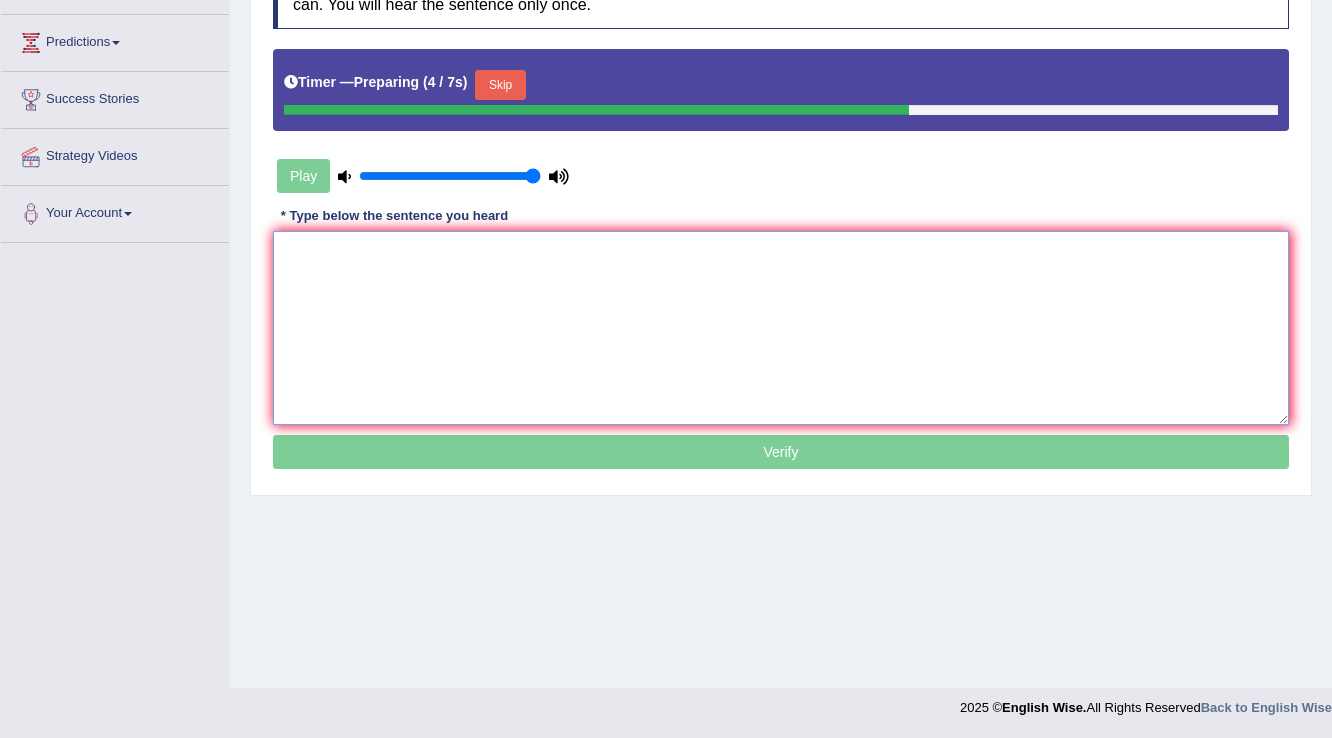 click at bounding box center (781, 328) 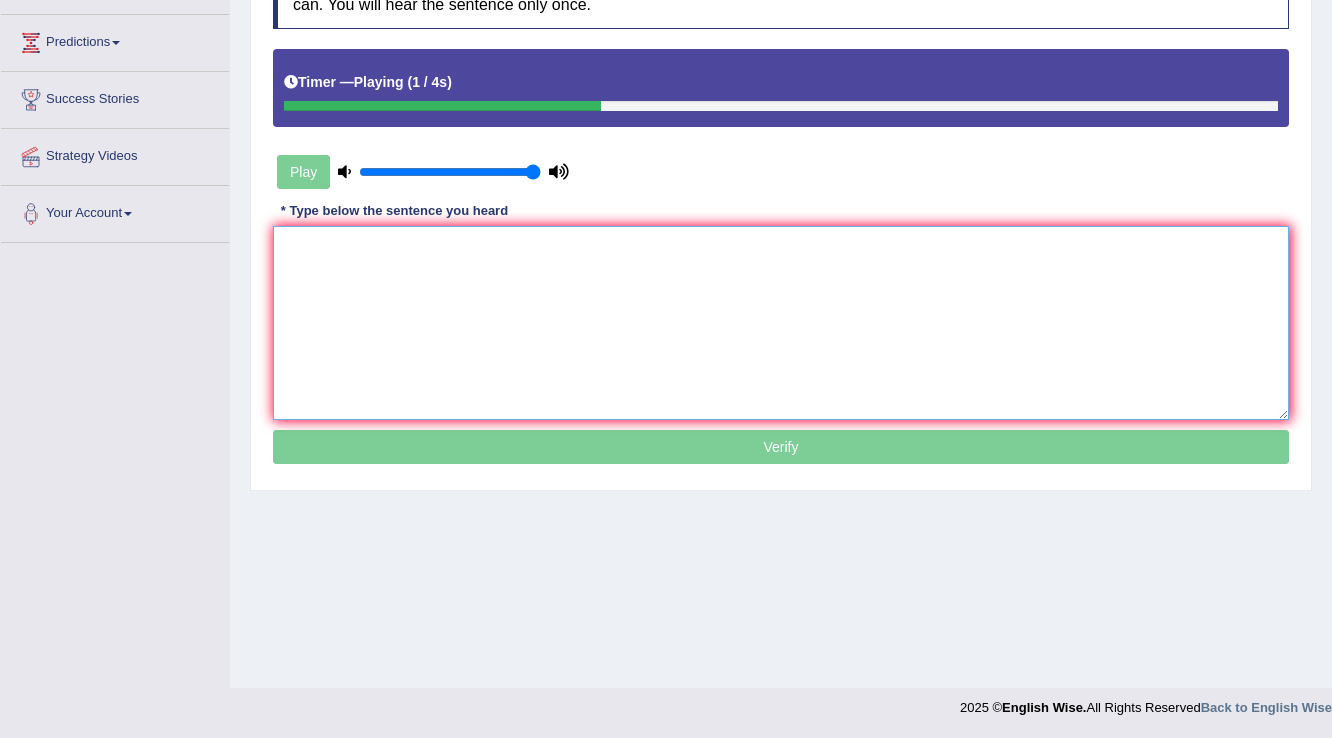 type on "s" 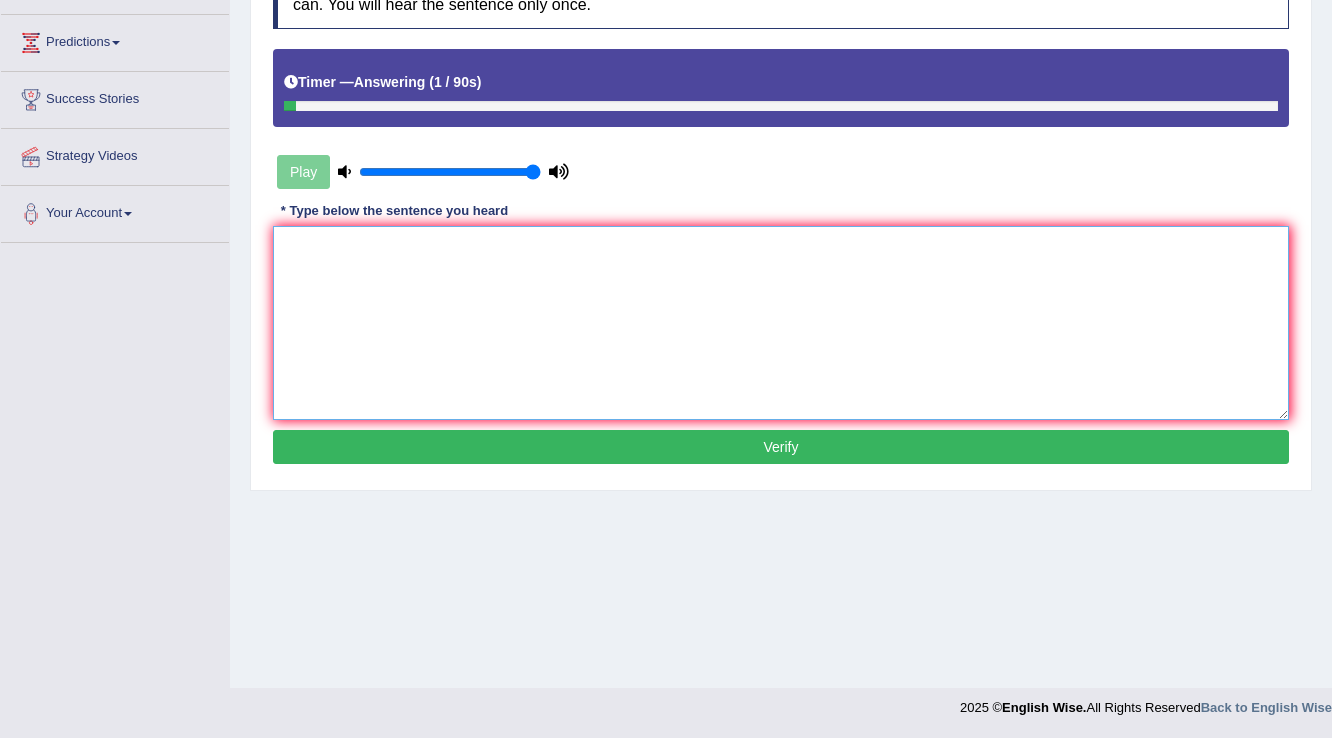 type on "s" 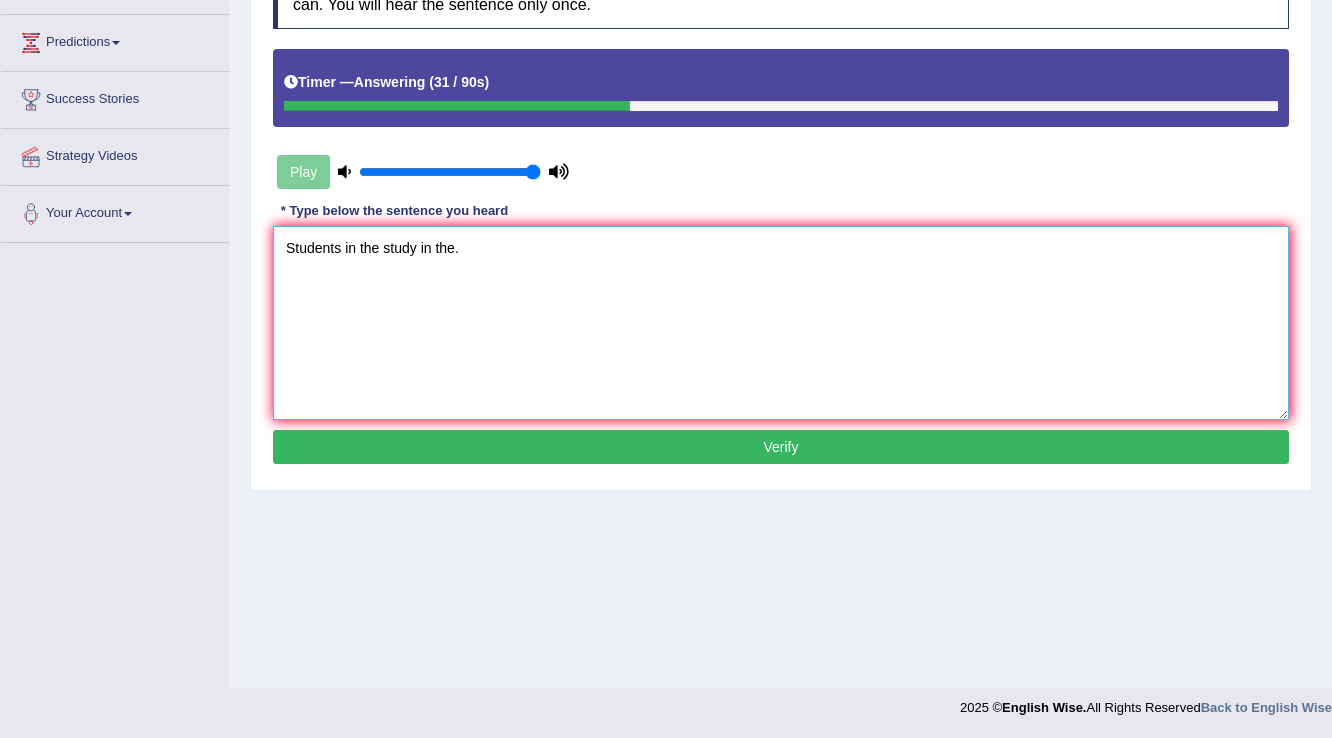 type on "Students in the study in the." 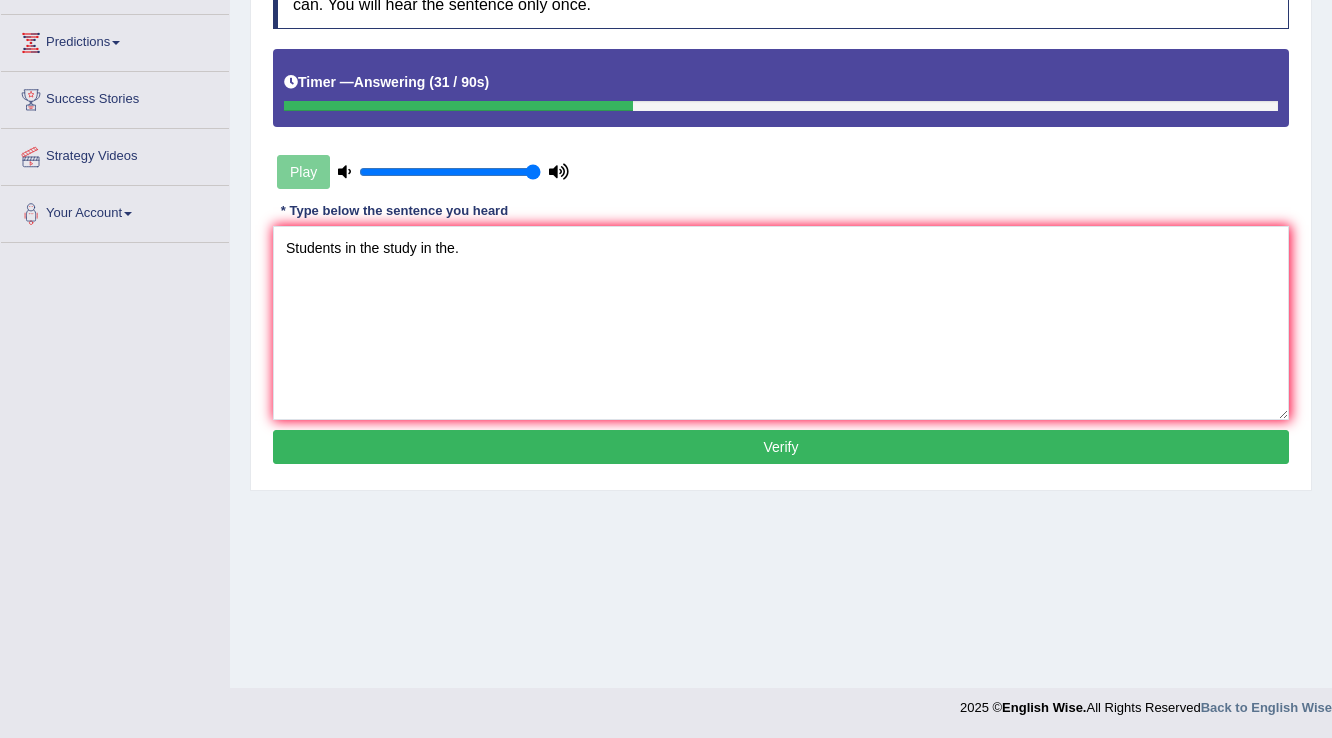 click on "Verify" at bounding box center [781, 447] 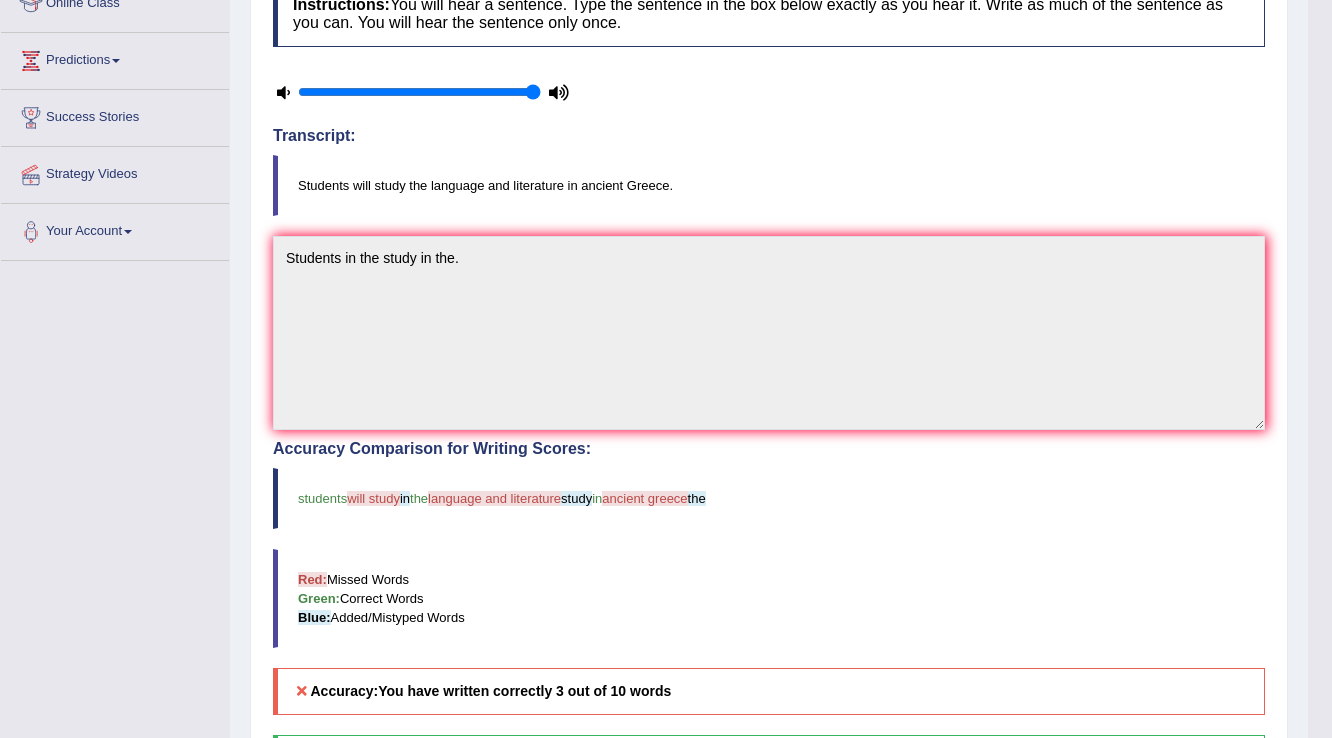 scroll, scrollTop: 0, scrollLeft: 0, axis: both 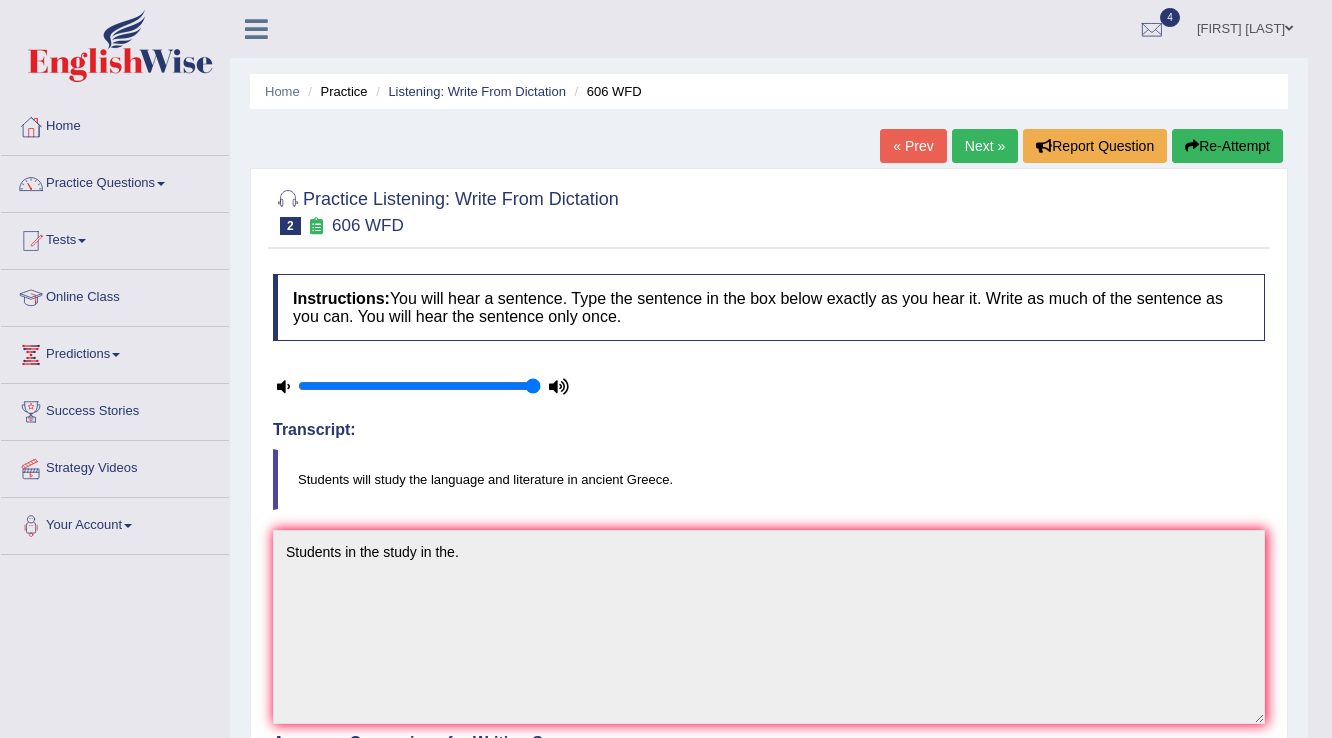 drag, startPoint x: 1196, startPoint y: 148, endPoint x: 907, endPoint y: 167, distance: 289.6239 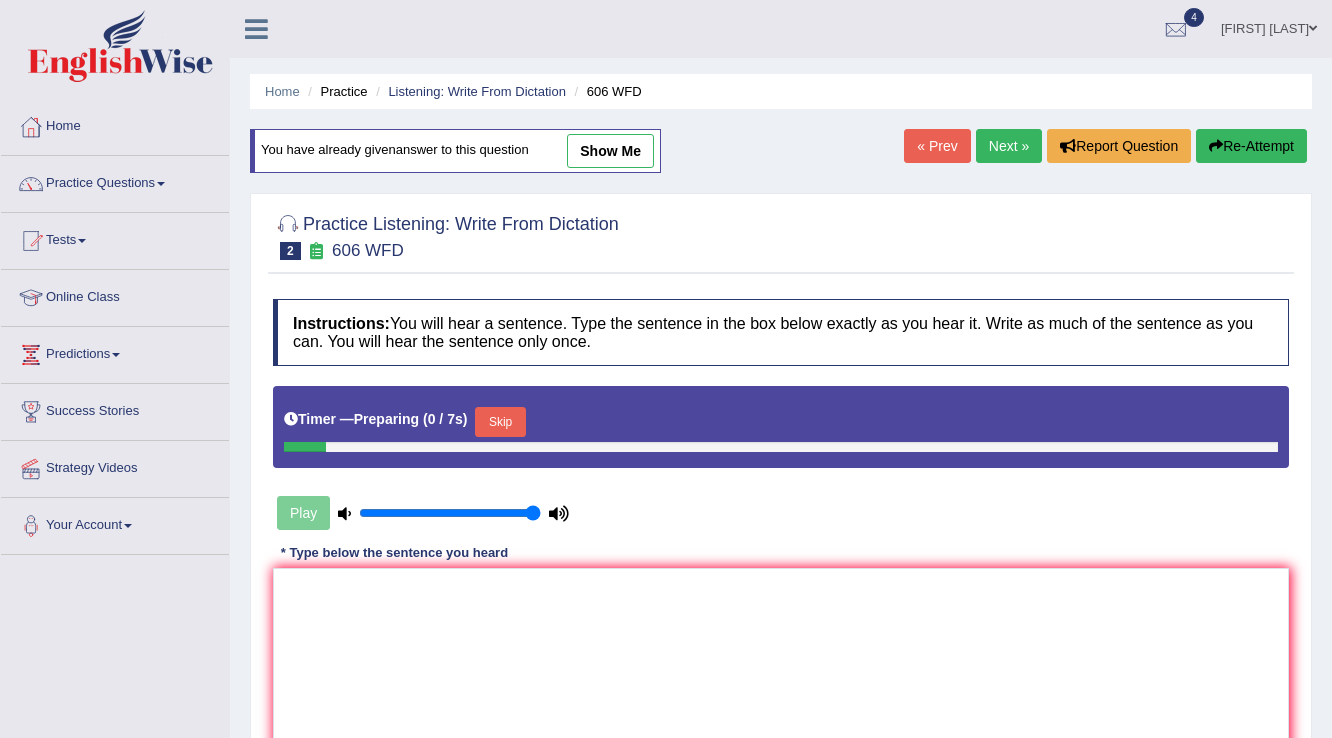 scroll, scrollTop: 312, scrollLeft: 0, axis: vertical 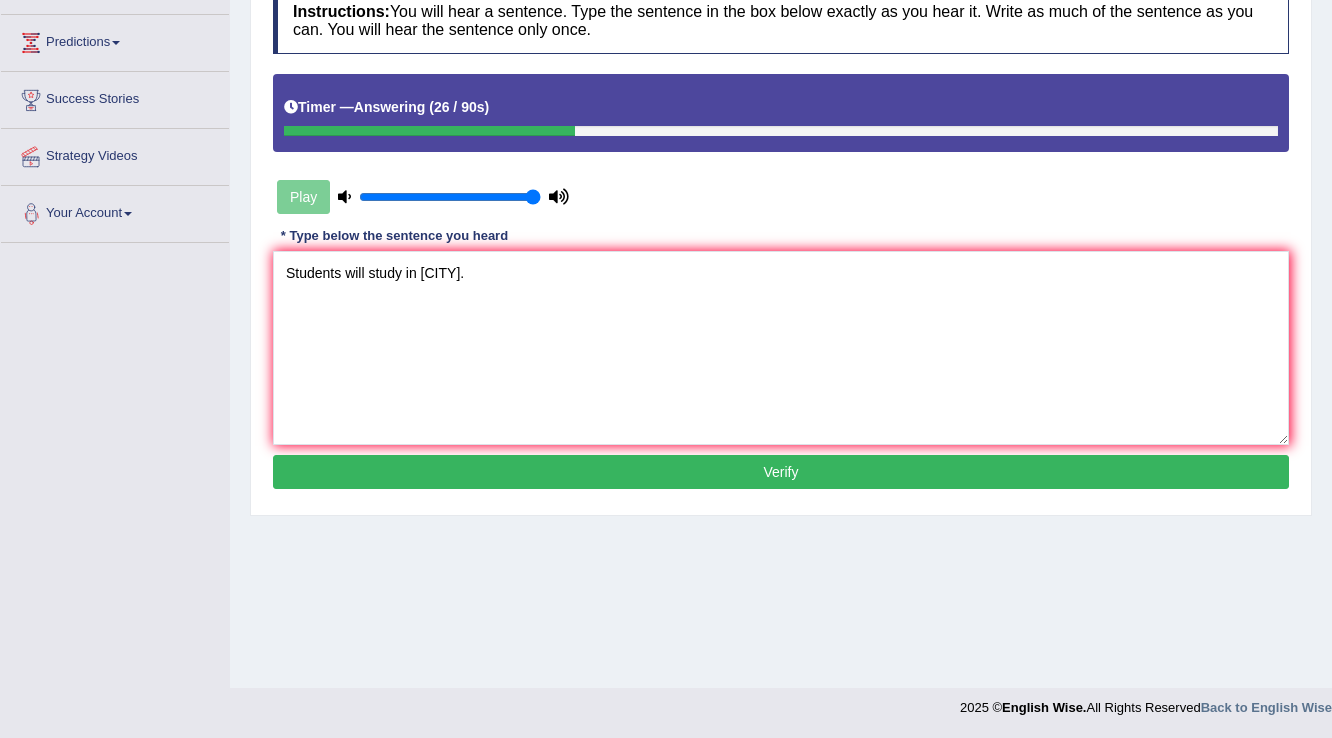type on "Students will study in [CITY]." 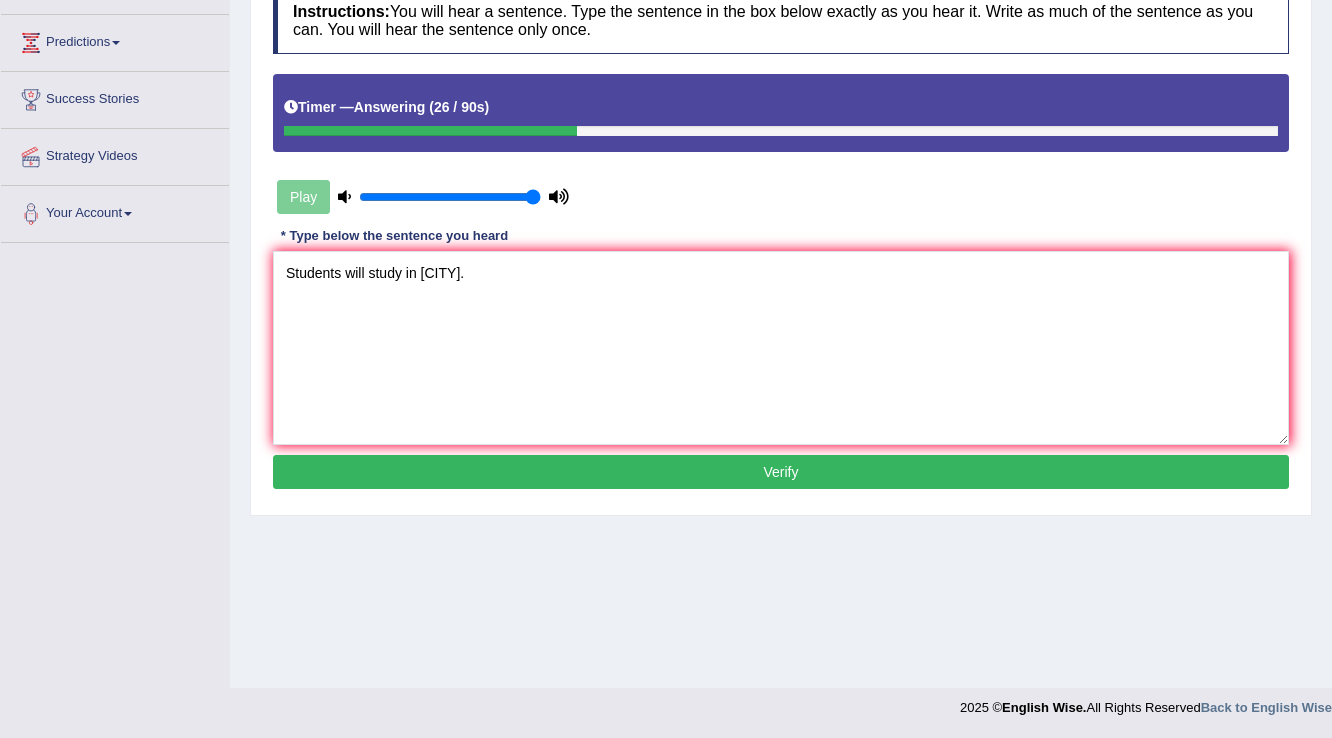 click on "Verify" at bounding box center (781, 472) 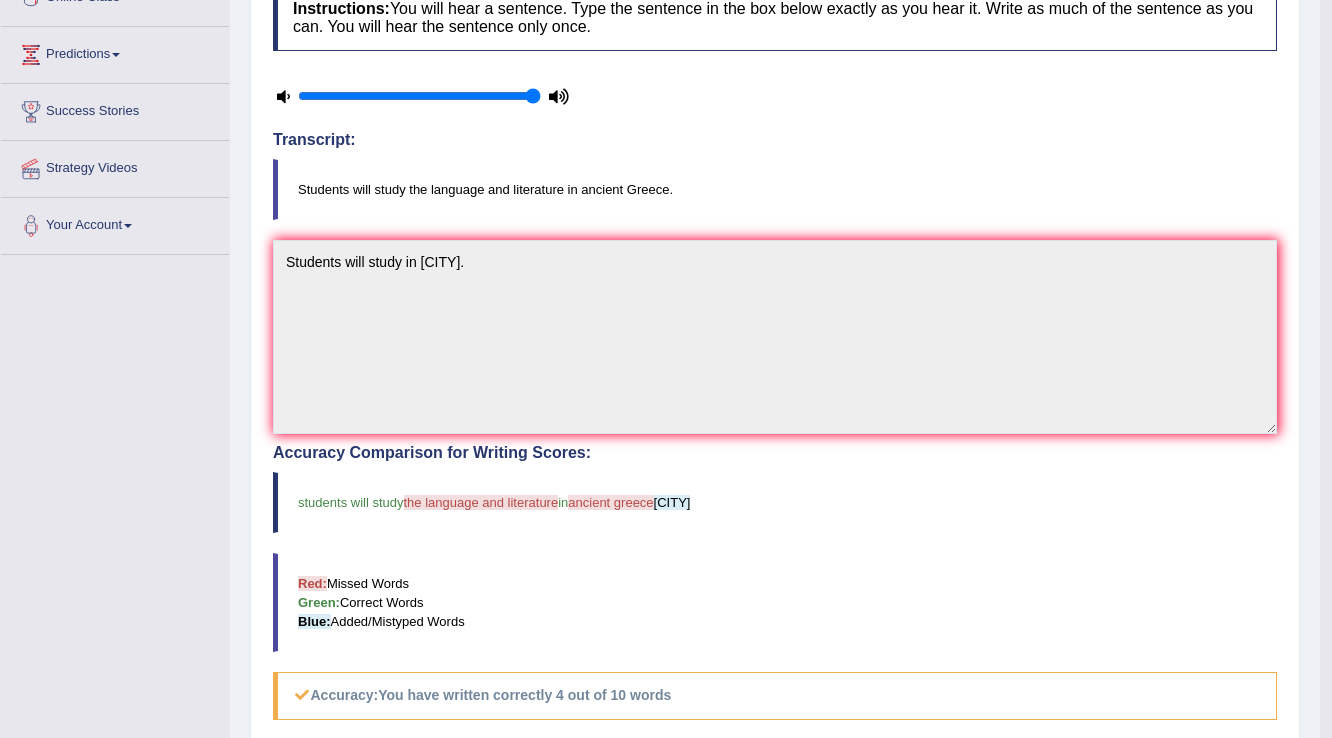 scroll, scrollTop: 0, scrollLeft: 0, axis: both 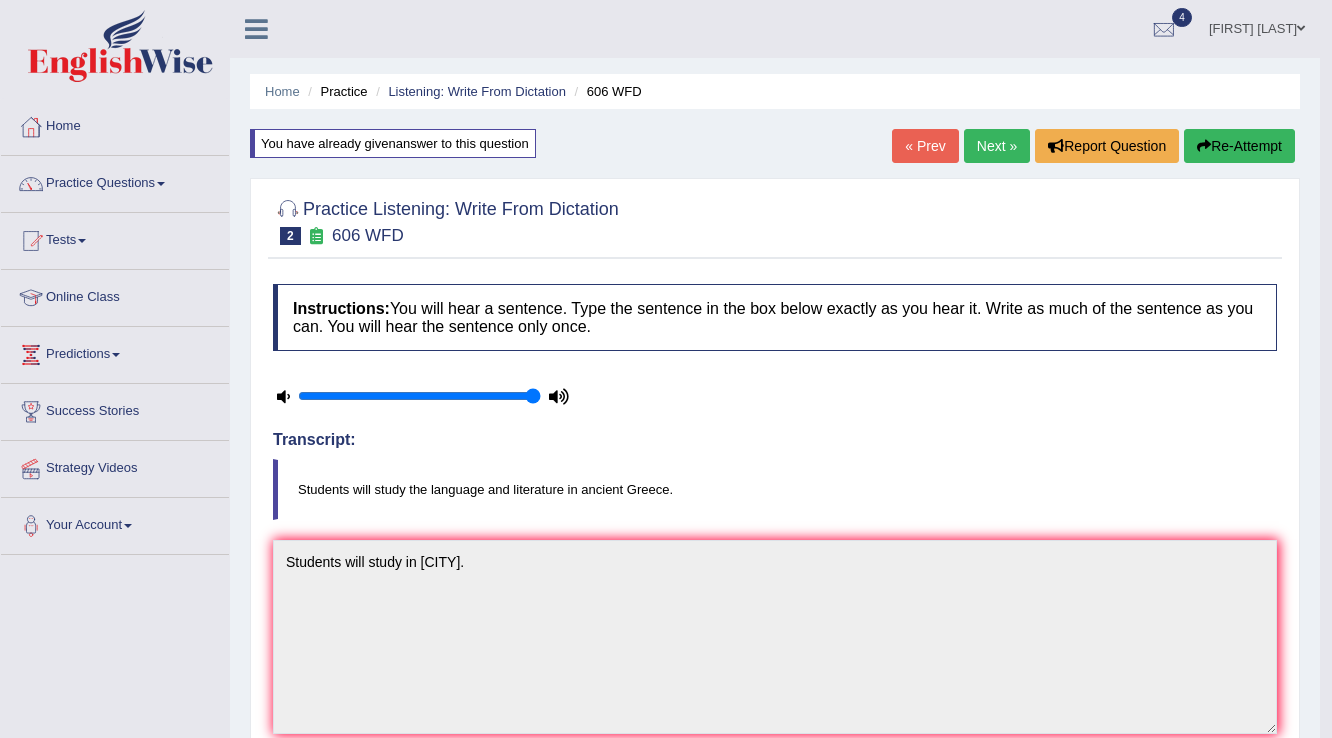 click on "Next »" at bounding box center [997, 146] 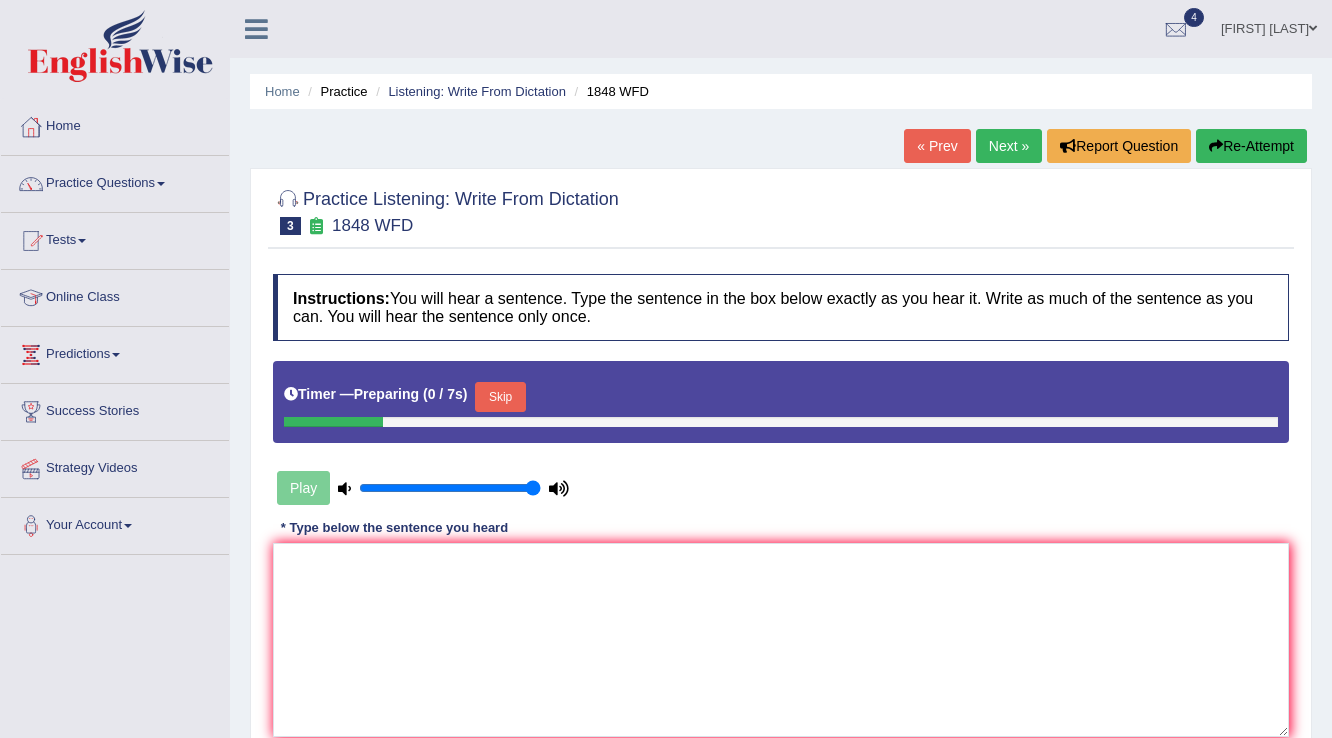scroll, scrollTop: 0, scrollLeft: 0, axis: both 